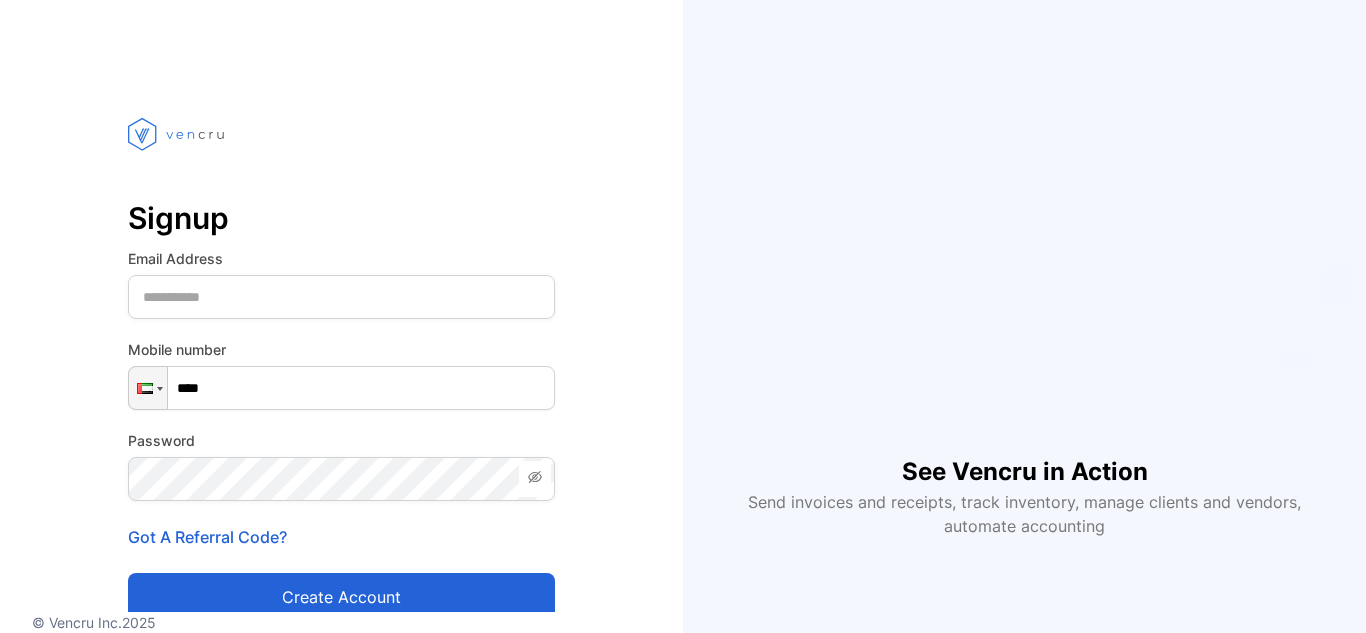 scroll, scrollTop: 0, scrollLeft: 0, axis: both 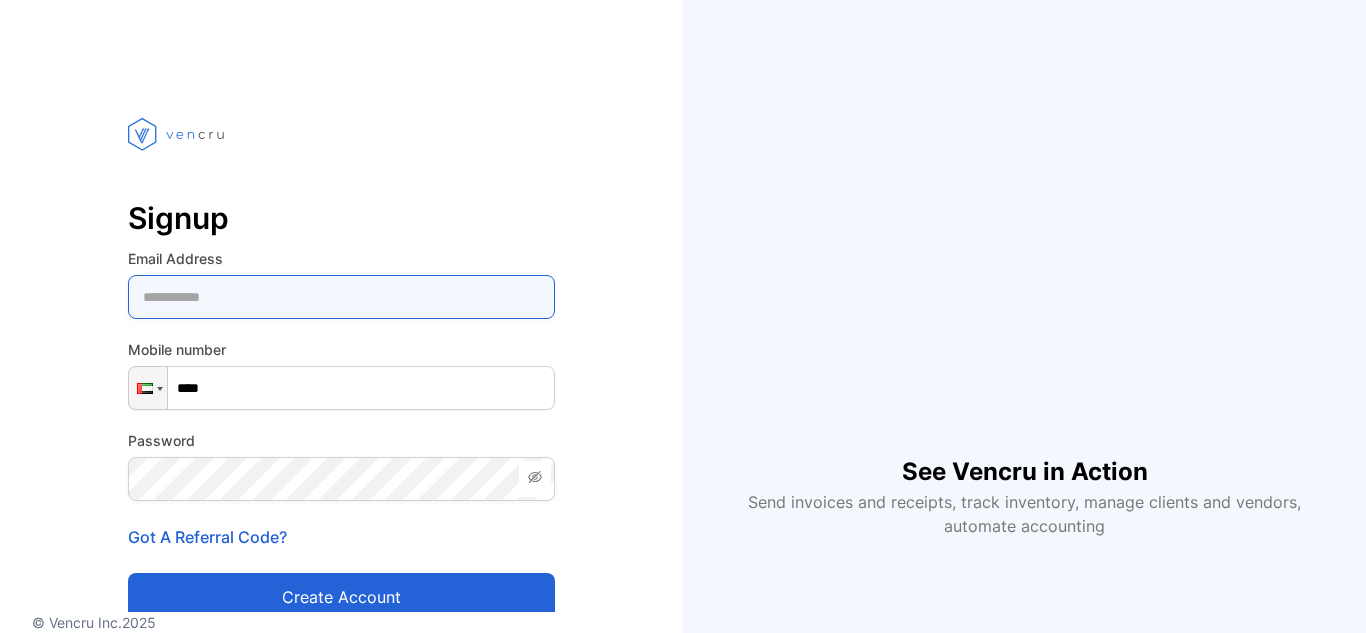 click at bounding box center [341, 297] 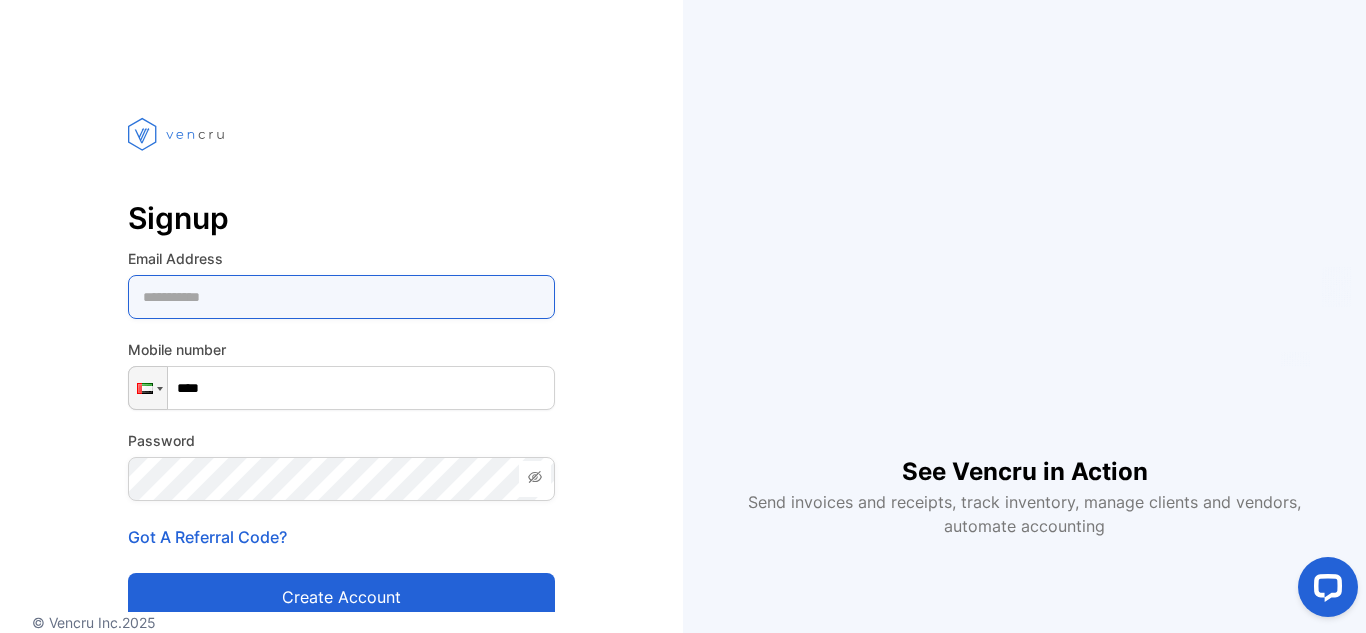 scroll, scrollTop: 0, scrollLeft: 0, axis: both 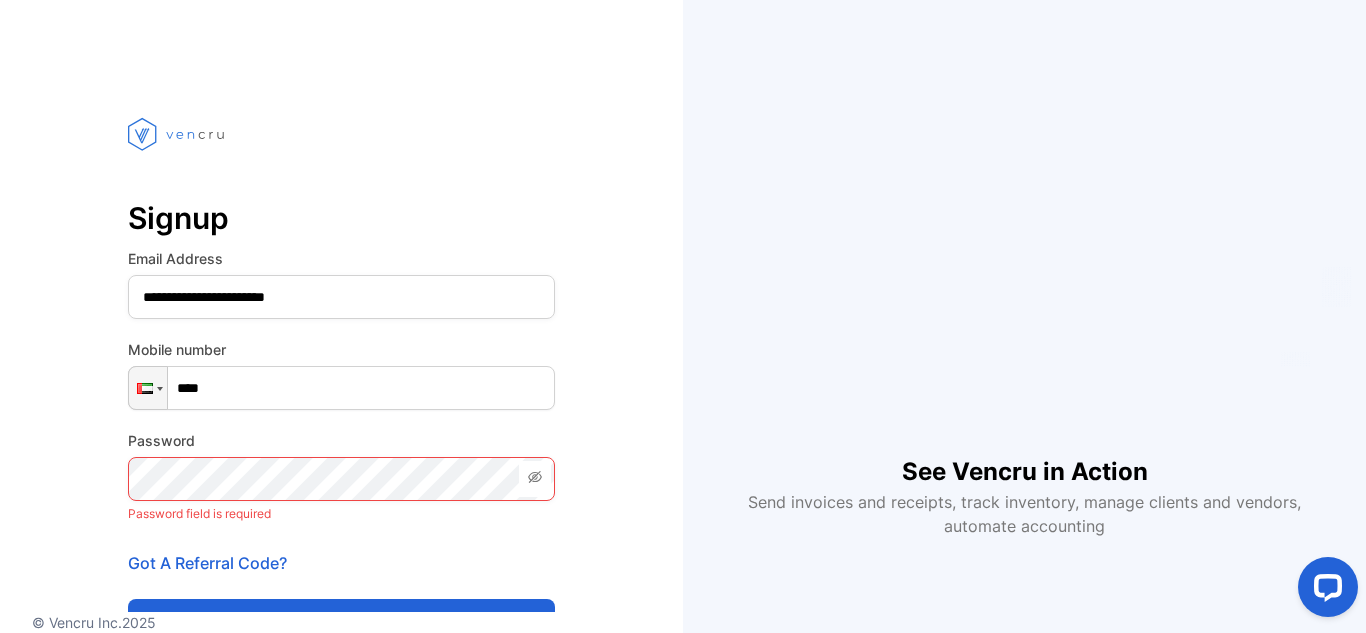 click on "****" at bounding box center [341, 388] 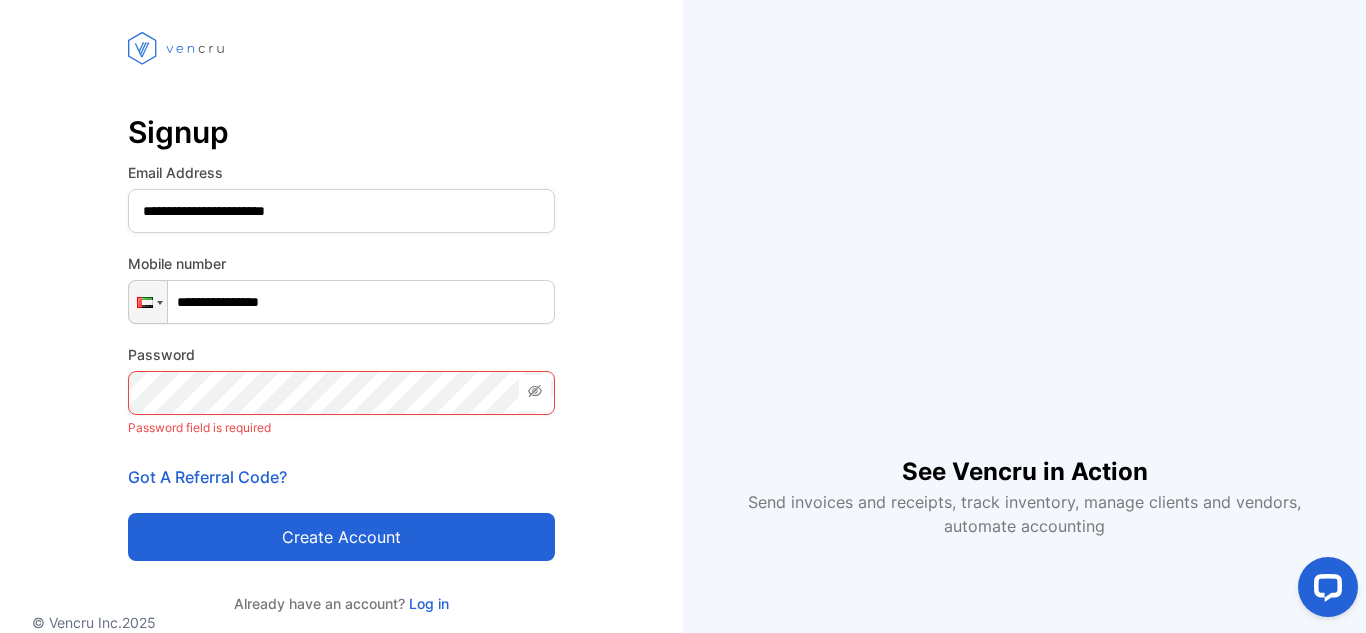 scroll, scrollTop: 200, scrollLeft: 0, axis: vertical 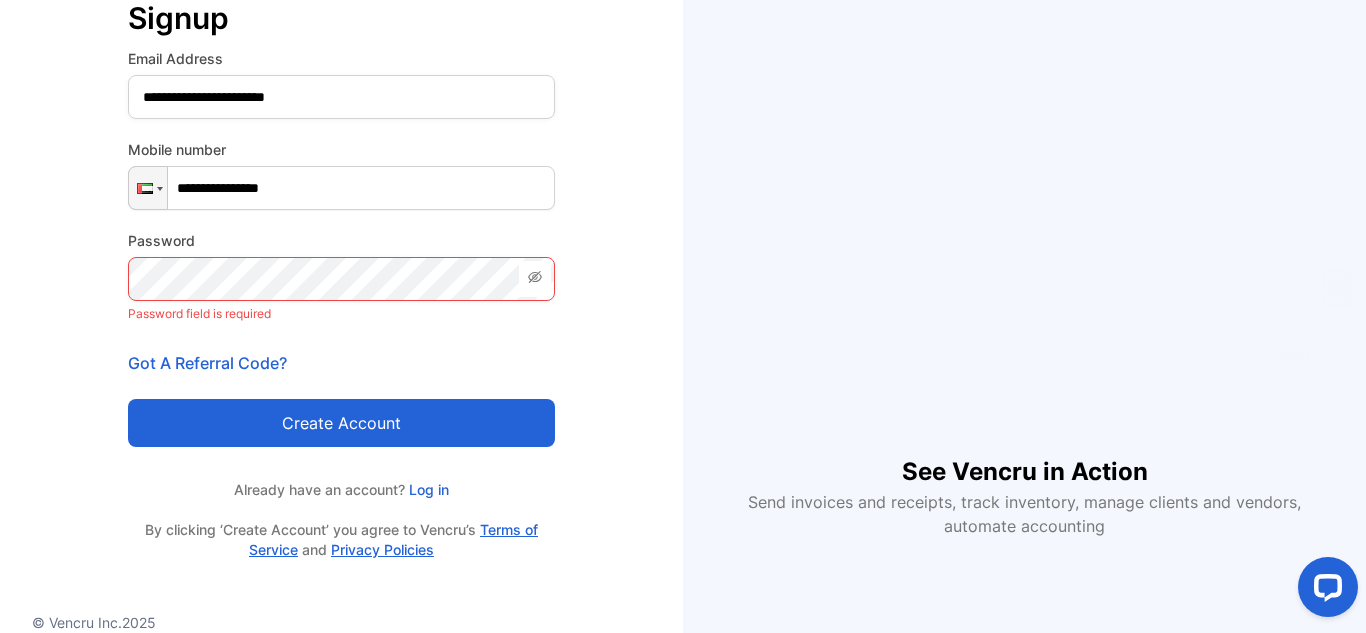 type on "**********" 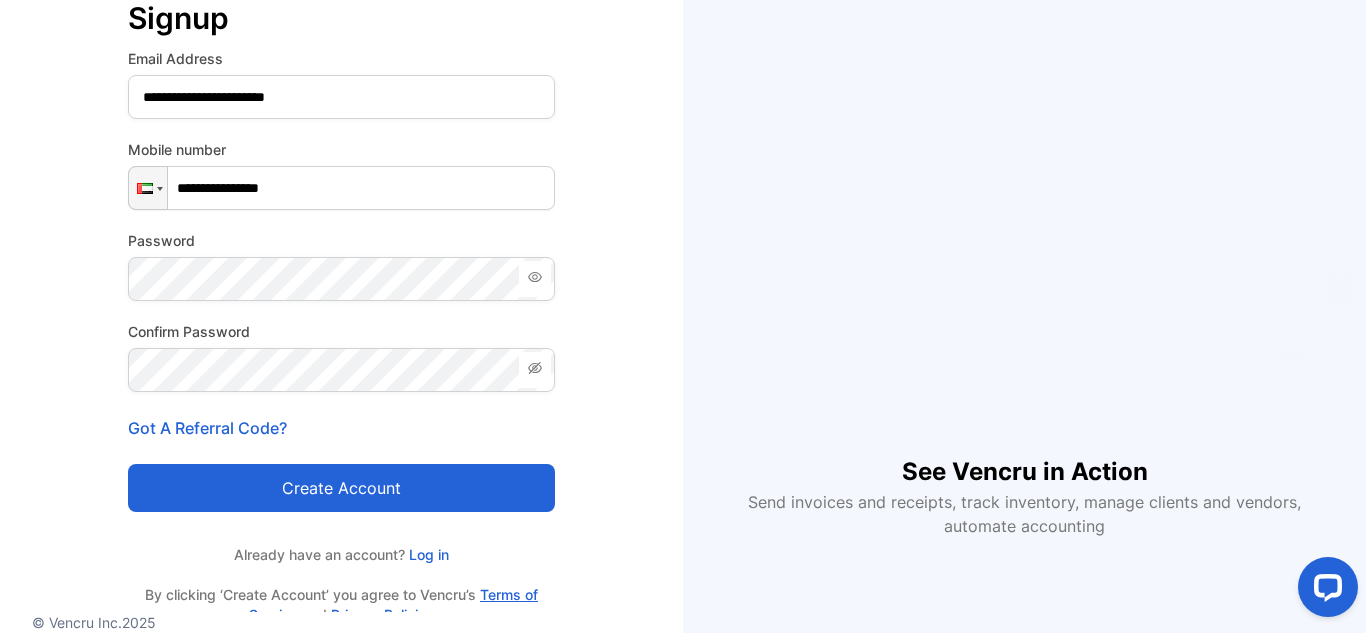 click on "Create account" at bounding box center (341, 488) 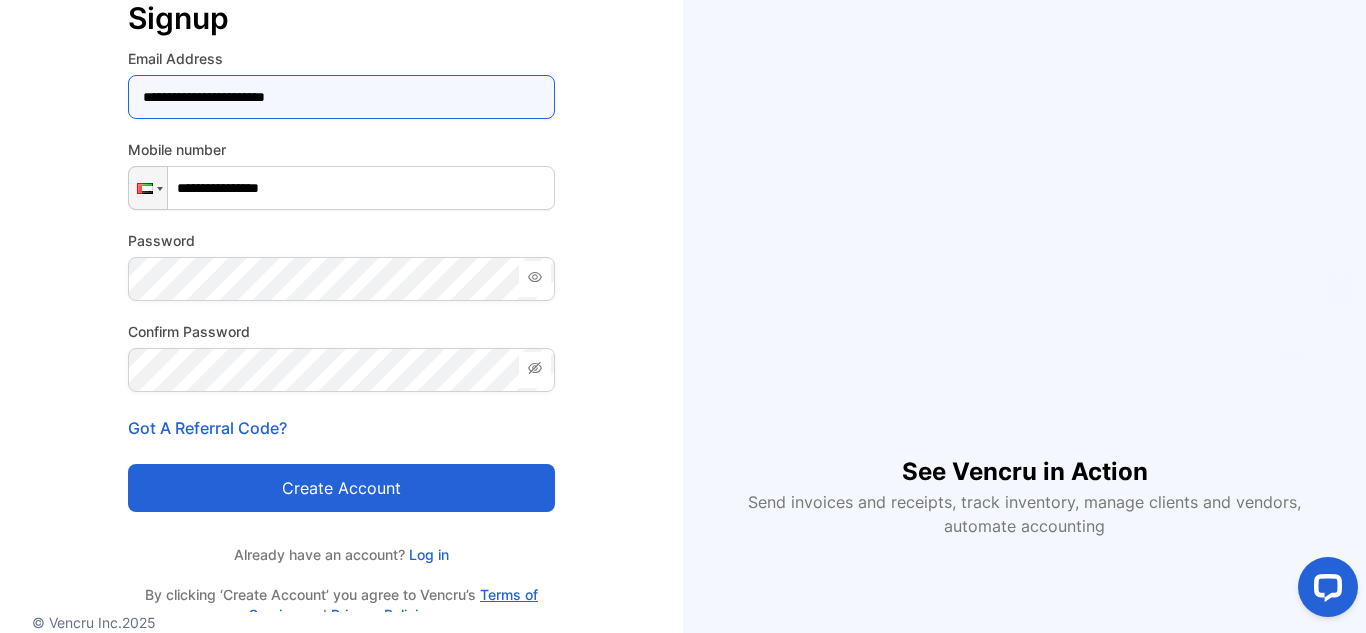 click on "**********" at bounding box center [341, 97] 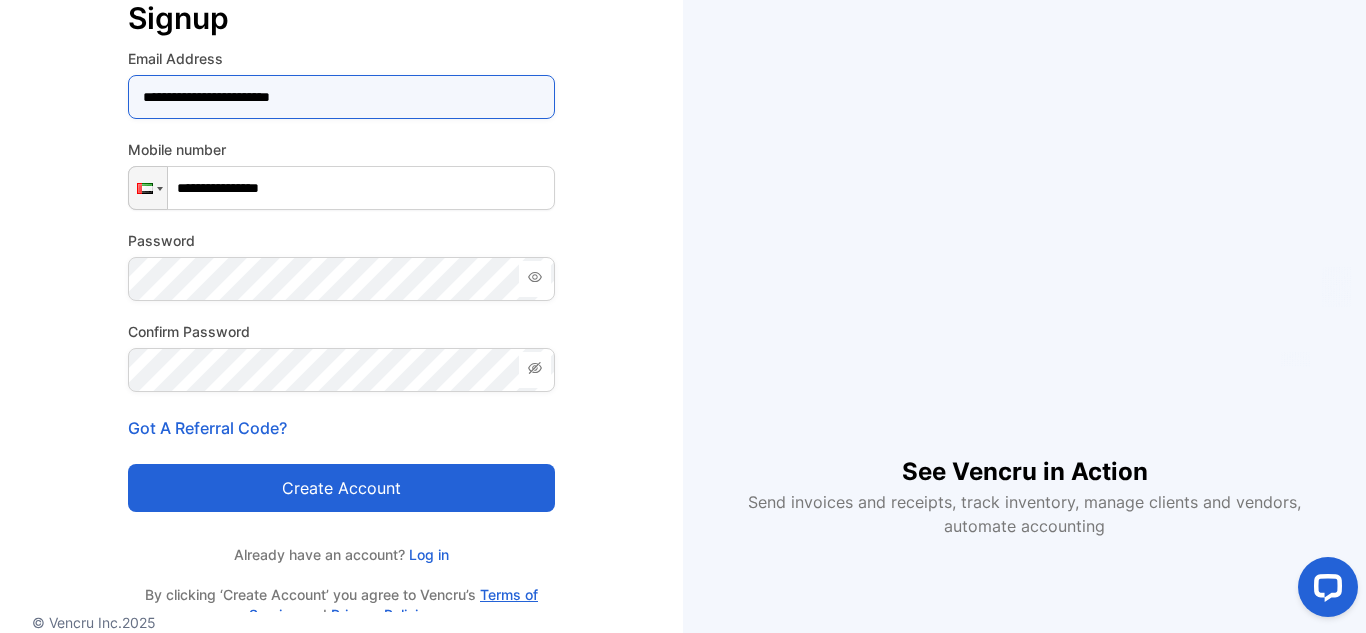 type on "**********" 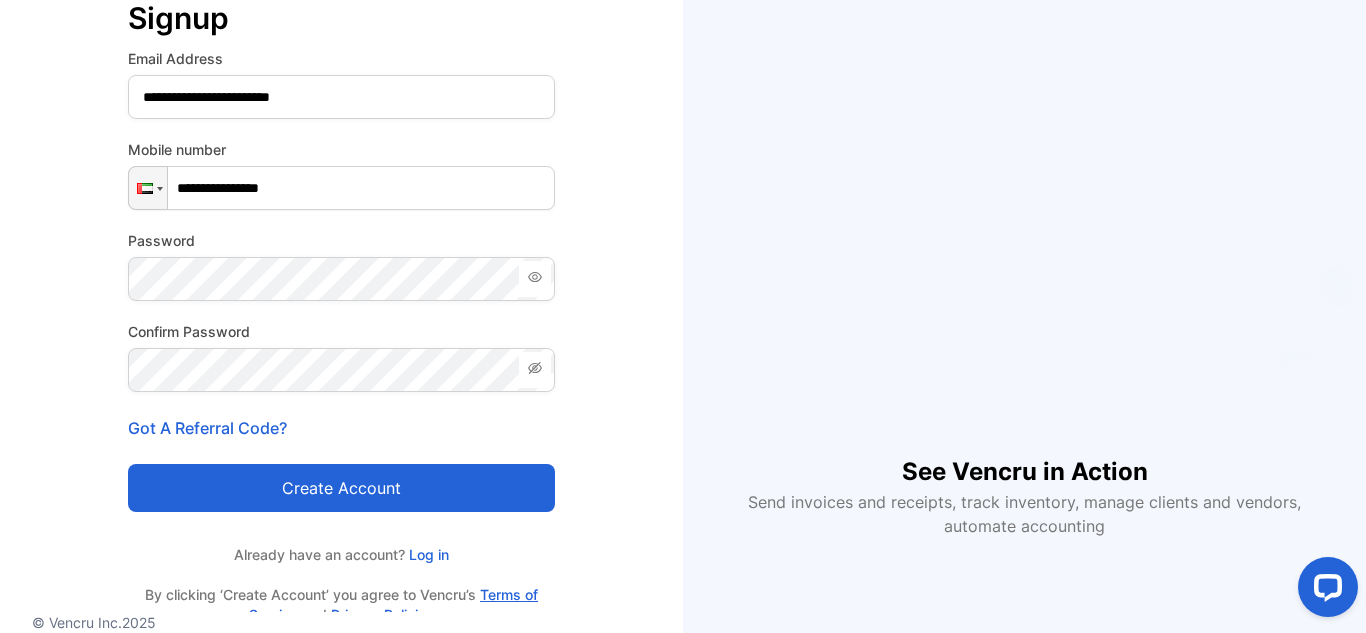 click on "Create account" at bounding box center (341, 488) 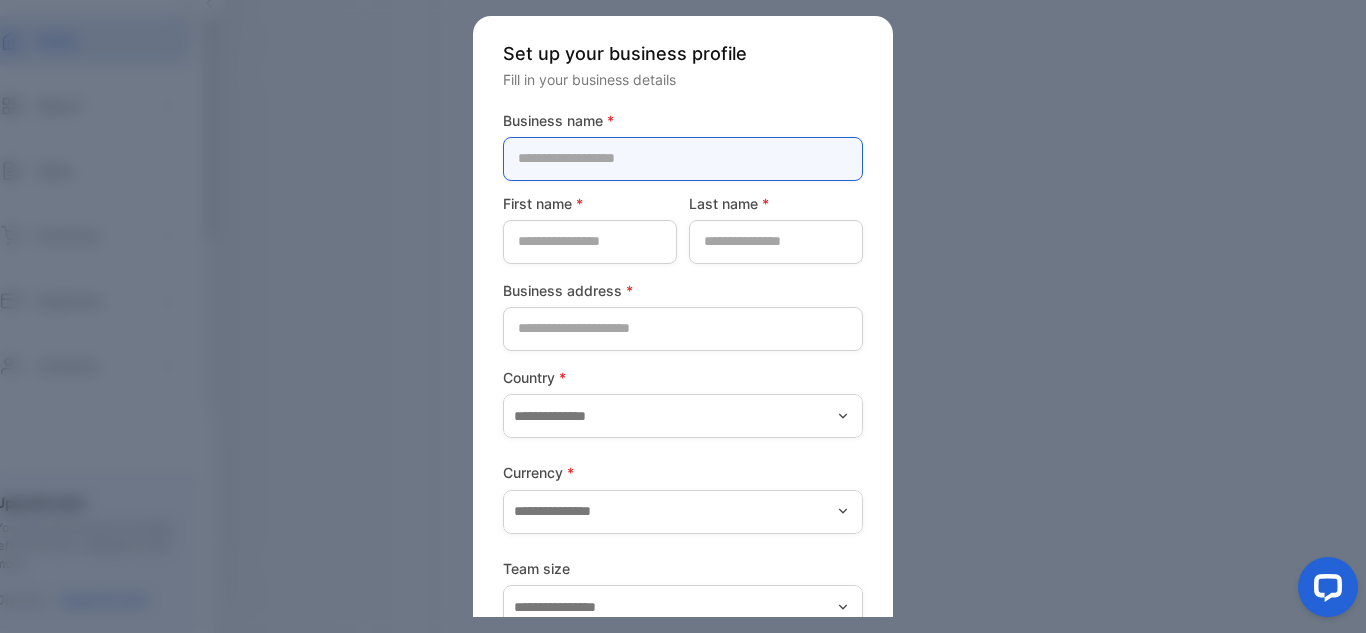 click at bounding box center (683, 159) 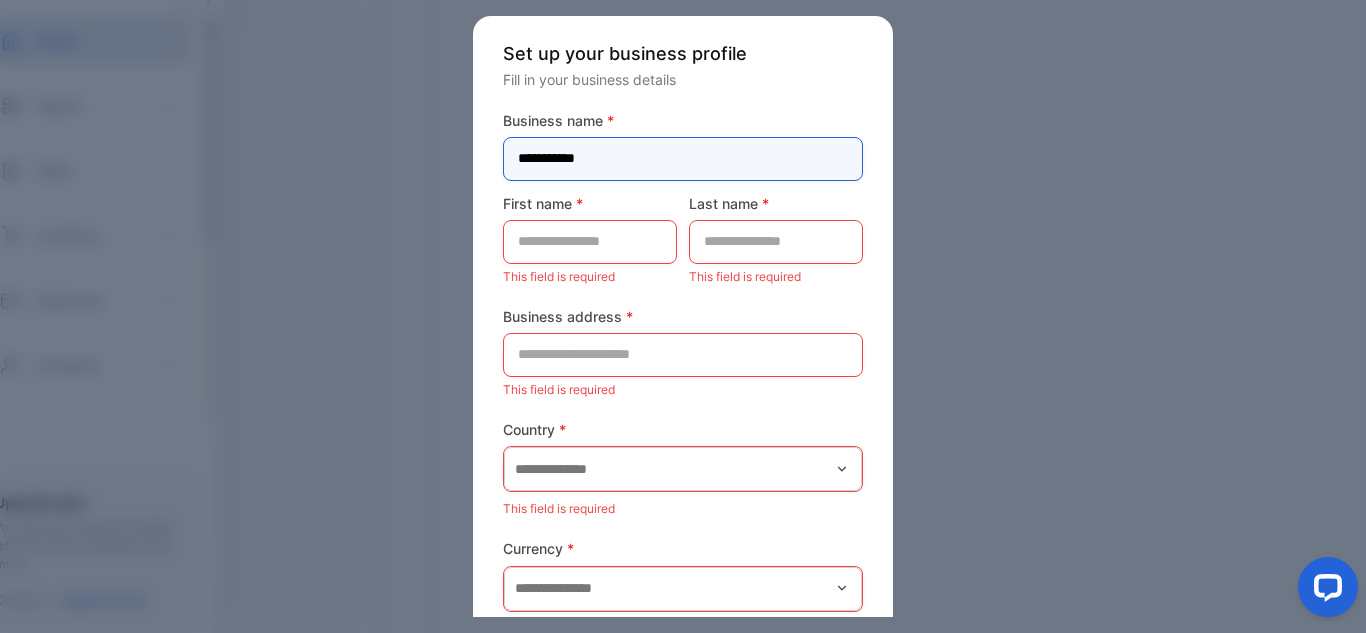 type on "**********" 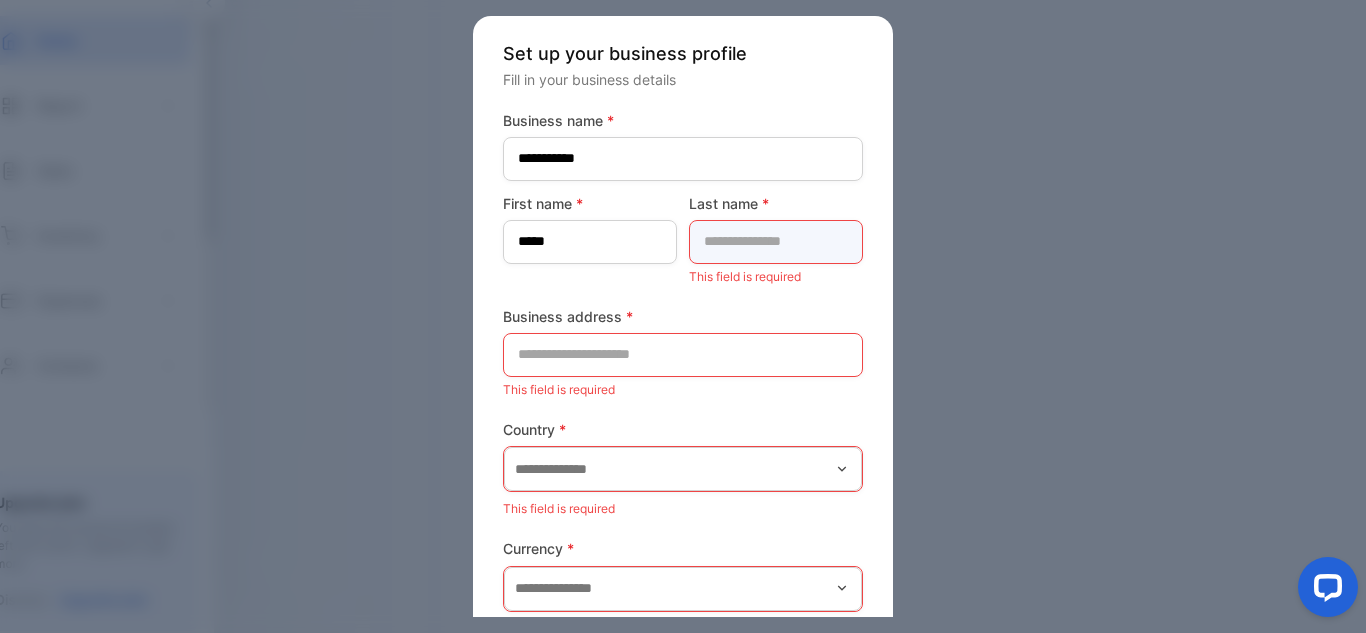 type on "******" 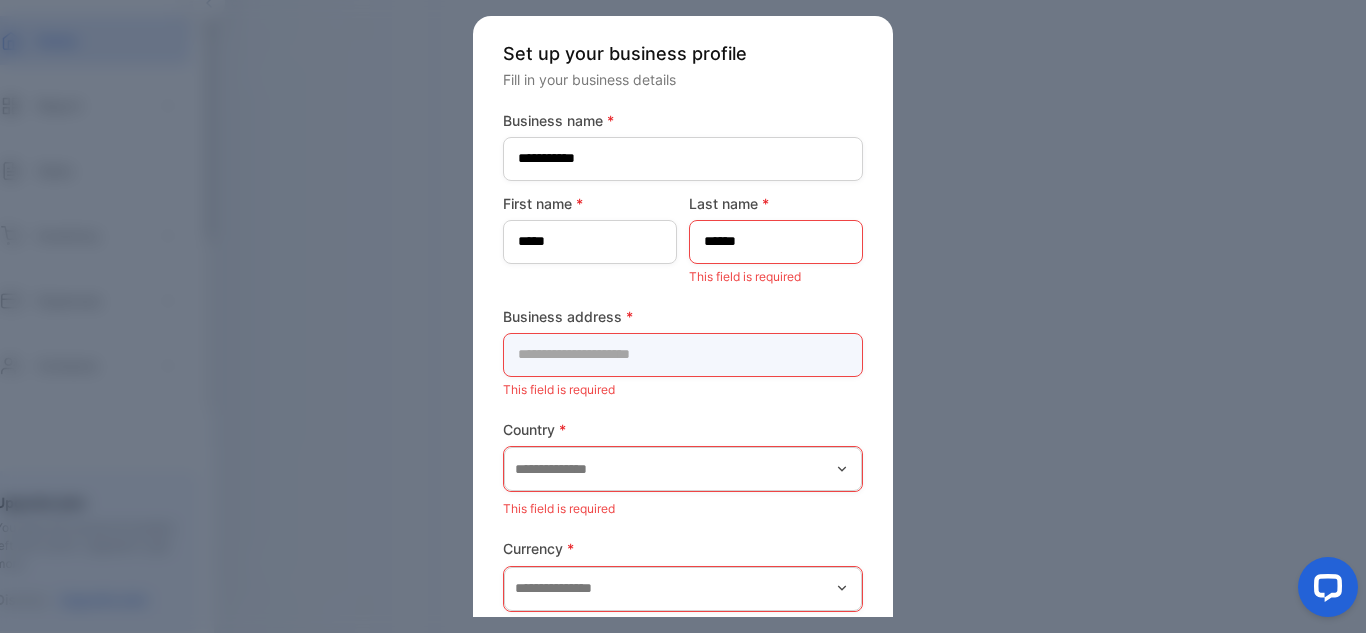 type on "*****" 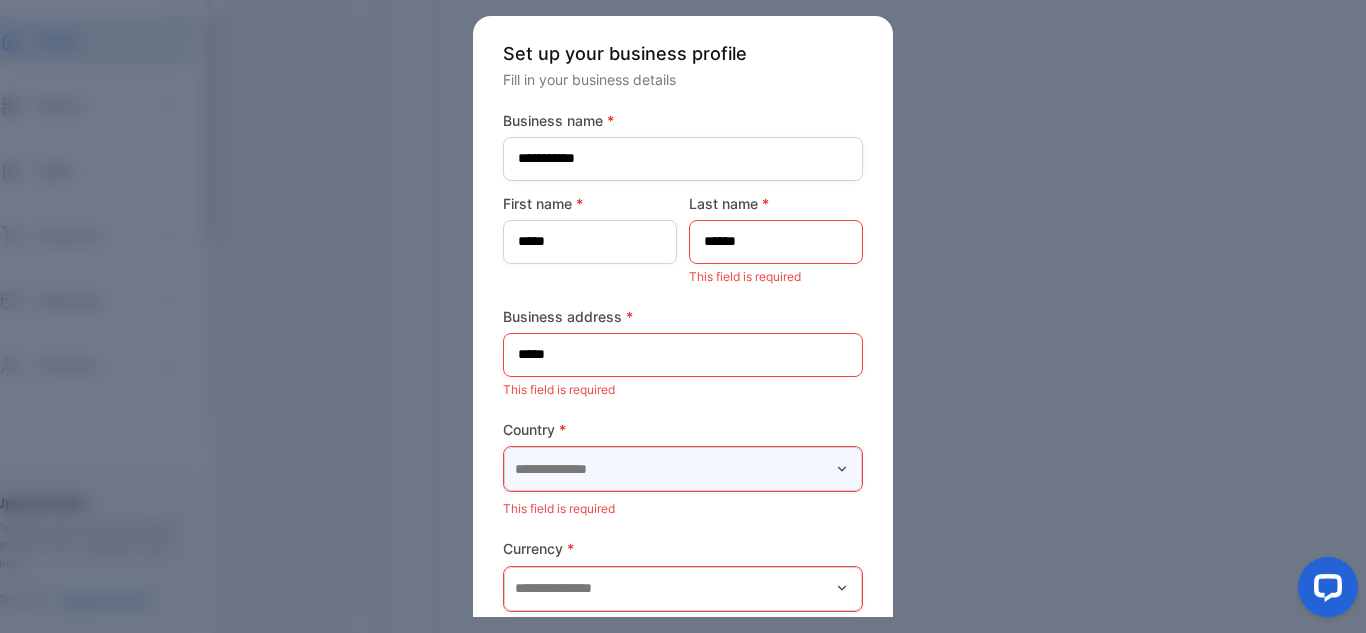 type on "**********" 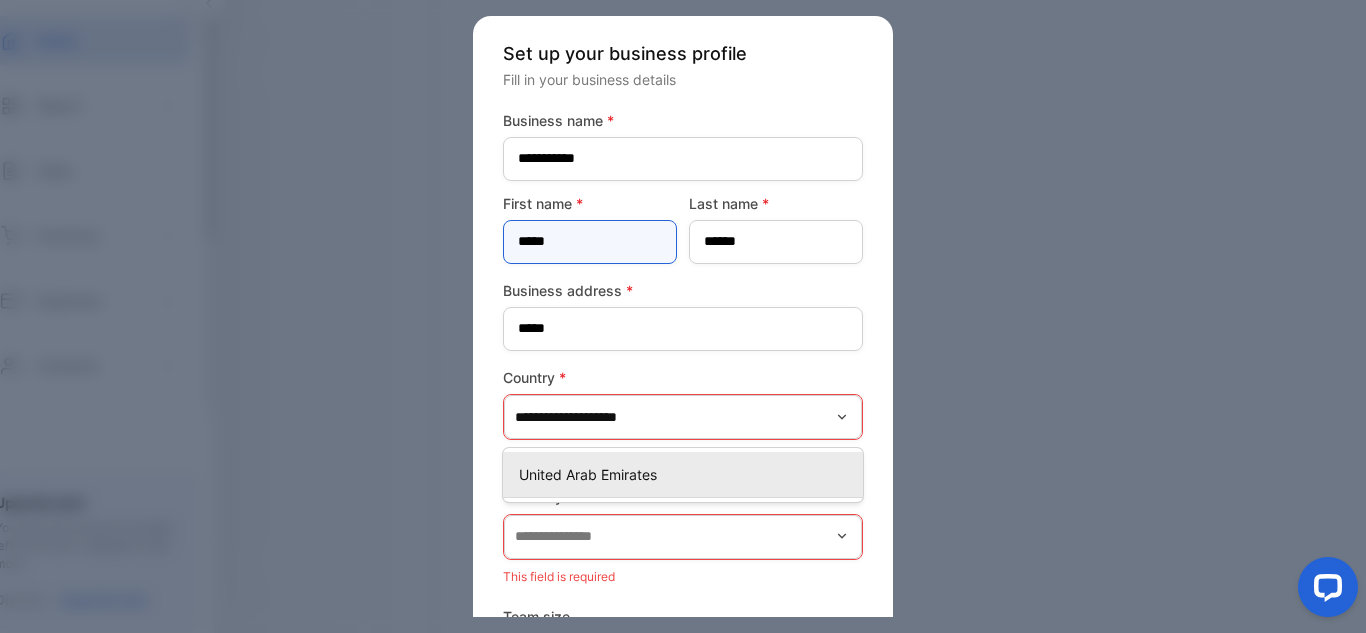 type on "*****" 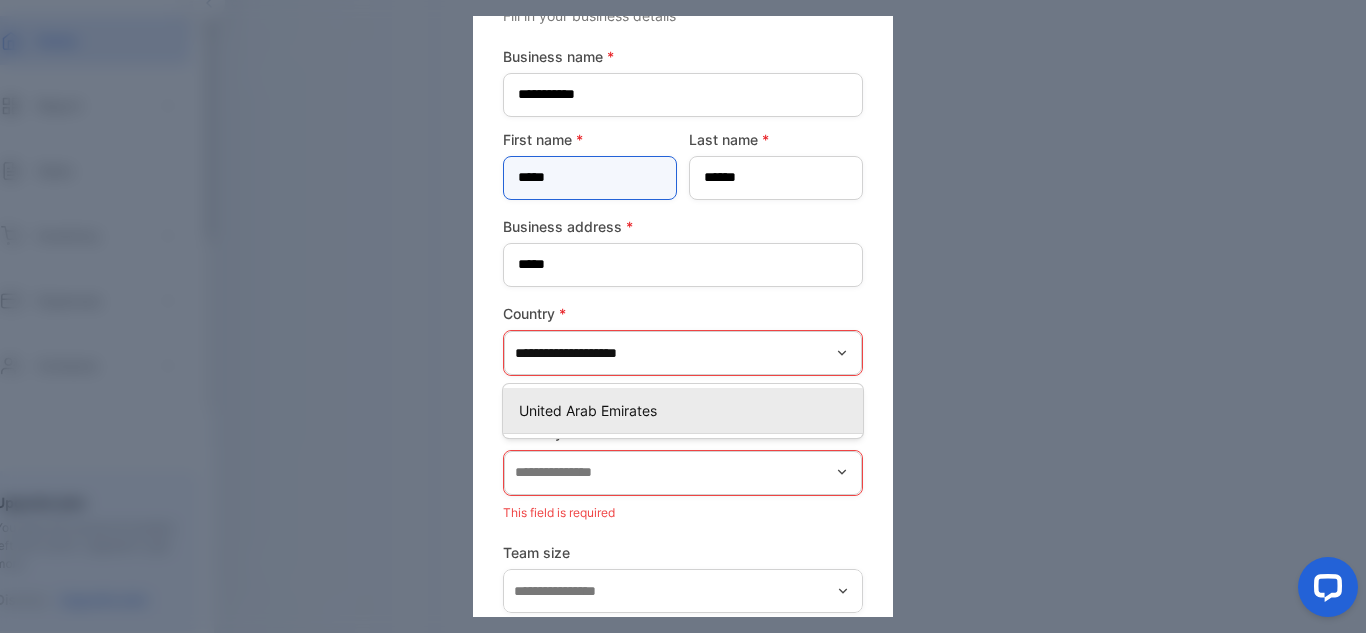 scroll, scrollTop: 100, scrollLeft: 0, axis: vertical 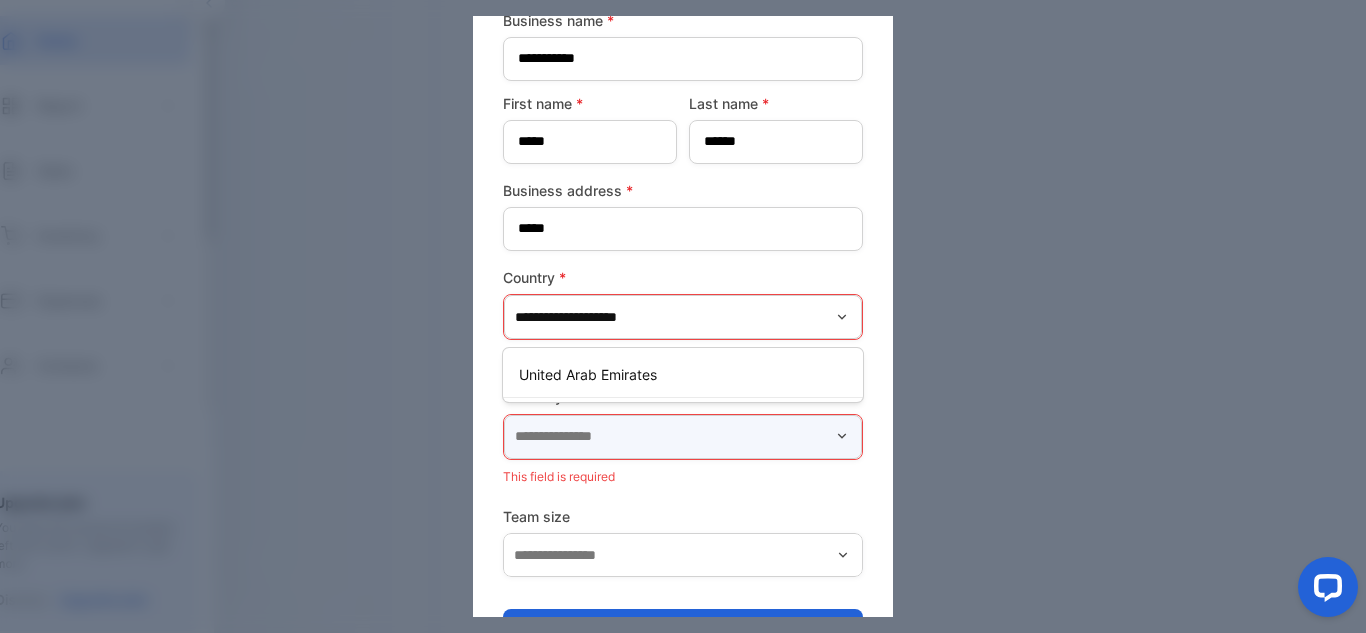 click at bounding box center [683, 437] 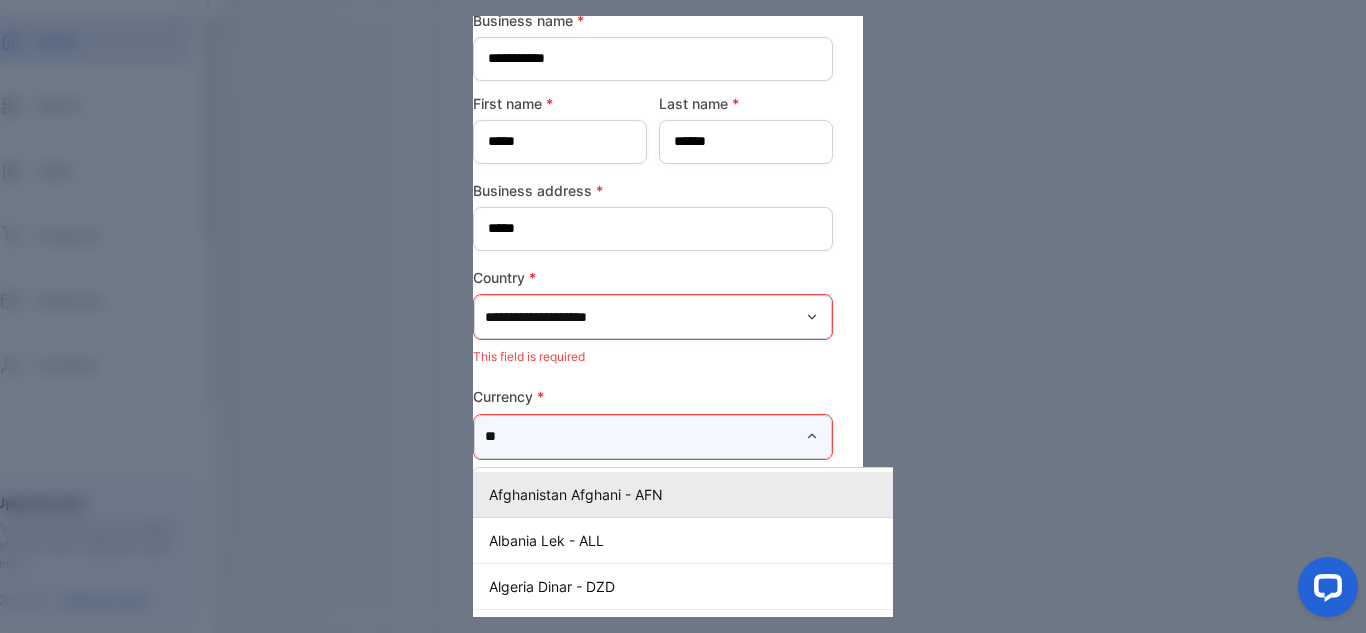 scroll, scrollTop: 100, scrollLeft: 0, axis: vertical 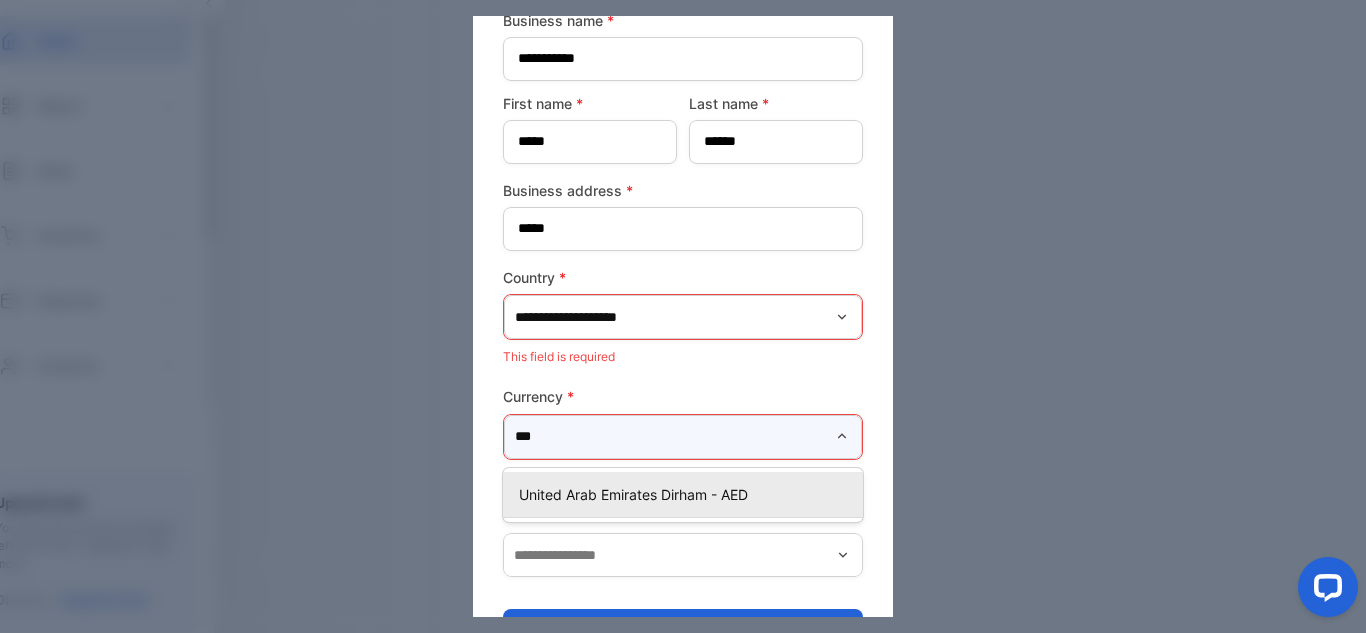 type on "***" 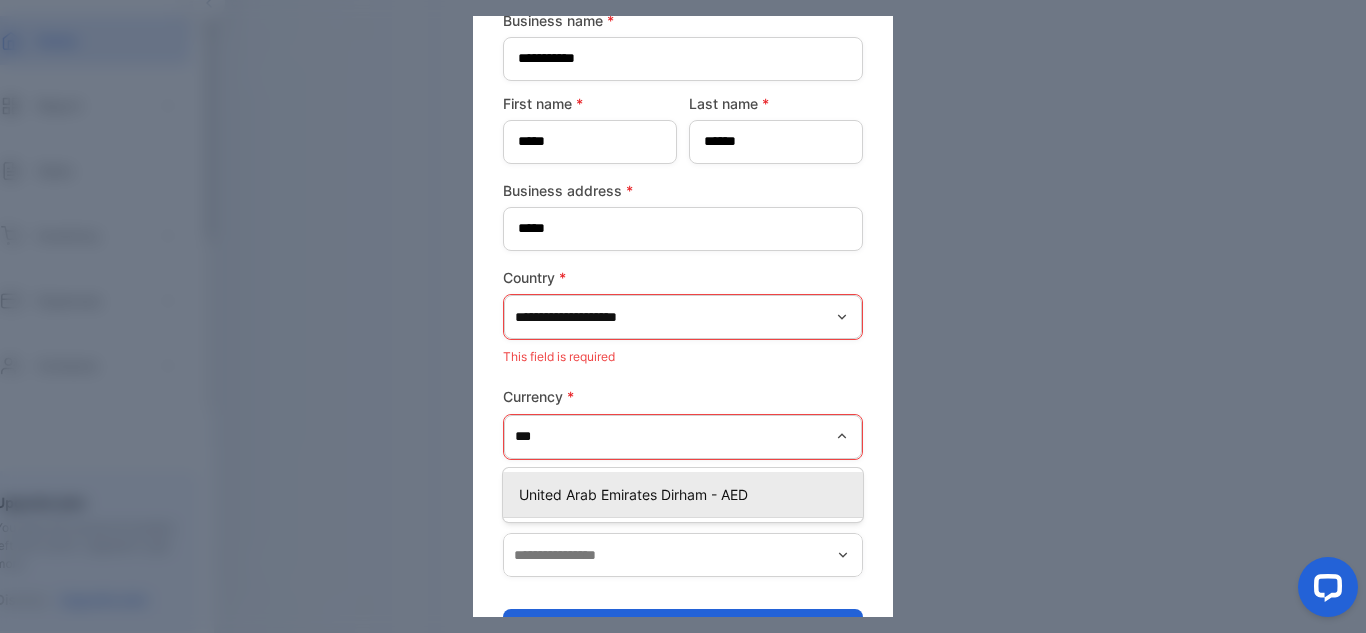 click on "United Arab Emirates Dirham - AED" at bounding box center (687, 494) 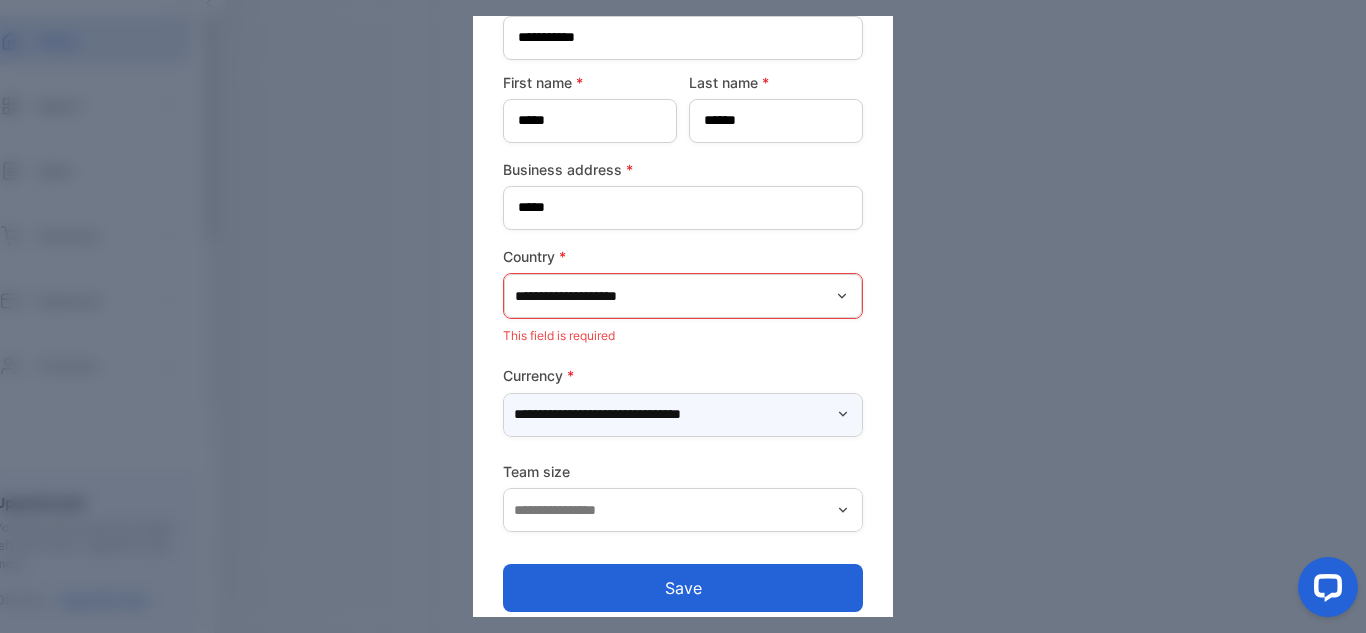 scroll, scrollTop: 140, scrollLeft: 0, axis: vertical 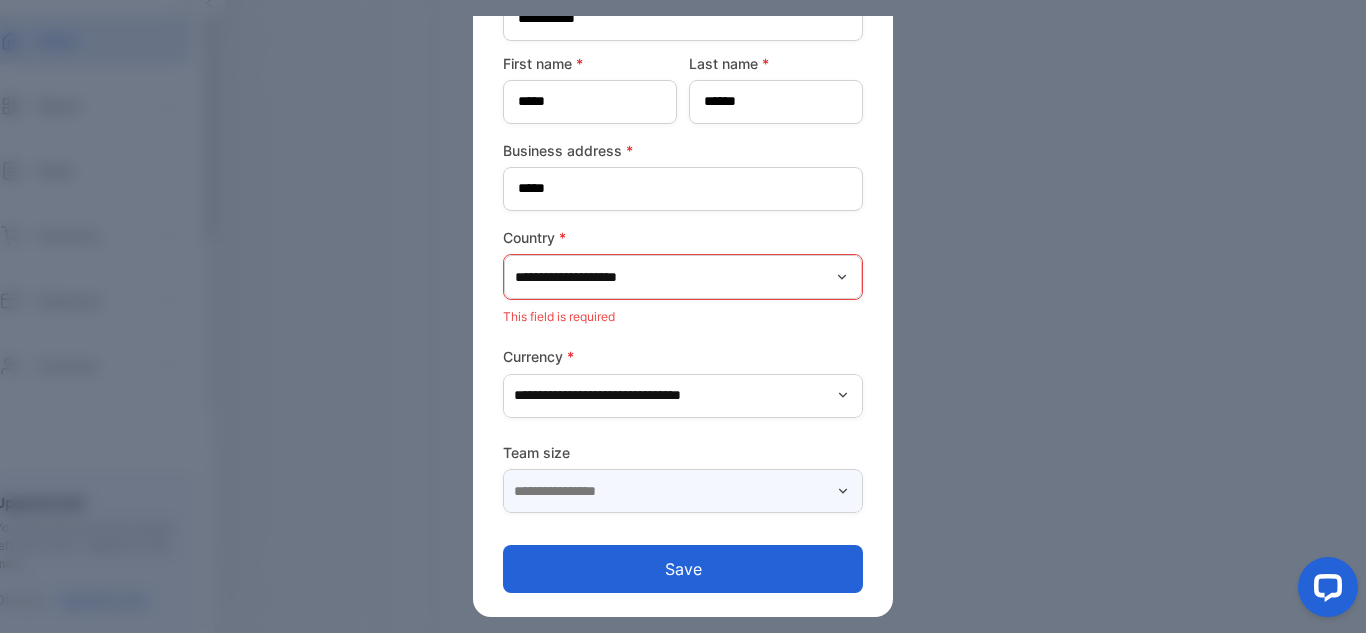 click at bounding box center (683, 491) 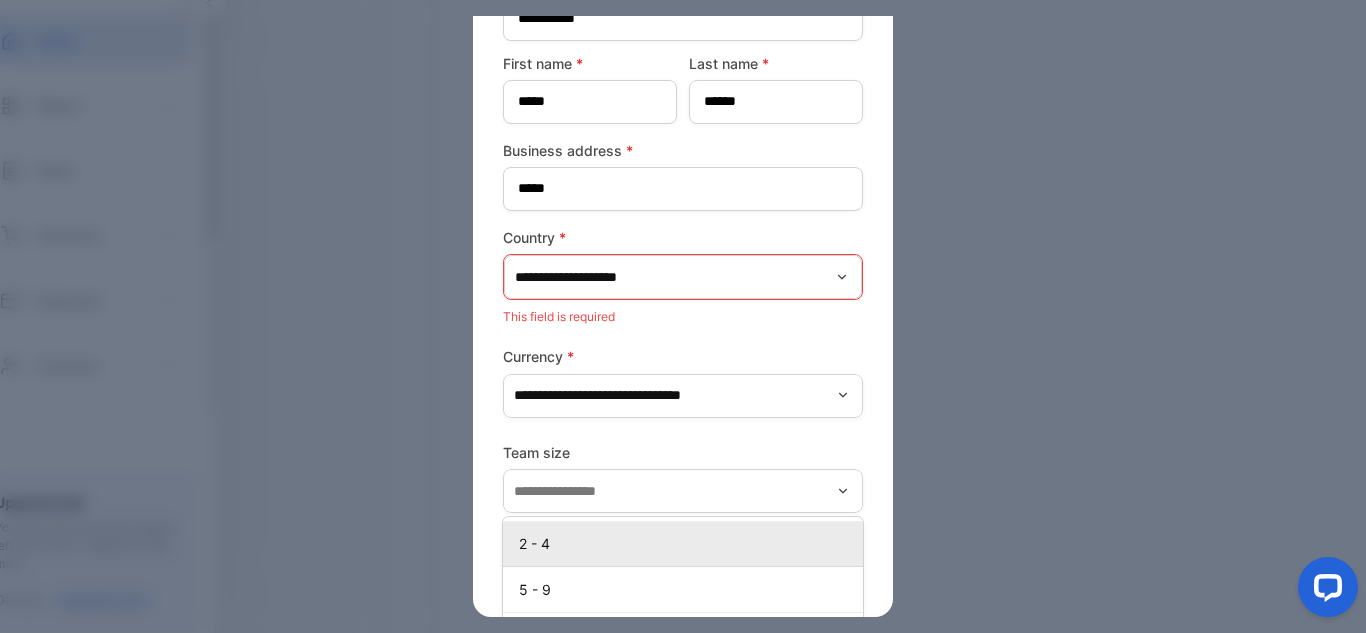 click on "2 - 4" at bounding box center [687, 543] 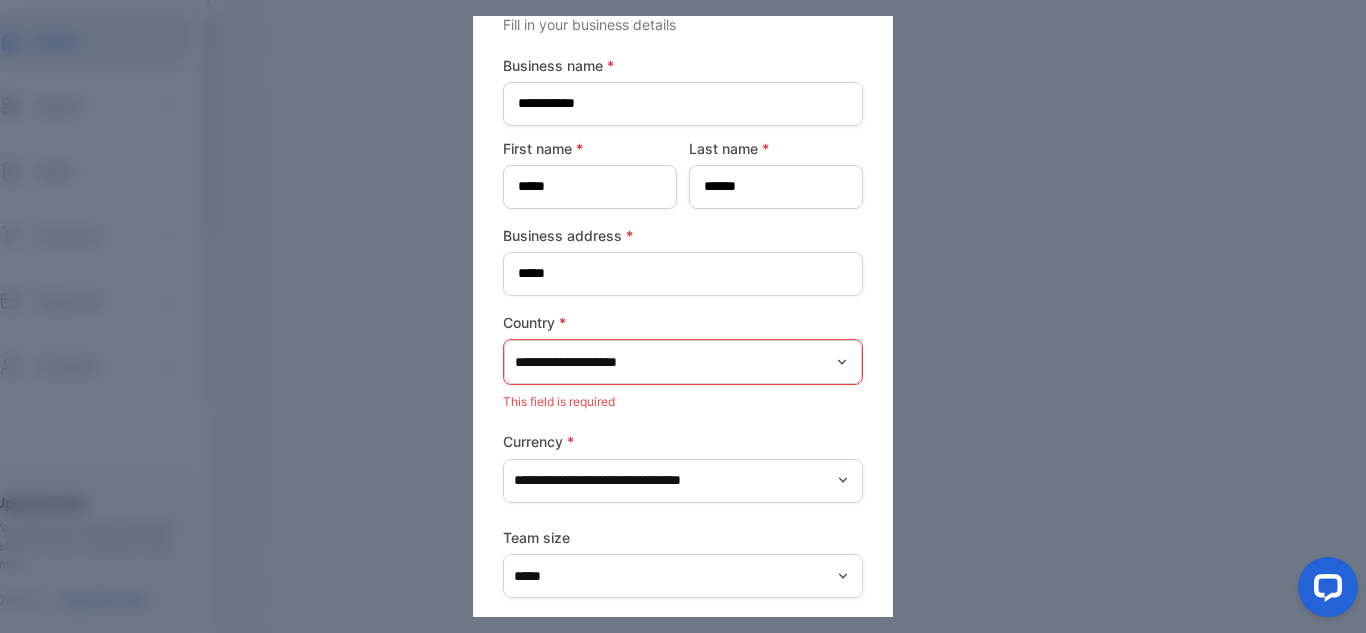 scroll, scrollTop: 140, scrollLeft: 0, axis: vertical 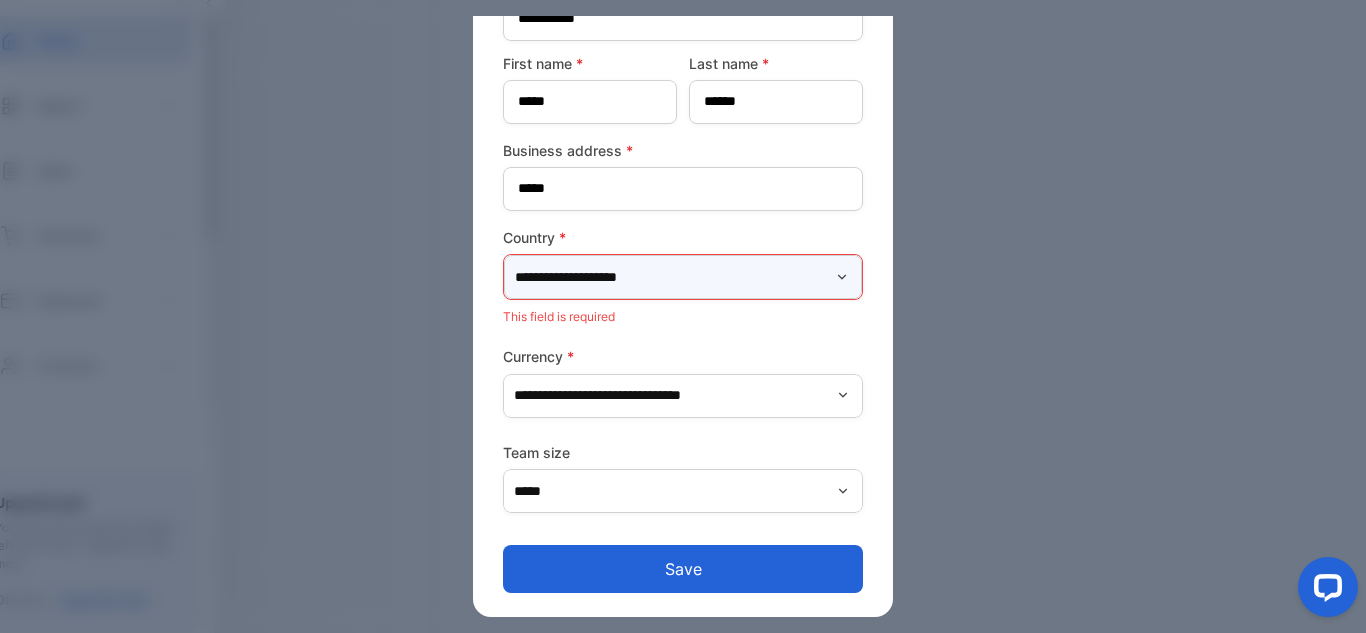 click on "**********" at bounding box center (683, 277) 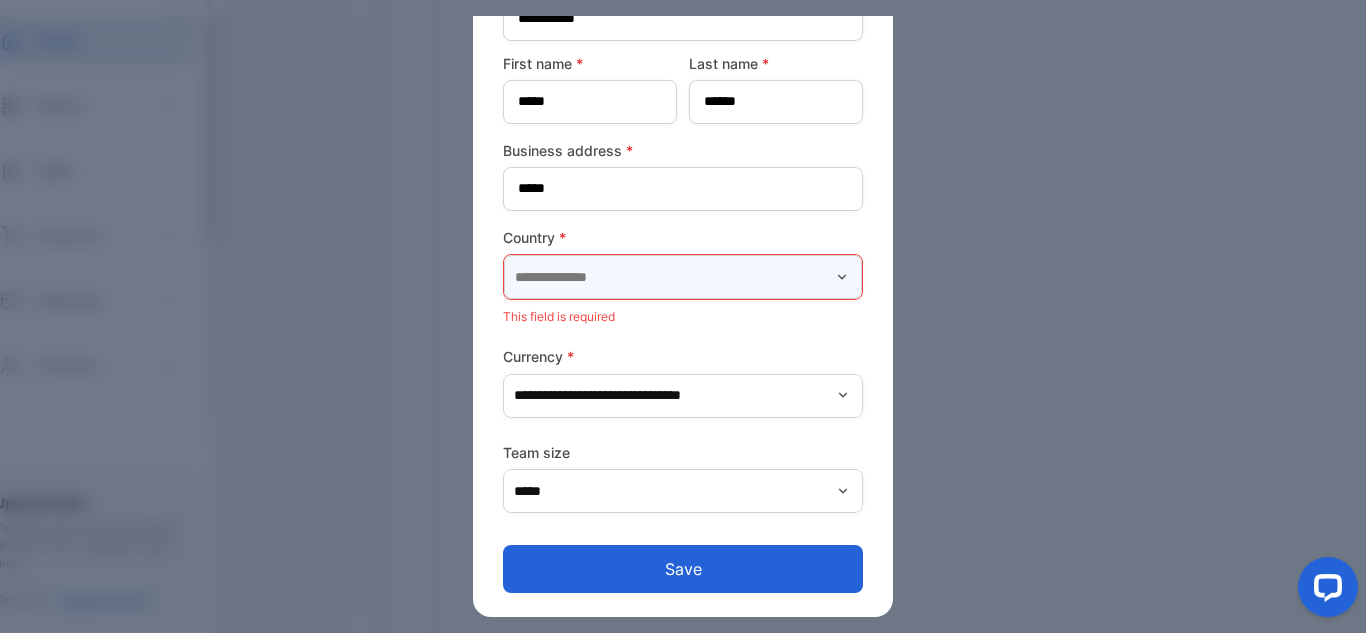 click at bounding box center (683, 277) 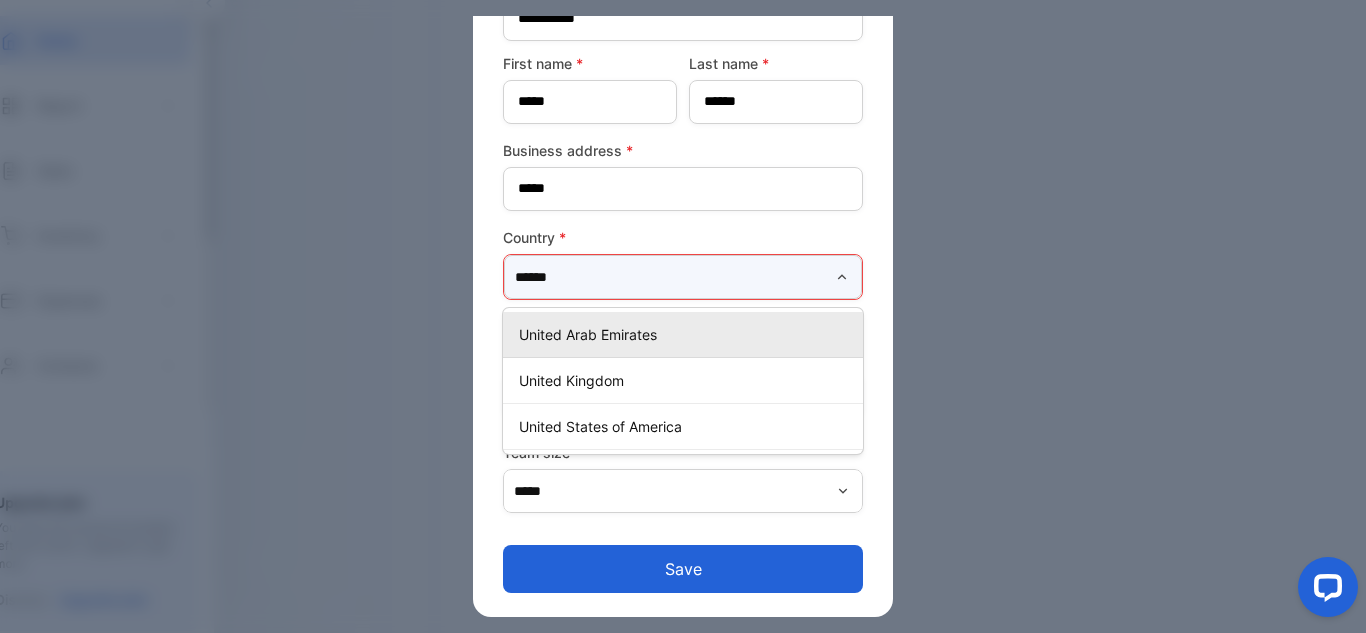 type on "**********" 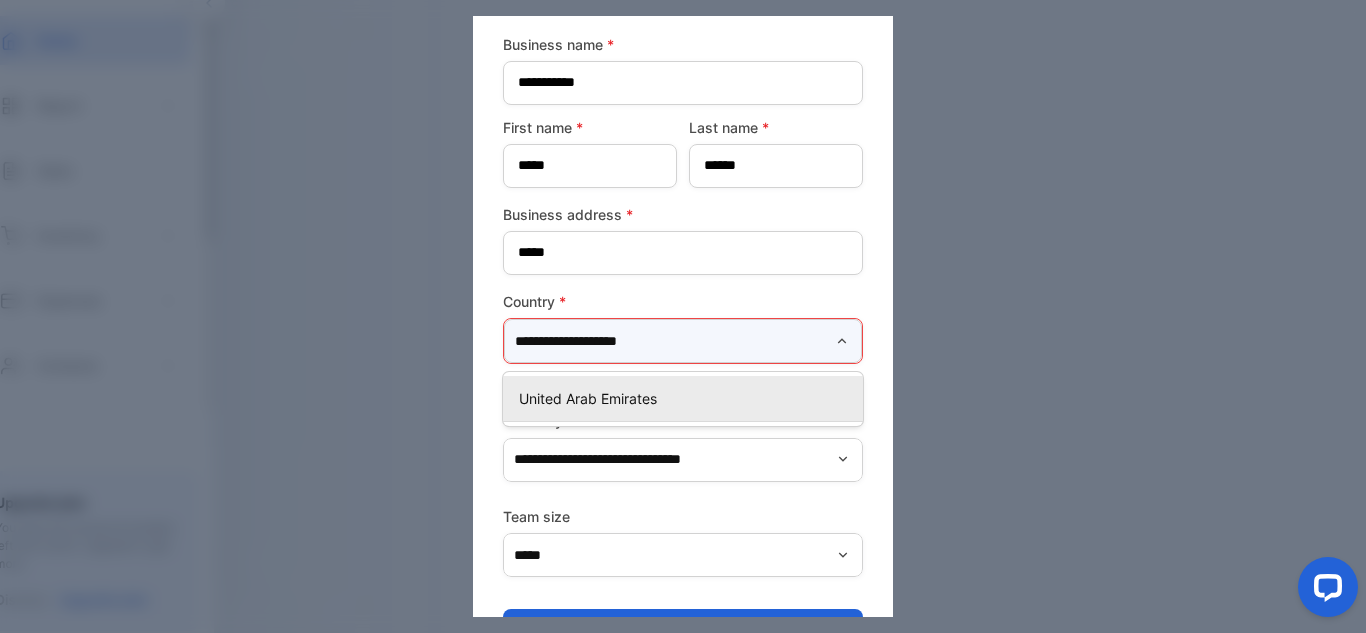 scroll, scrollTop: 40, scrollLeft: 0, axis: vertical 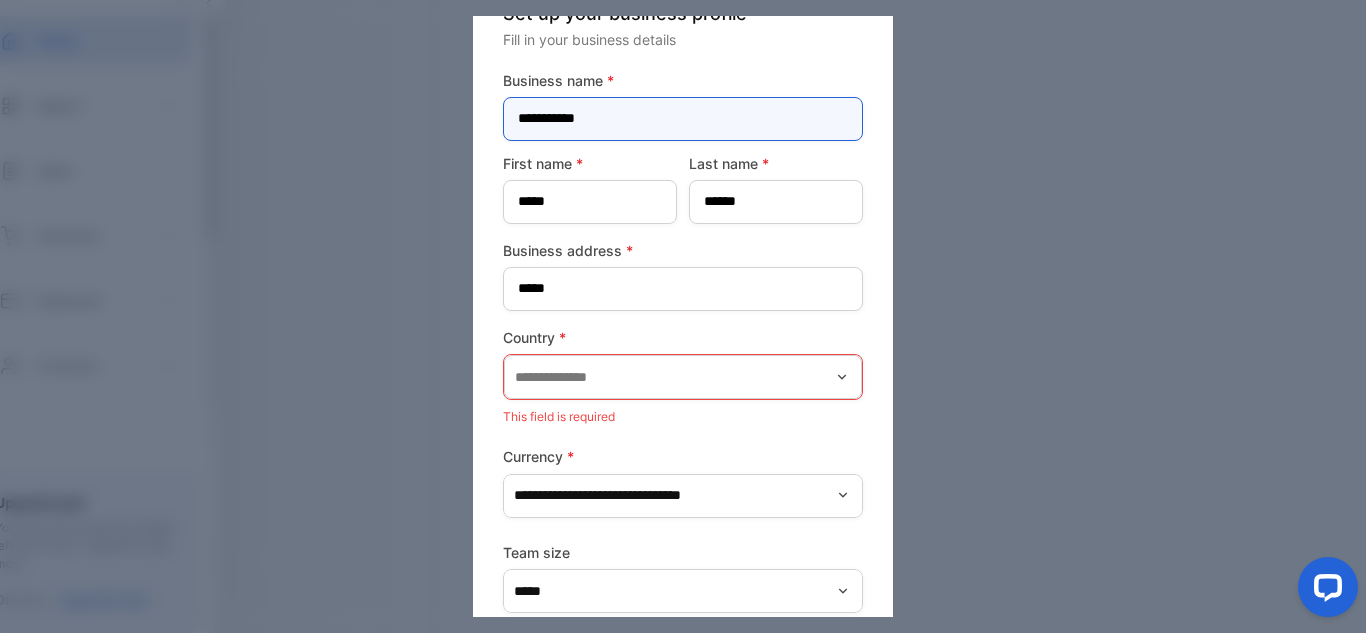 drag, startPoint x: 625, startPoint y: 118, endPoint x: 357, endPoint y: 125, distance: 268.0914 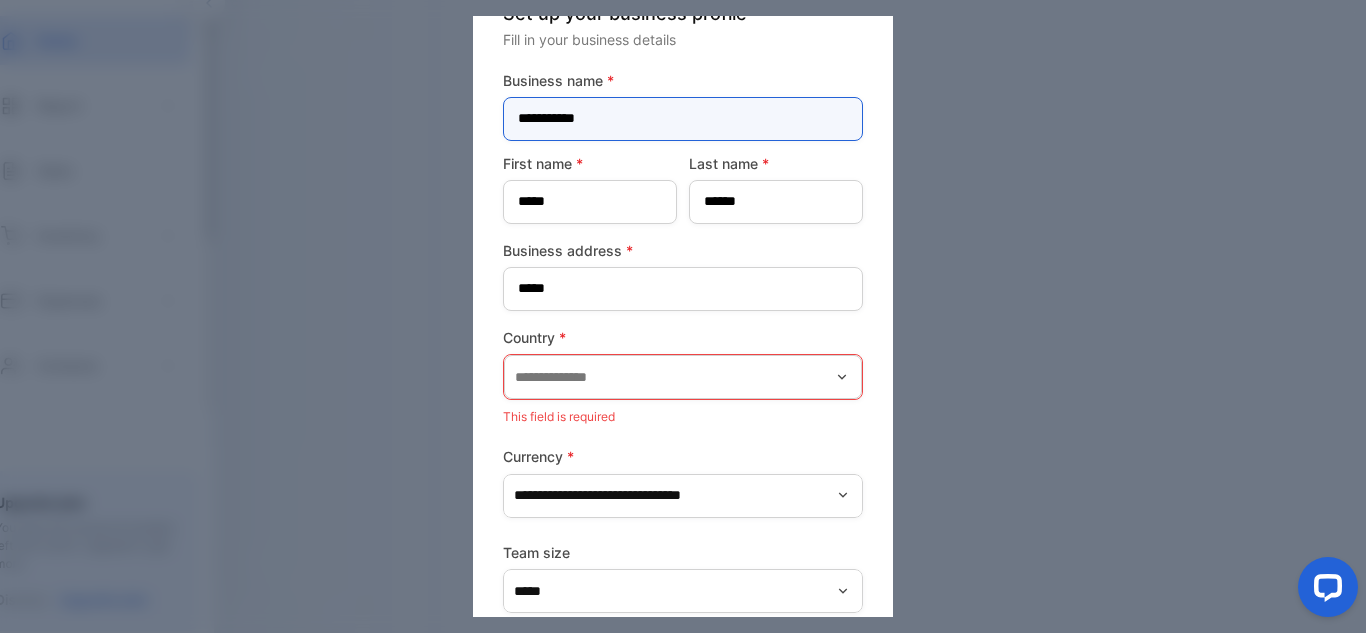 click on "**********" at bounding box center [683, 316] 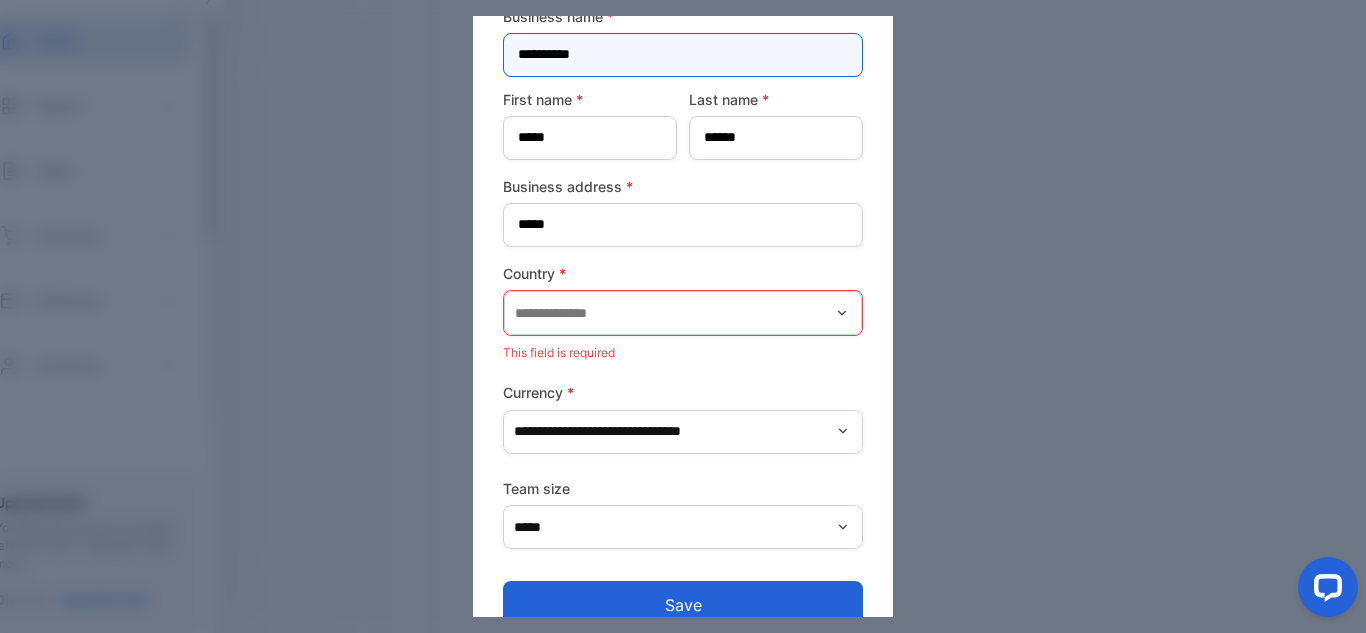 scroll, scrollTop: 140, scrollLeft: 0, axis: vertical 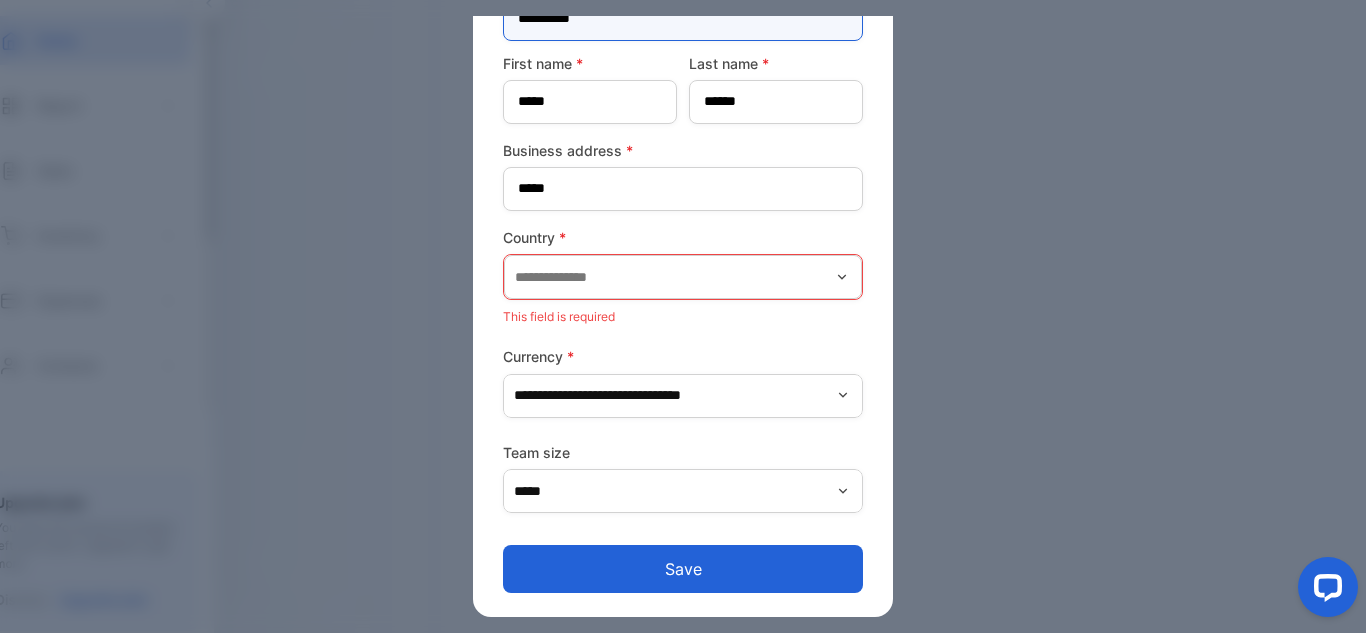 type on "**********" 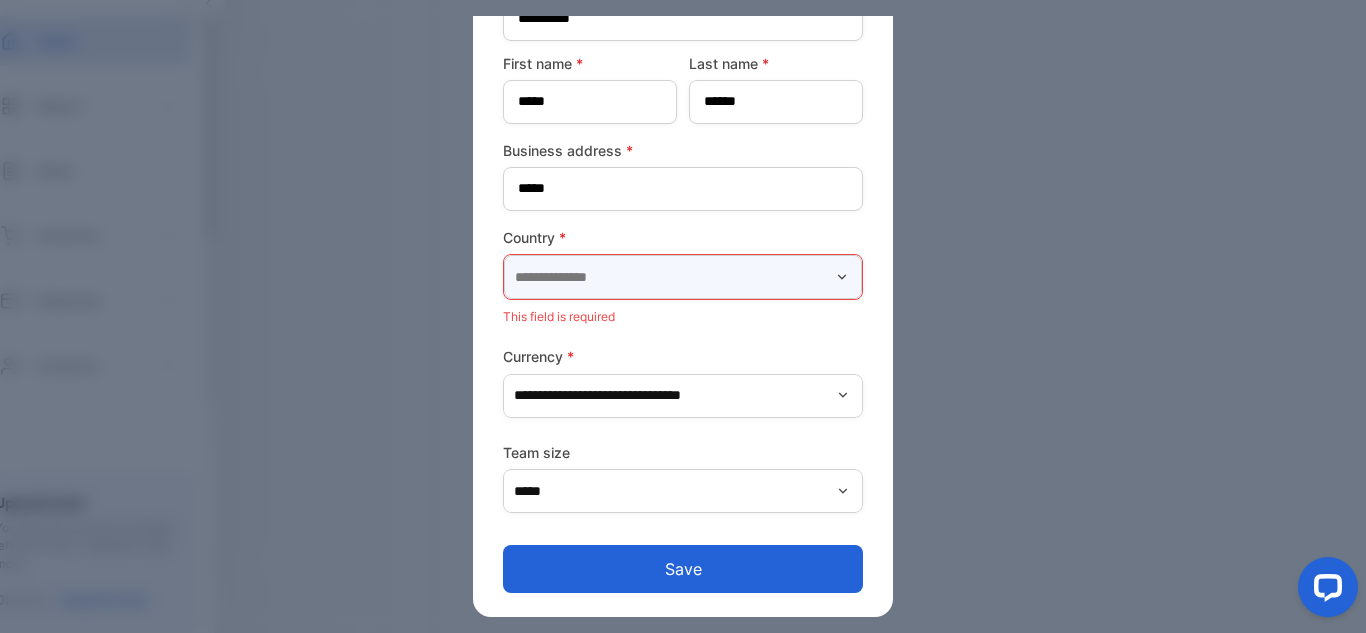 click at bounding box center [683, 277] 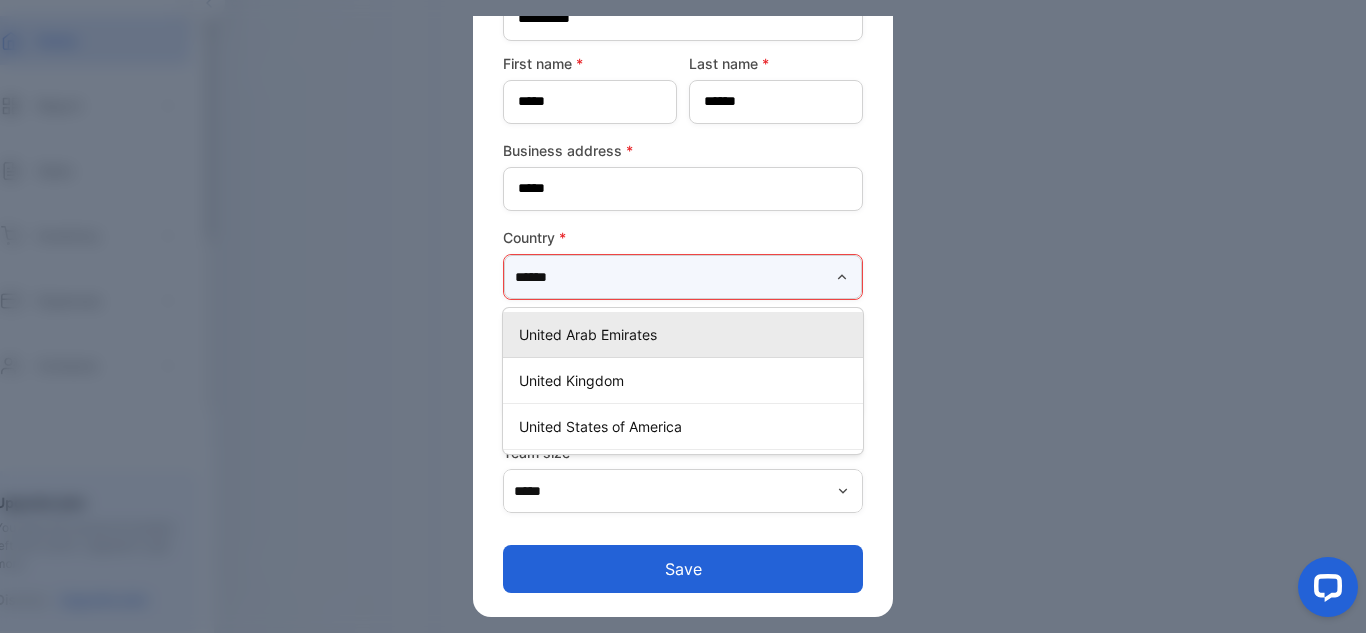 type on "**********" 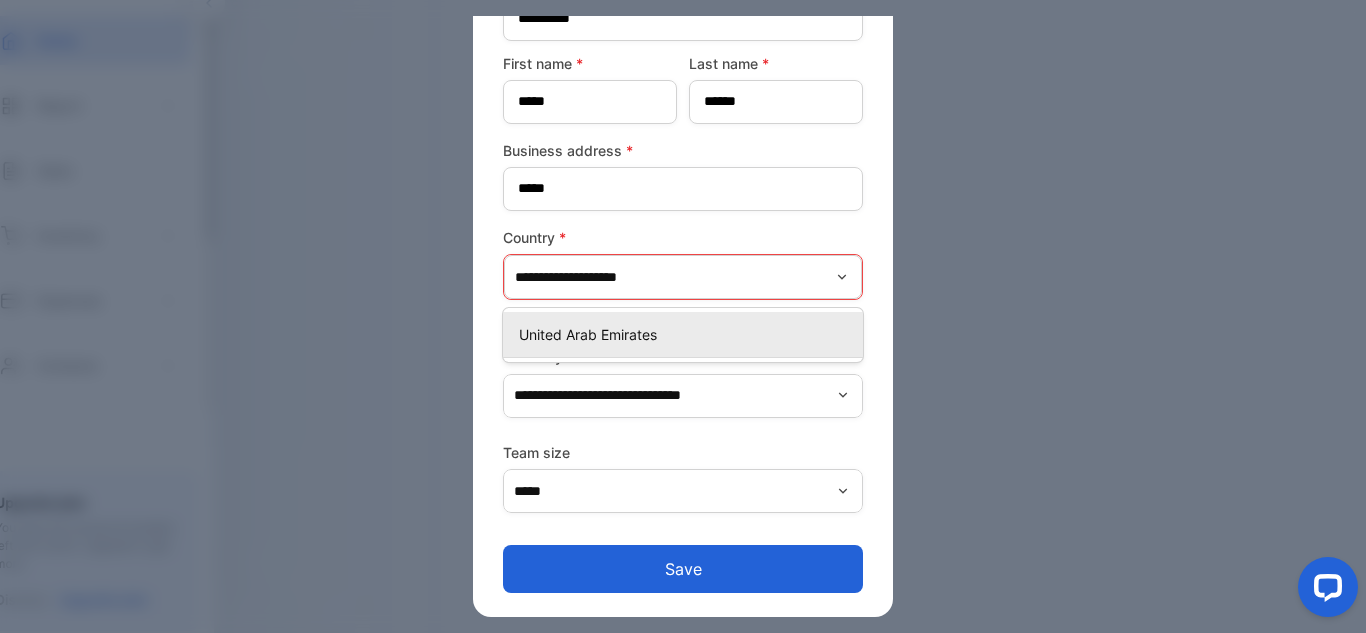 click on "United Arab Emirates" at bounding box center [687, 334] 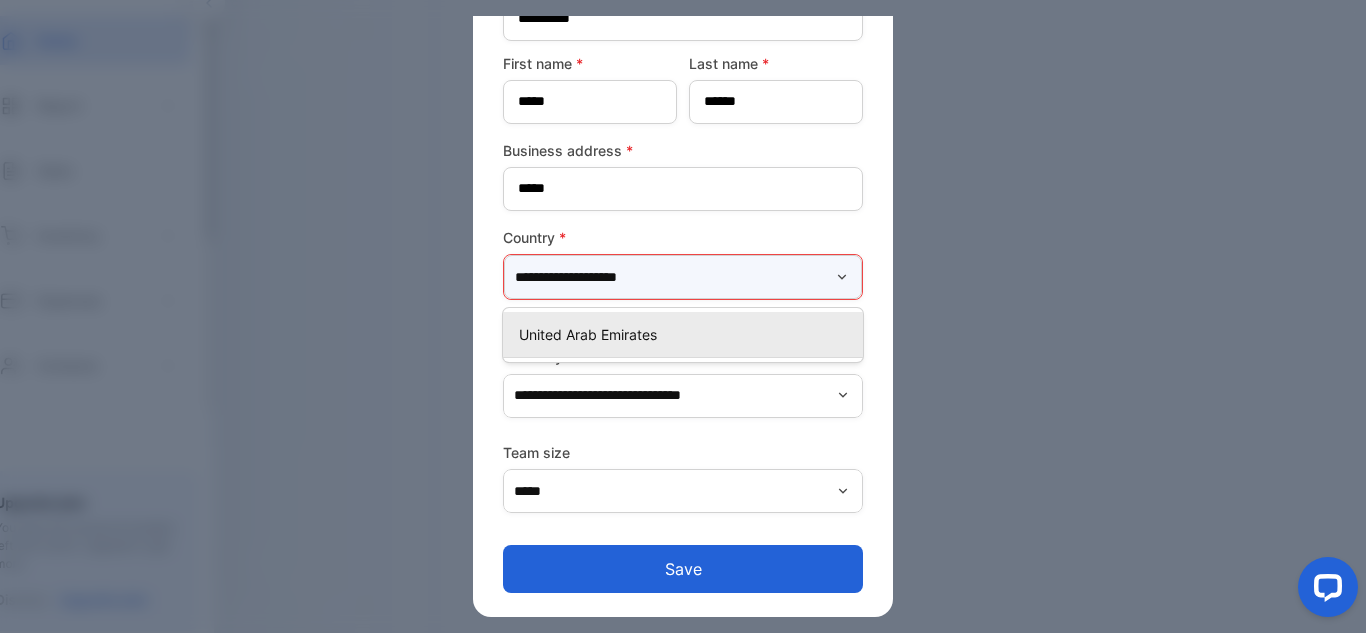 scroll, scrollTop: 117, scrollLeft: 0, axis: vertical 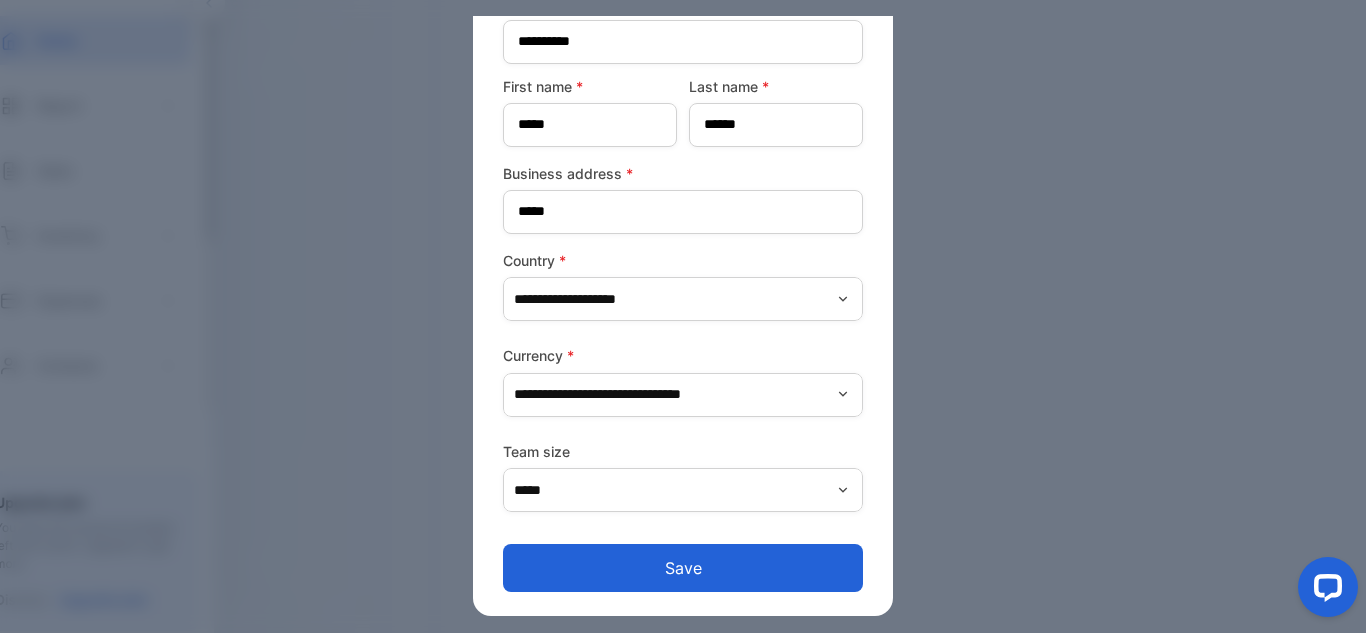 click on "Save" at bounding box center [683, 568] 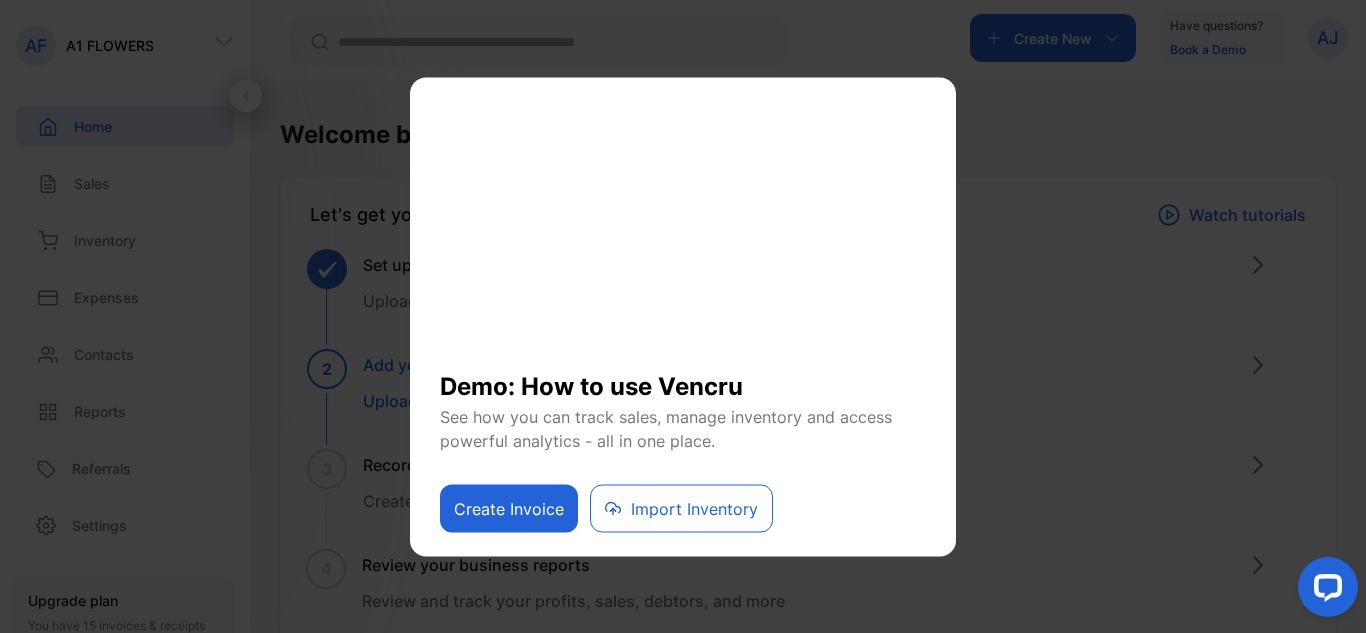 click on "Import Inventory" at bounding box center (681, 508) 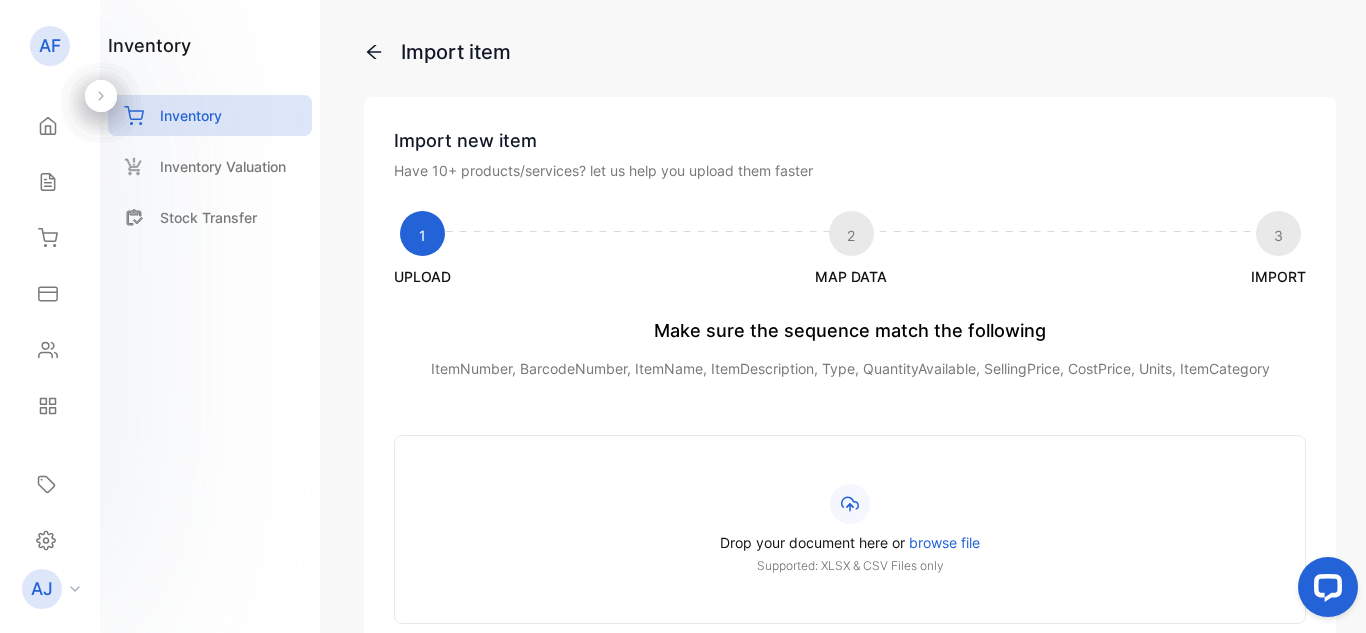 click on "Have 10+ products/services? let us help you upload them faster" at bounding box center [850, 170] 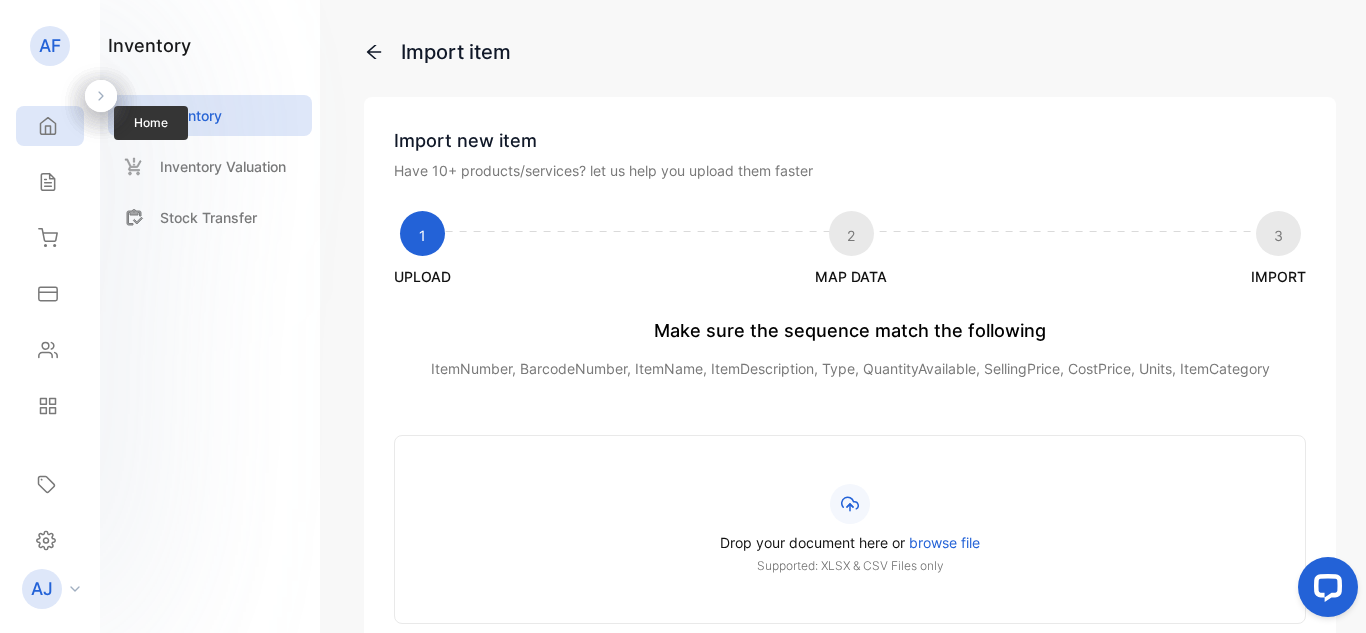 click on "Home" at bounding box center (50, 126) 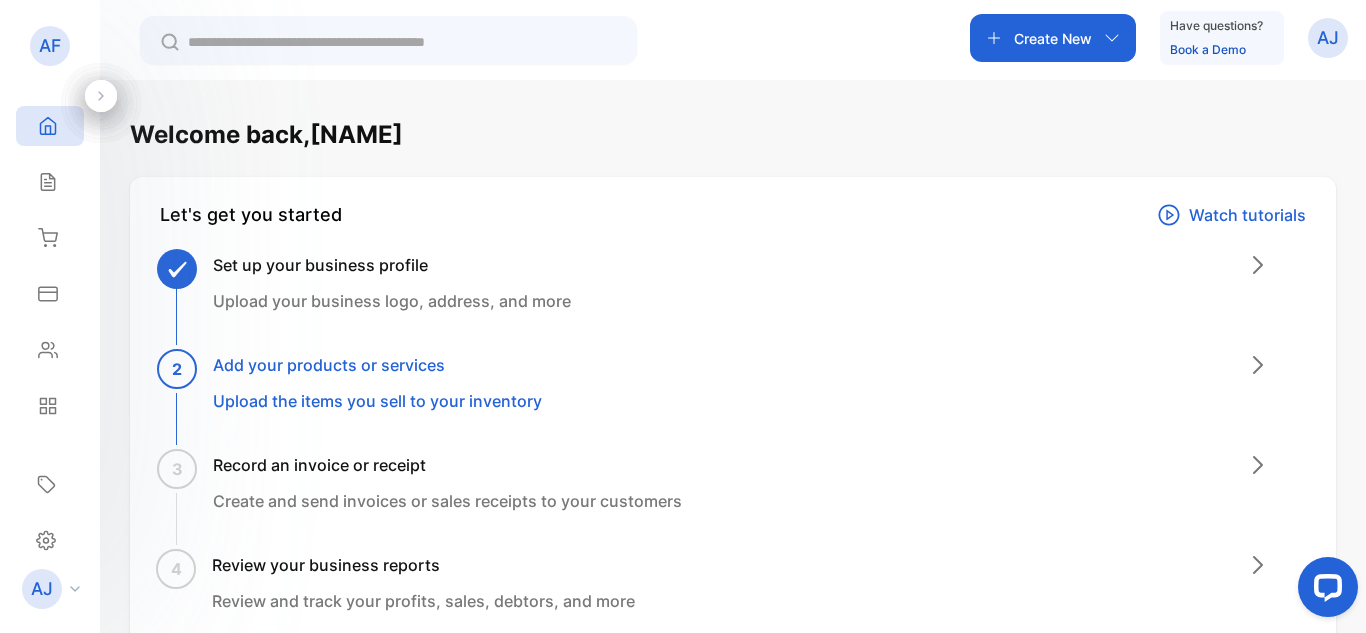click at bounding box center [101, 96] 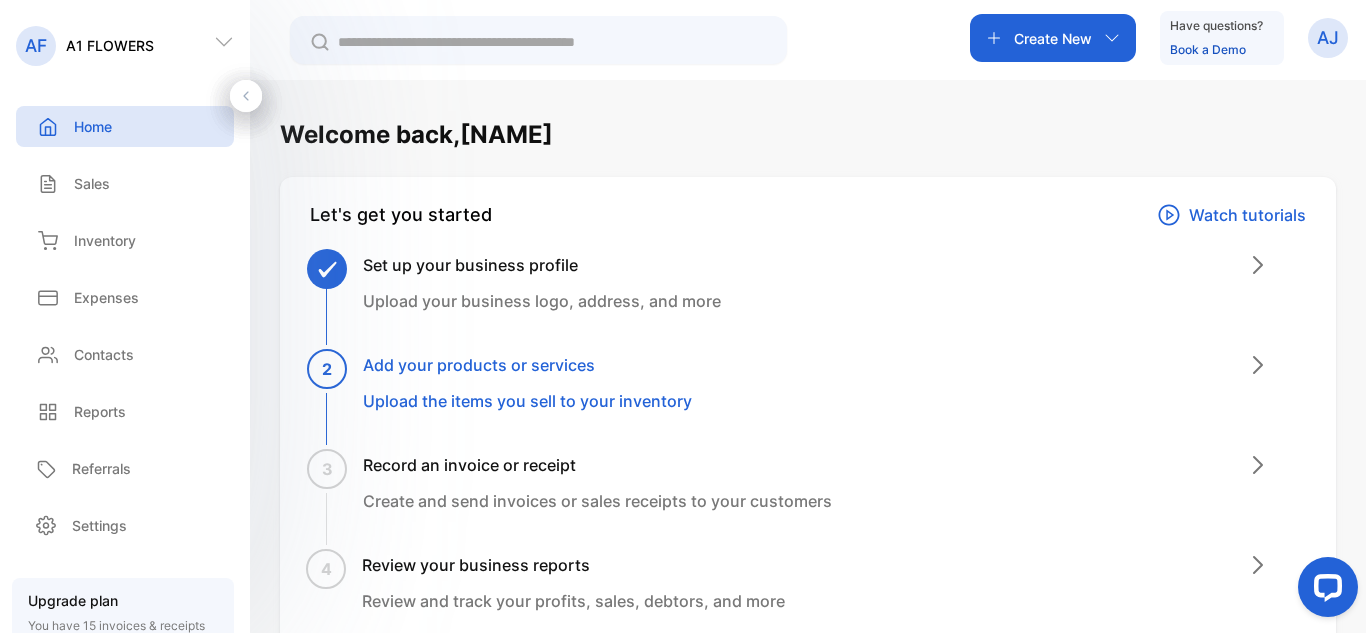 scroll, scrollTop: 100, scrollLeft: 0, axis: vertical 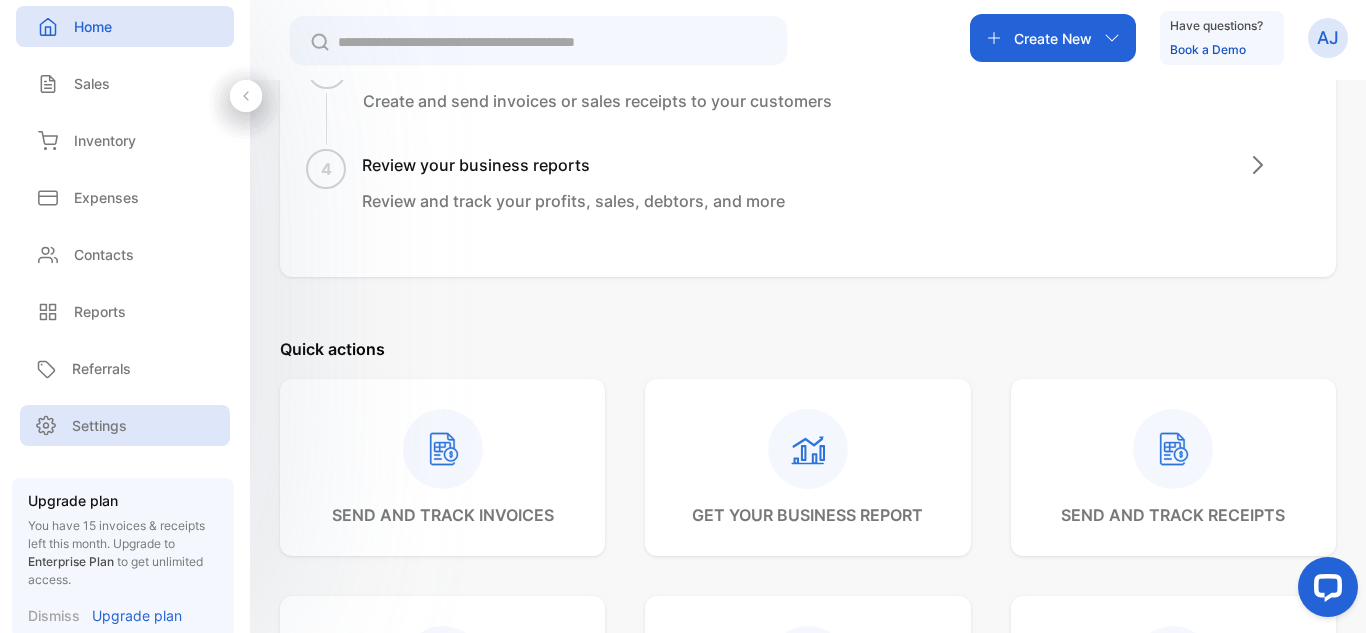 click on "Settings" at bounding box center (125, 368) 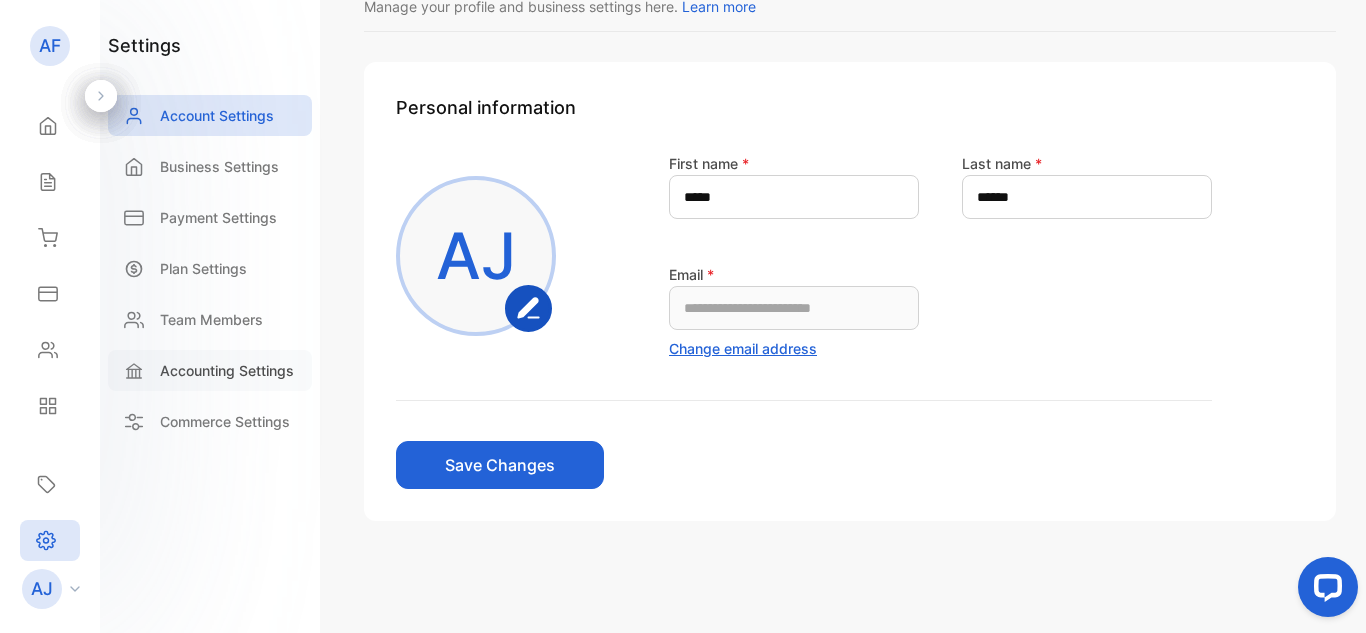 click on "Accounting Settings" at bounding box center [227, 370] 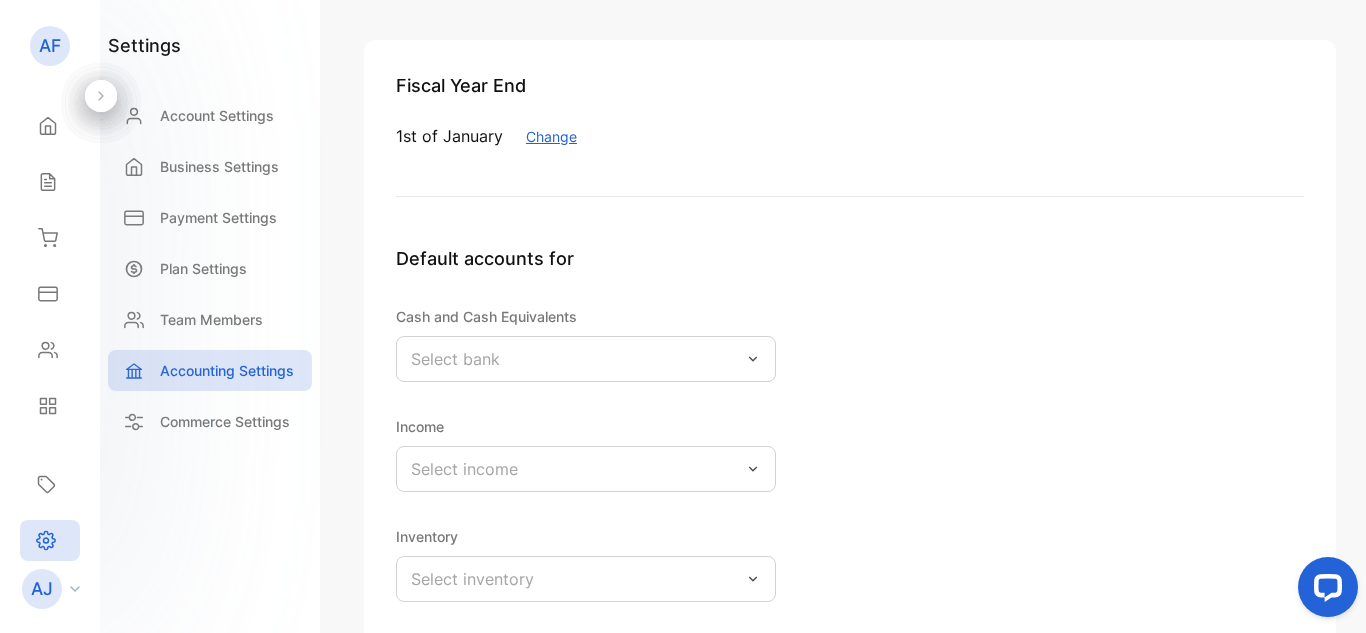 click on "Select bank" at bounding box center (586, 359) 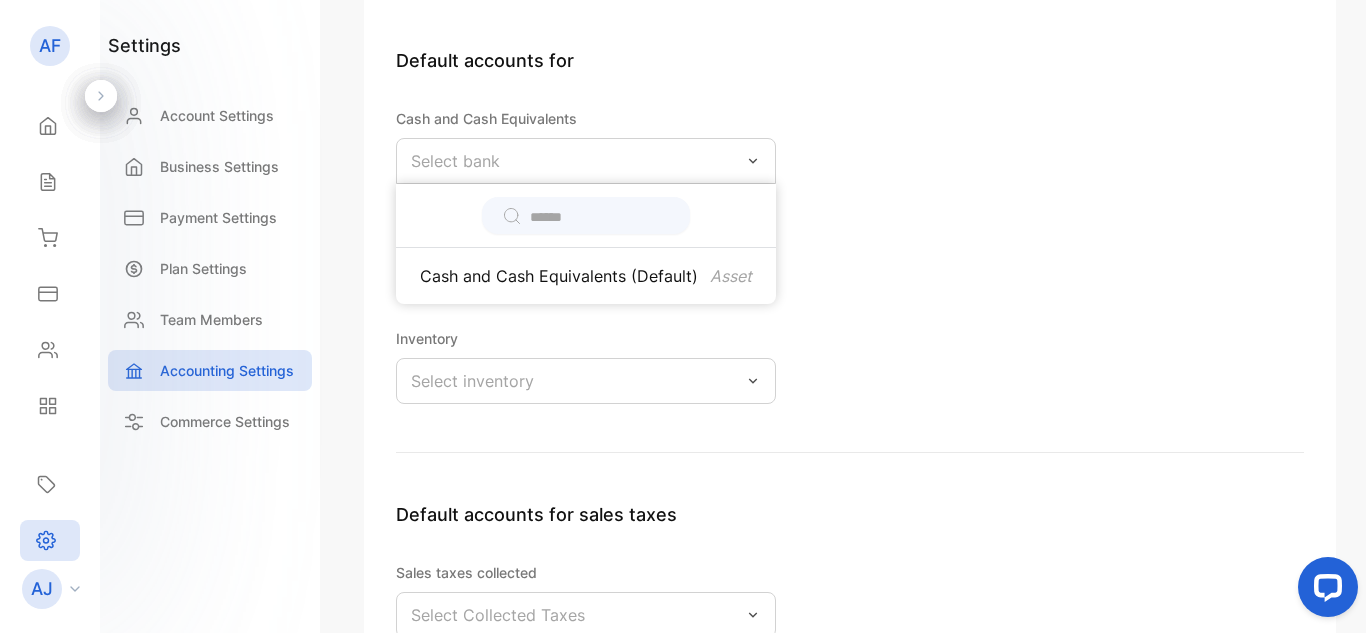 scroll, scrollTop: 285, scrollLeft: 0, axis: vertical 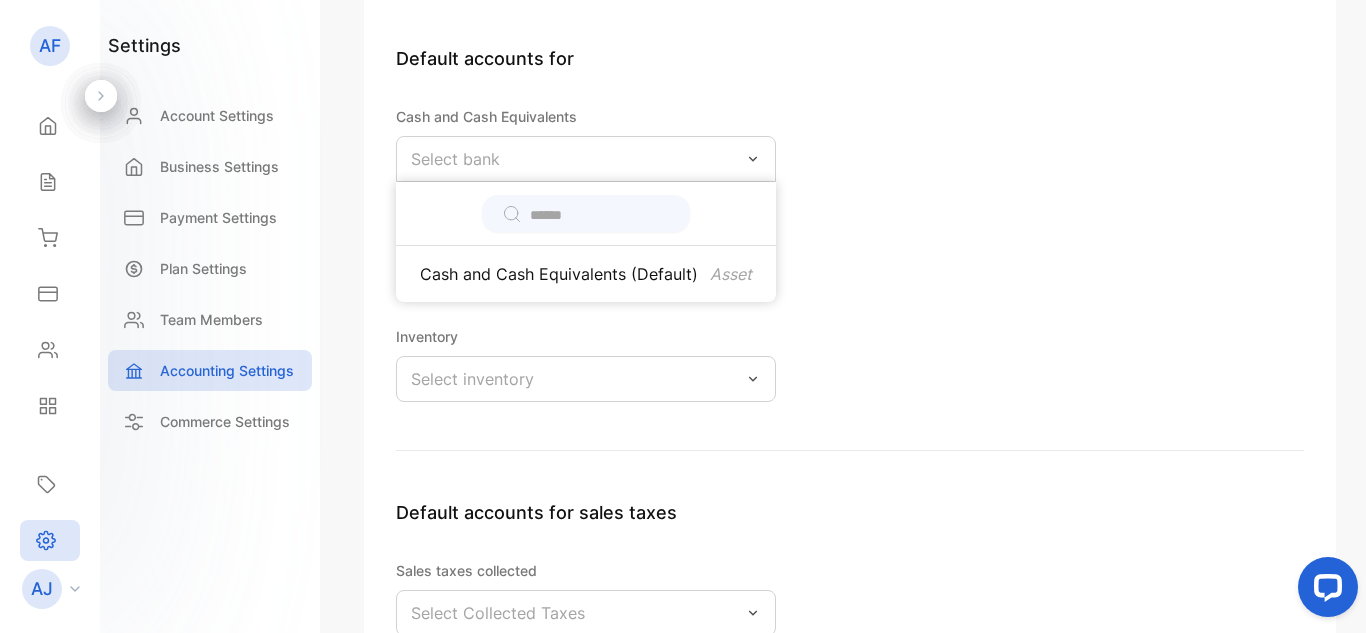click on "Default accounts for Cash and Cash Equivalents   Select bank Cash and Cash Equivalents (Default) Asset Income   Select income Inventory   Select inventory" at bounding box center (850, 248) 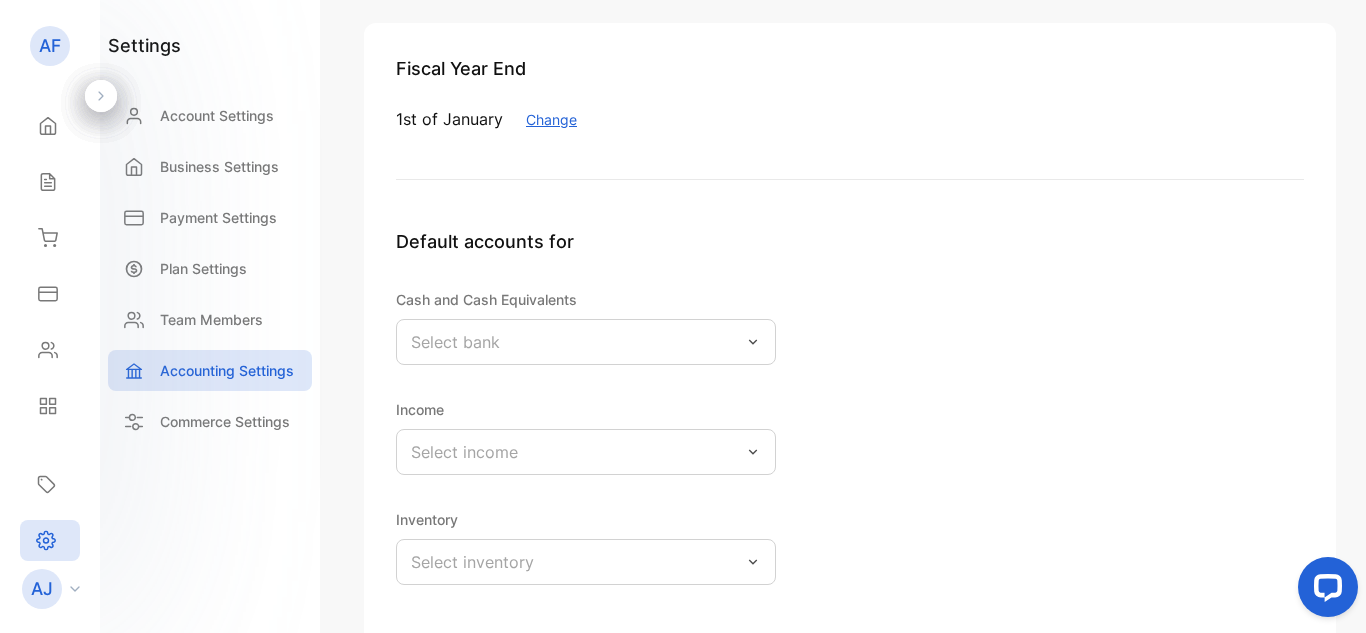 scroll, scrollTop: 200, scrollLeft: 0, axis: vertical 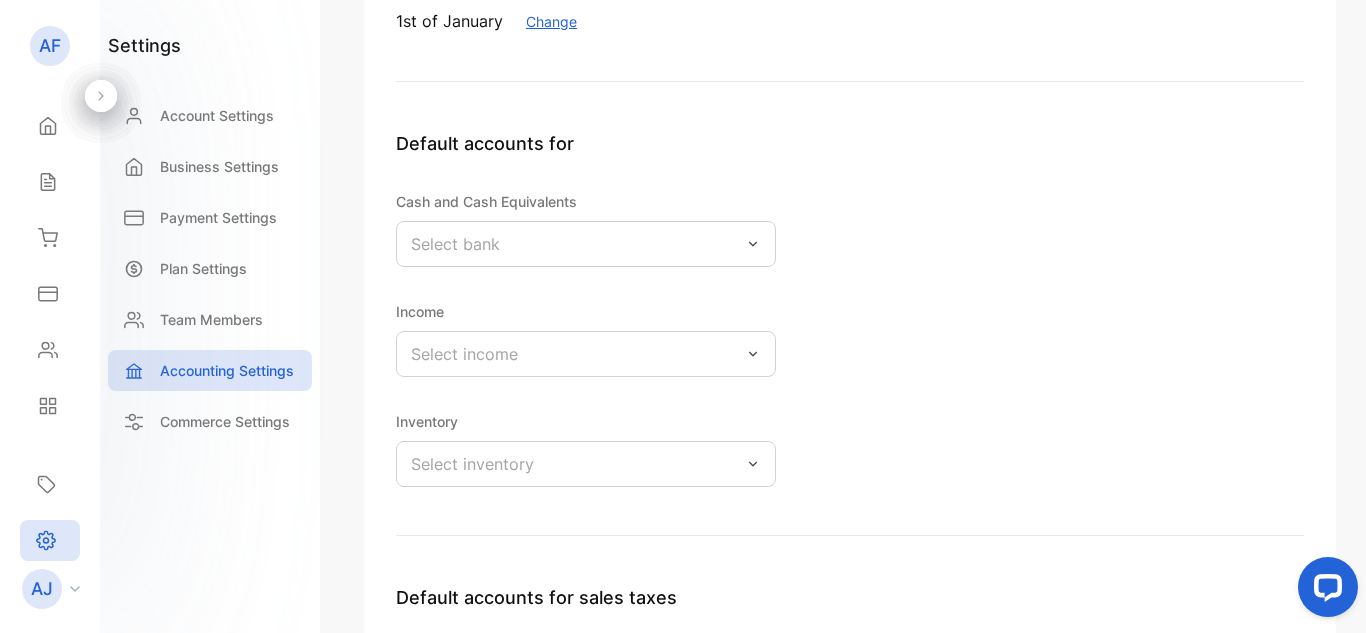 click on "Select bank" at bounding box center [586, 244] 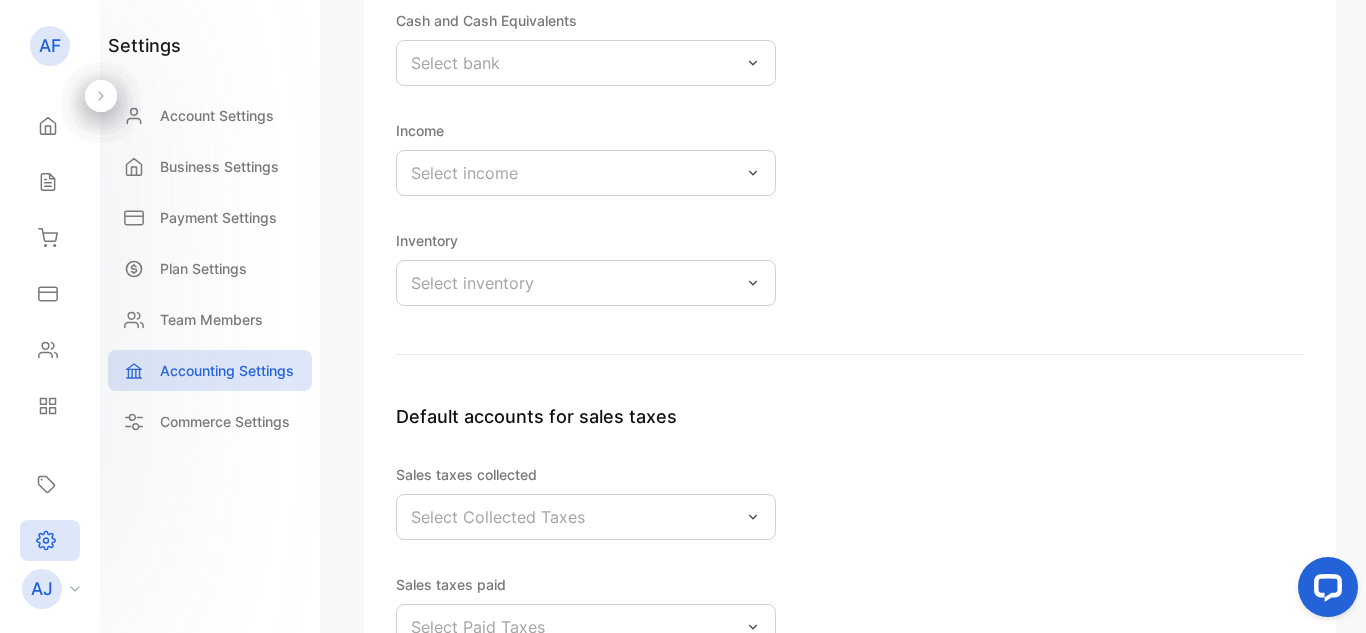 scroll, scrollTop: 400, scrollLeft: 0, axis: vertical 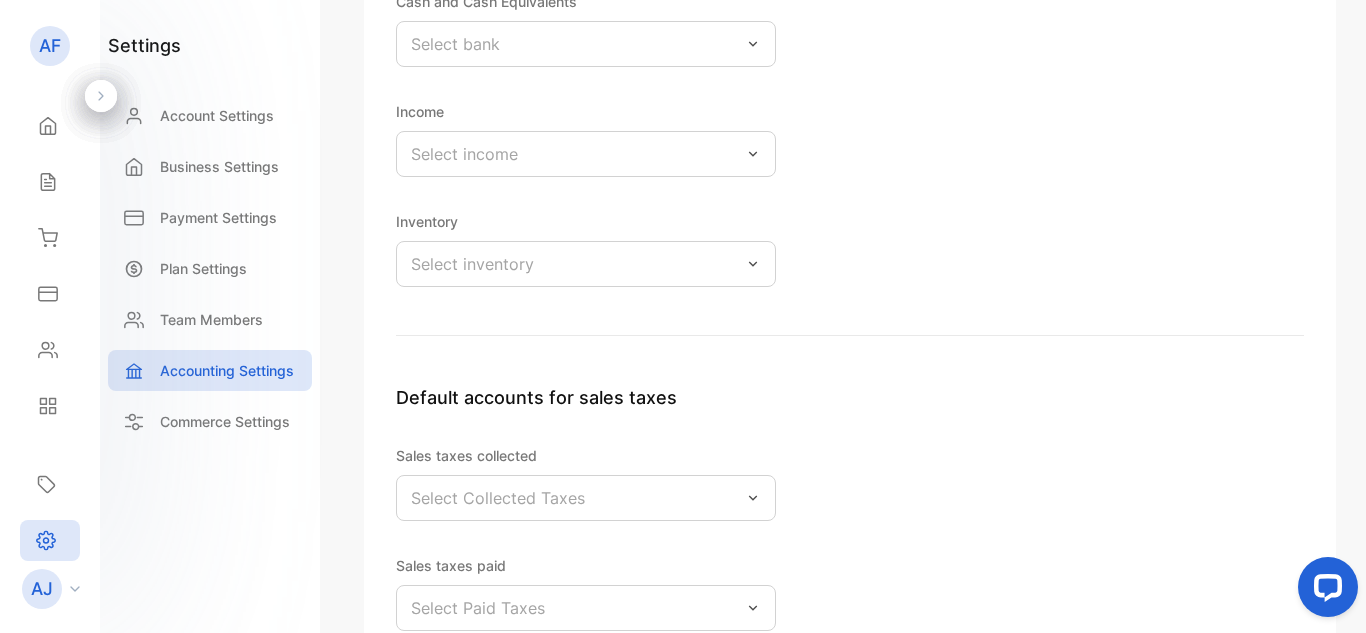 click on "Select inventory" at bounding box center (586, 44) 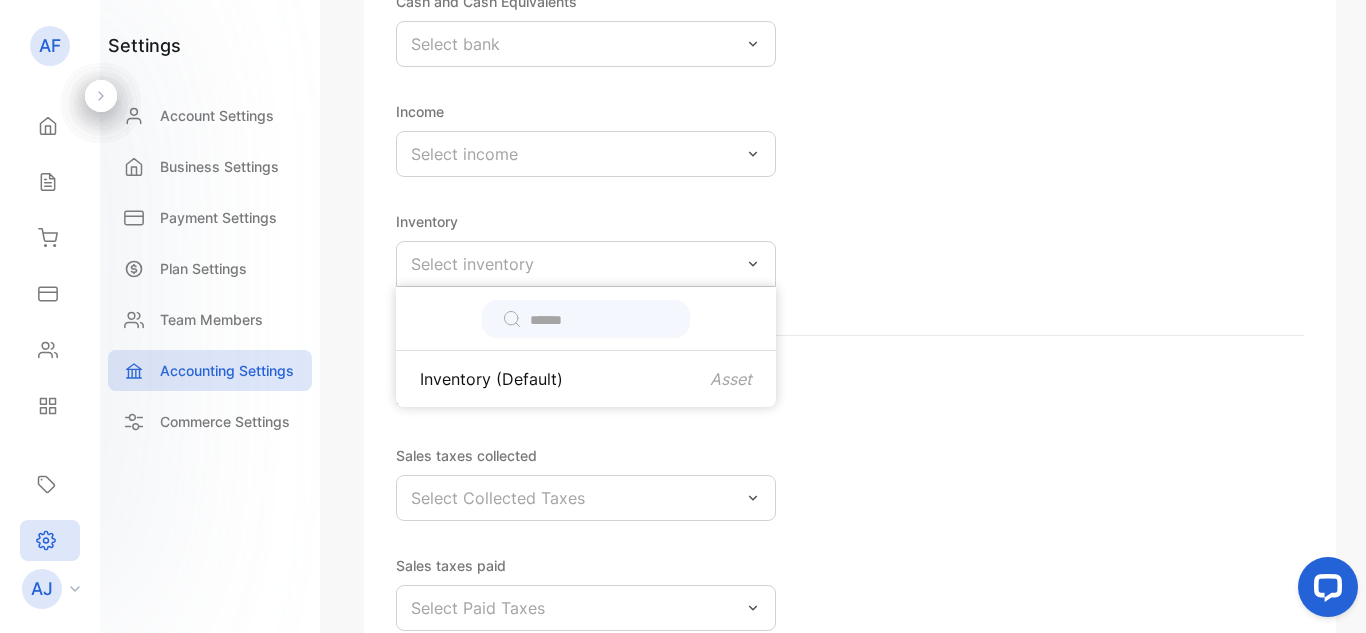 click on "Select income" at bounding box center [586, 44] 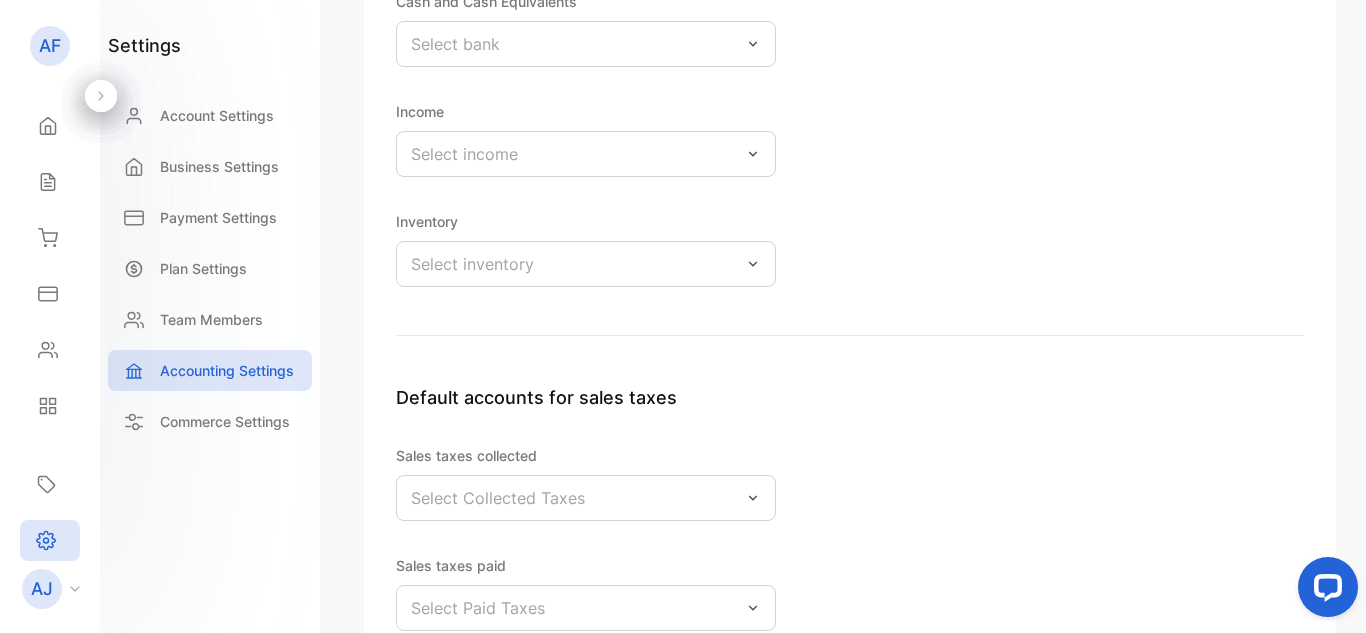 click on "Default accounts for Cash and Cash Equivalents   Select bank Income   Select income Inventory   Select inventory" at bounding box center (850, 133) 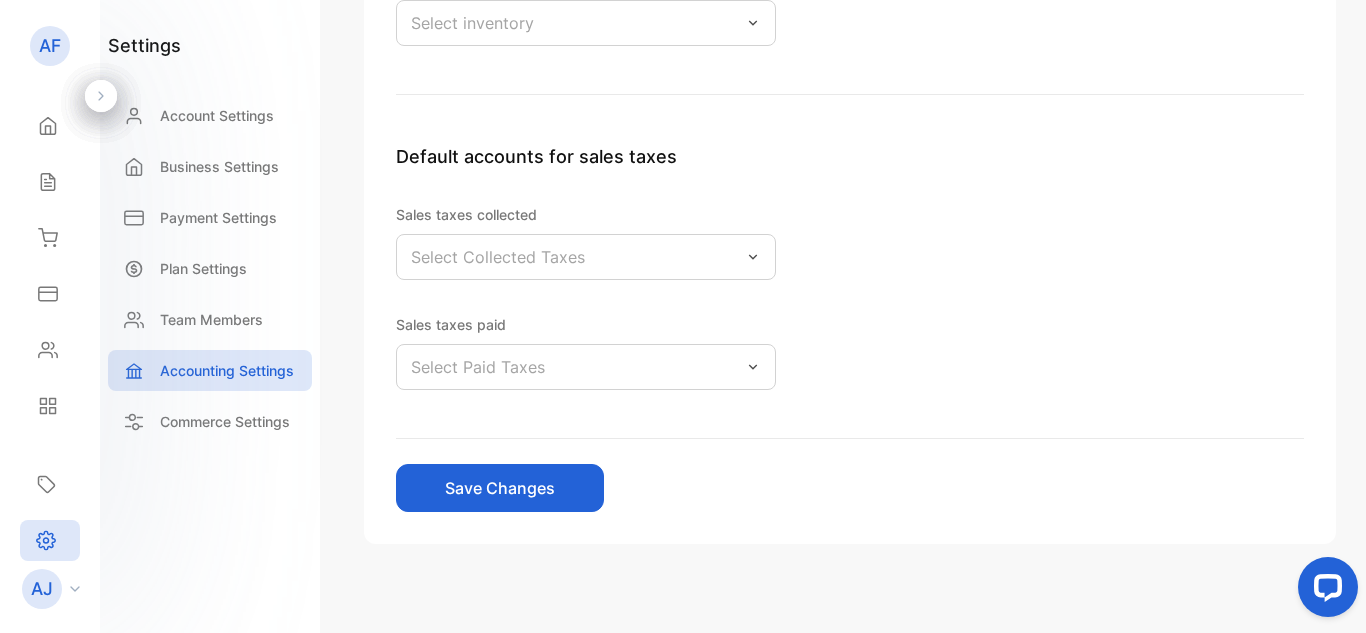 scroll, scrollTop: 664, scrollLeft: 0, axis: vertical 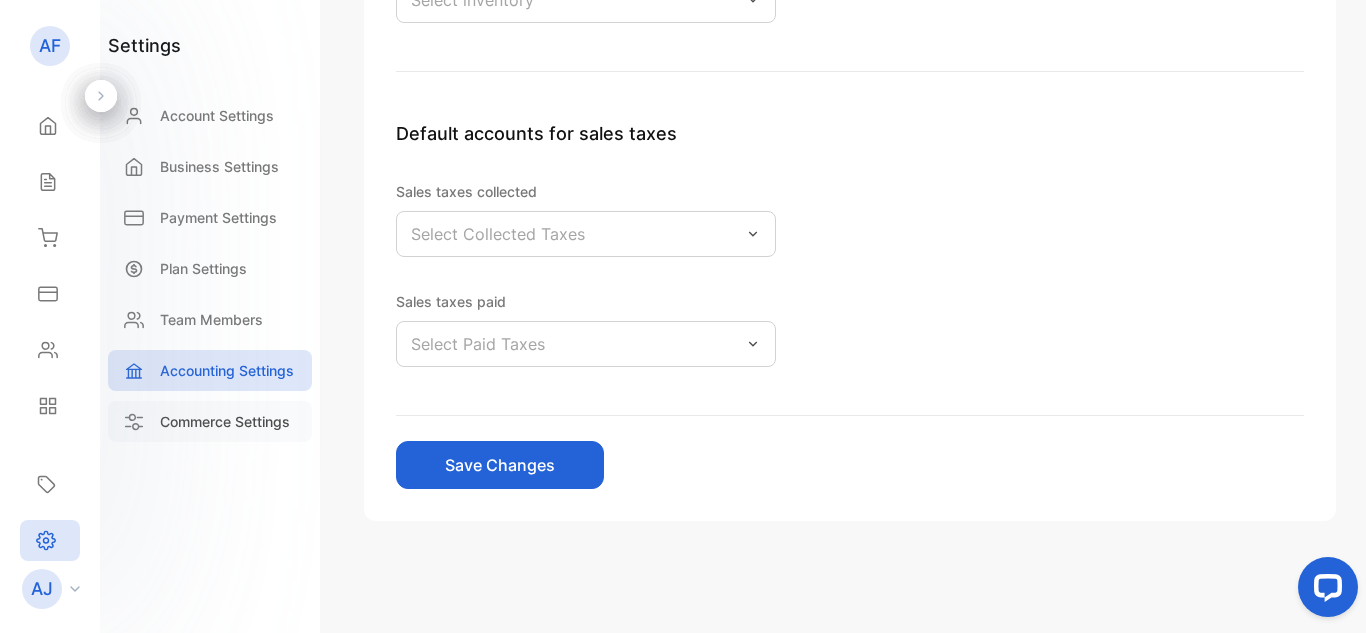 click on "Commerce Settings" at bounding box center (225, 421) 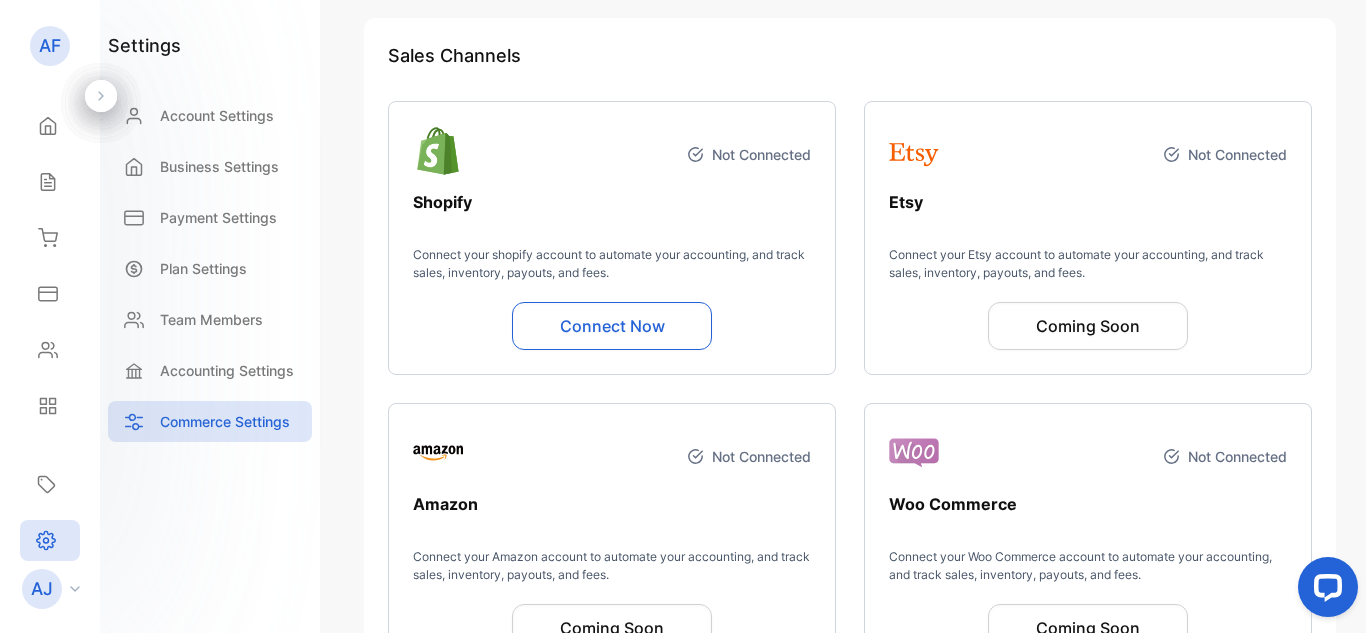 scroll, scrollTop: 200, scrollLeft: 0, axis: vertical 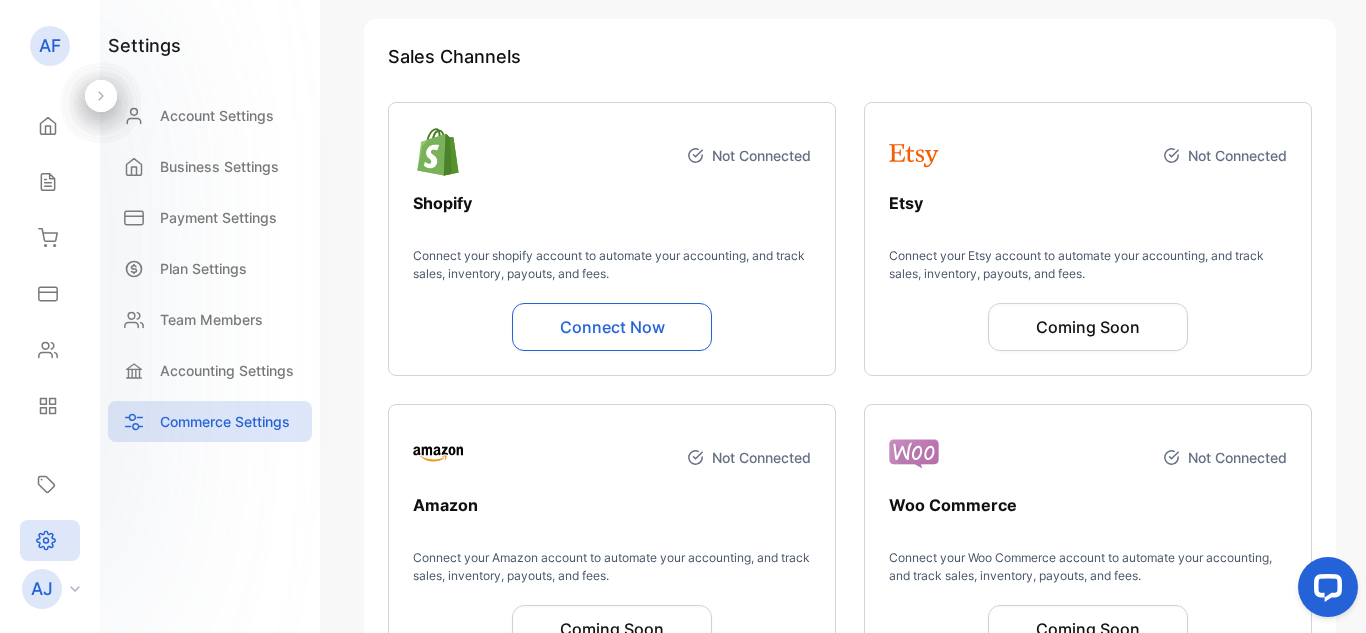 click on "Not Connected Shopify Connect your shopify account to automate your accounting, and track sales, inventory, payouts, and fees. Connect Now" at bounding box center [612, 239] 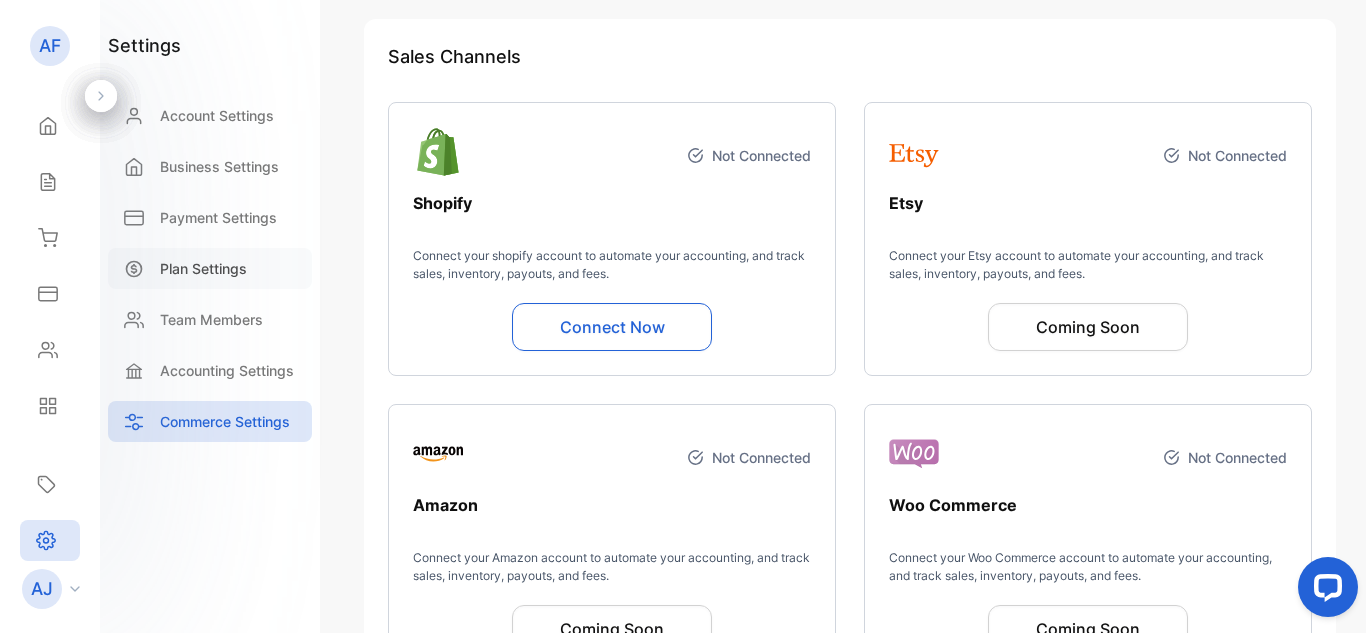 click on "Plan Settings" at bounding box center [203, 268] 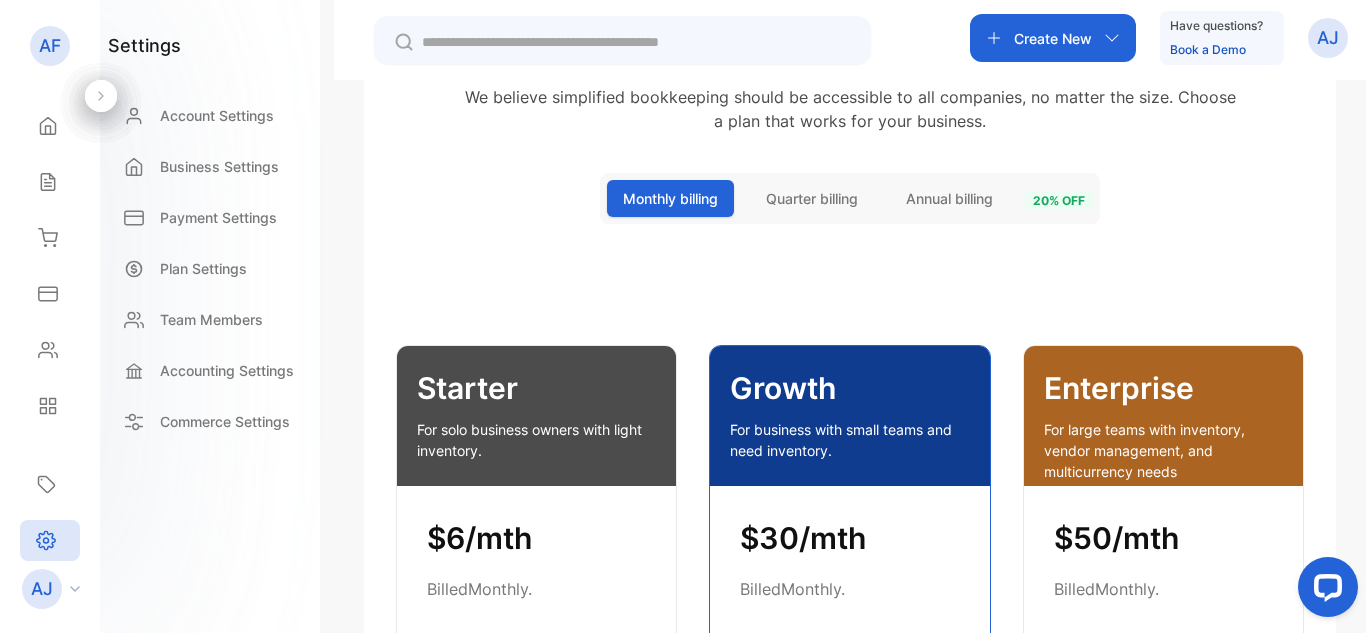 scroll, scrollTop: 535, scrollLeft: 0, axis: vertical 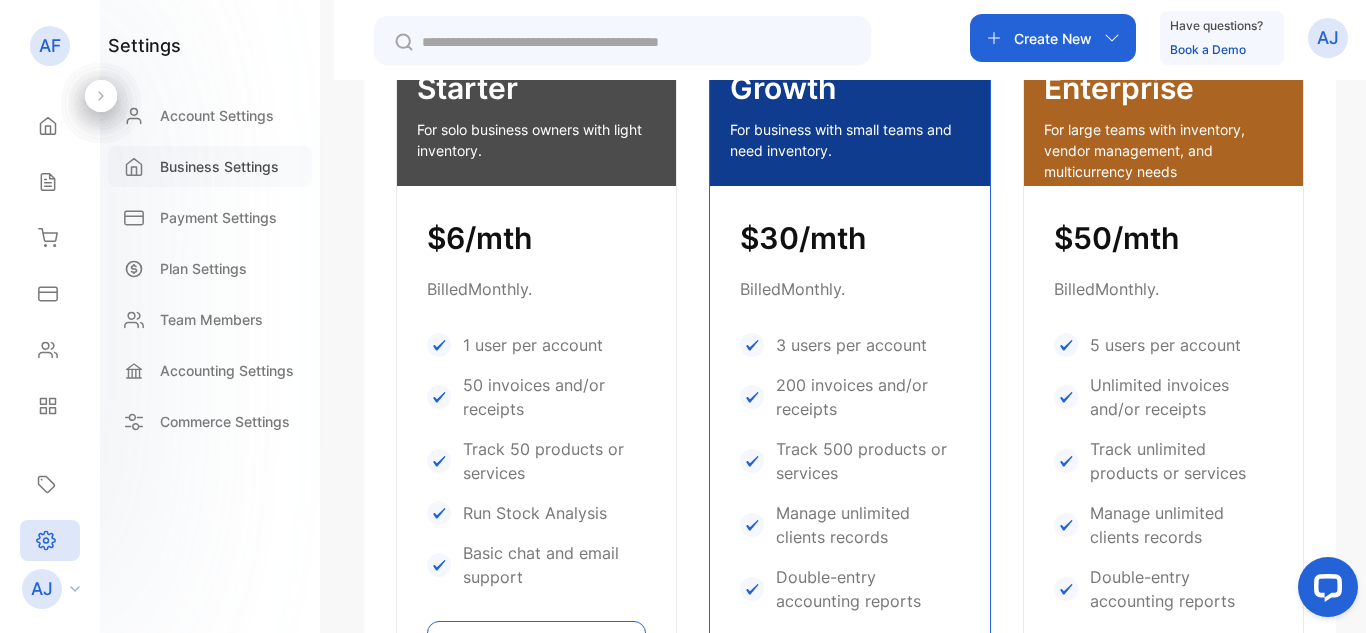 click on "Business Settings" at bounding box center [219, 166] 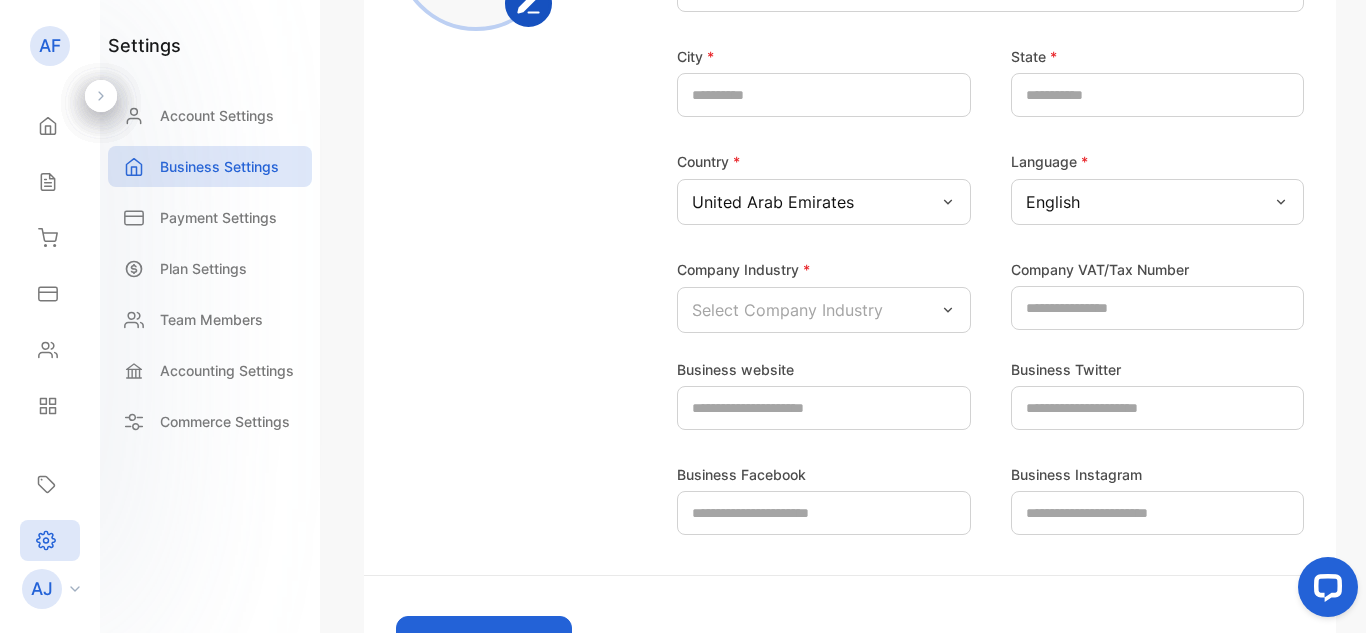 scroll, scrollTop: 600, scrollLeft: 0, axis: vertical 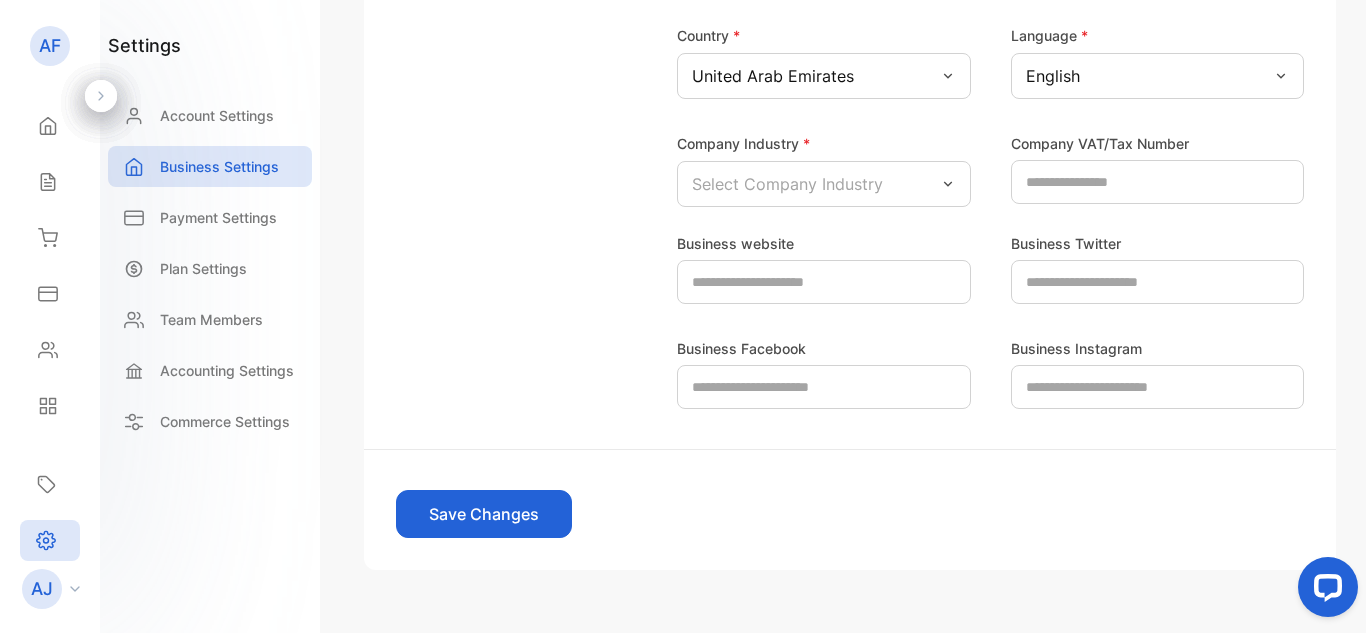 click on "Select Company Industry" at bounding box center (824, 76) 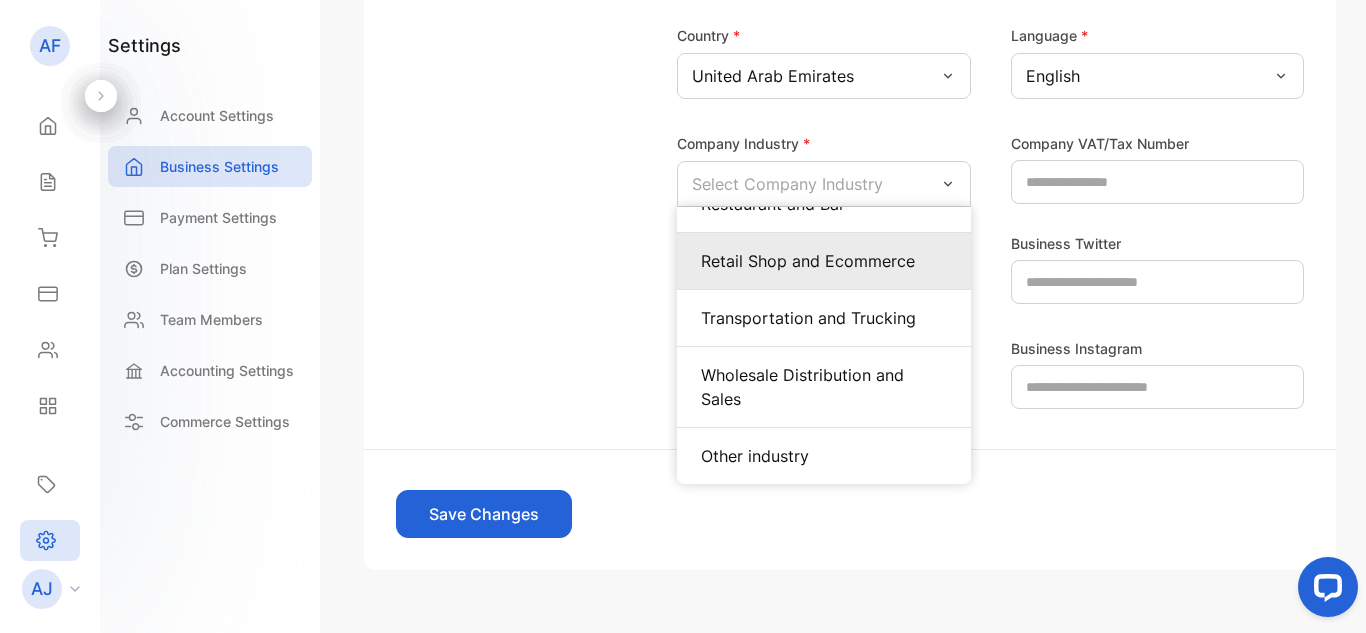 scroll, scrollTop: 1103, scrollLeft: 0, axis: vertical 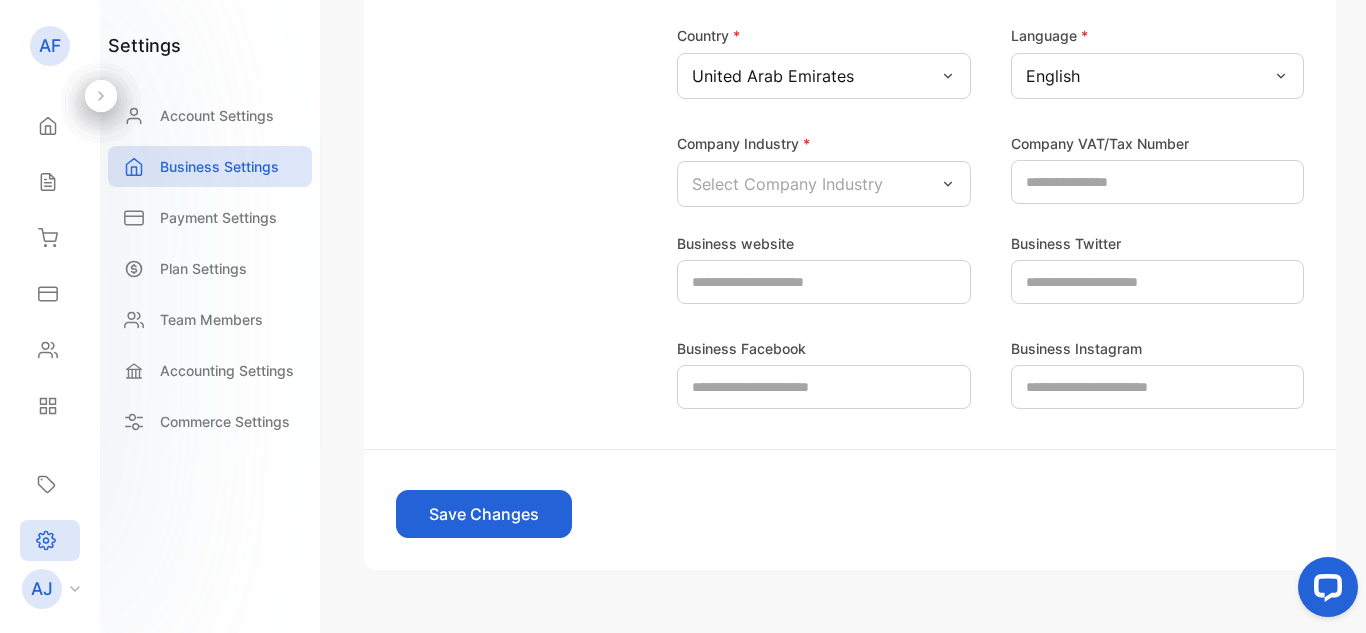 click on "Business website   Business Twitter   Business Facebook   Business Instagram" at bounding box center [850, 308] 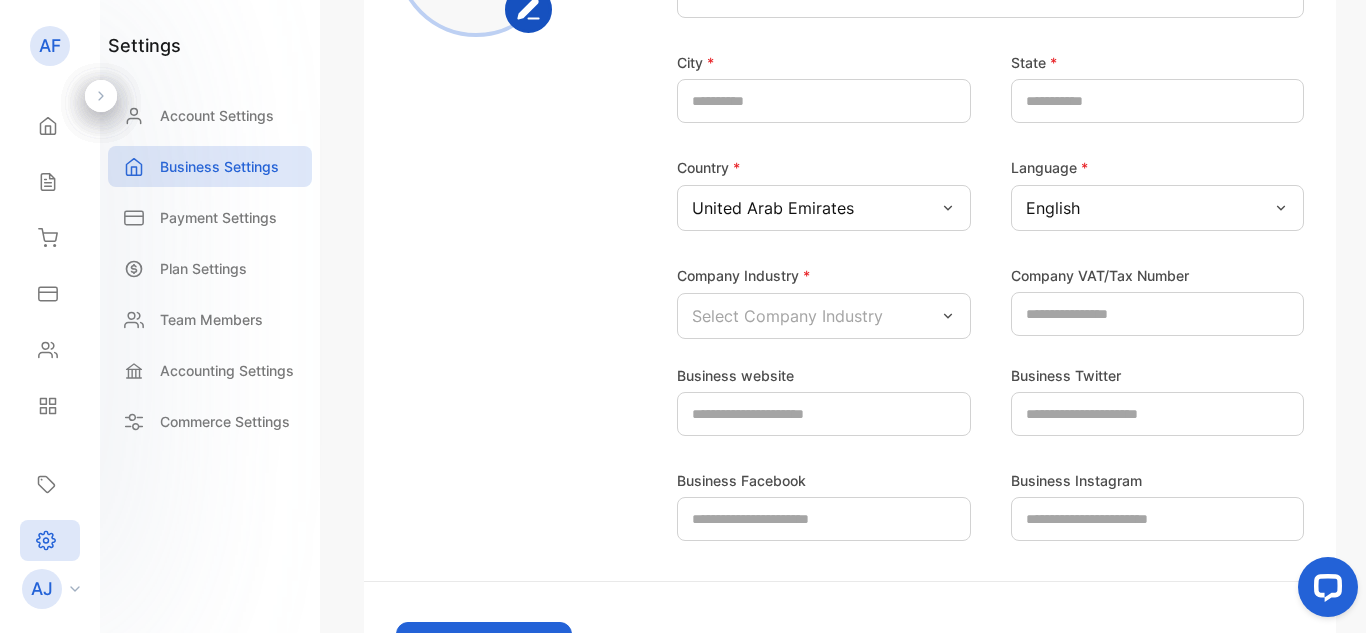 scroll, scrollTop: 300, scrollLeft: 0, axis: vertical 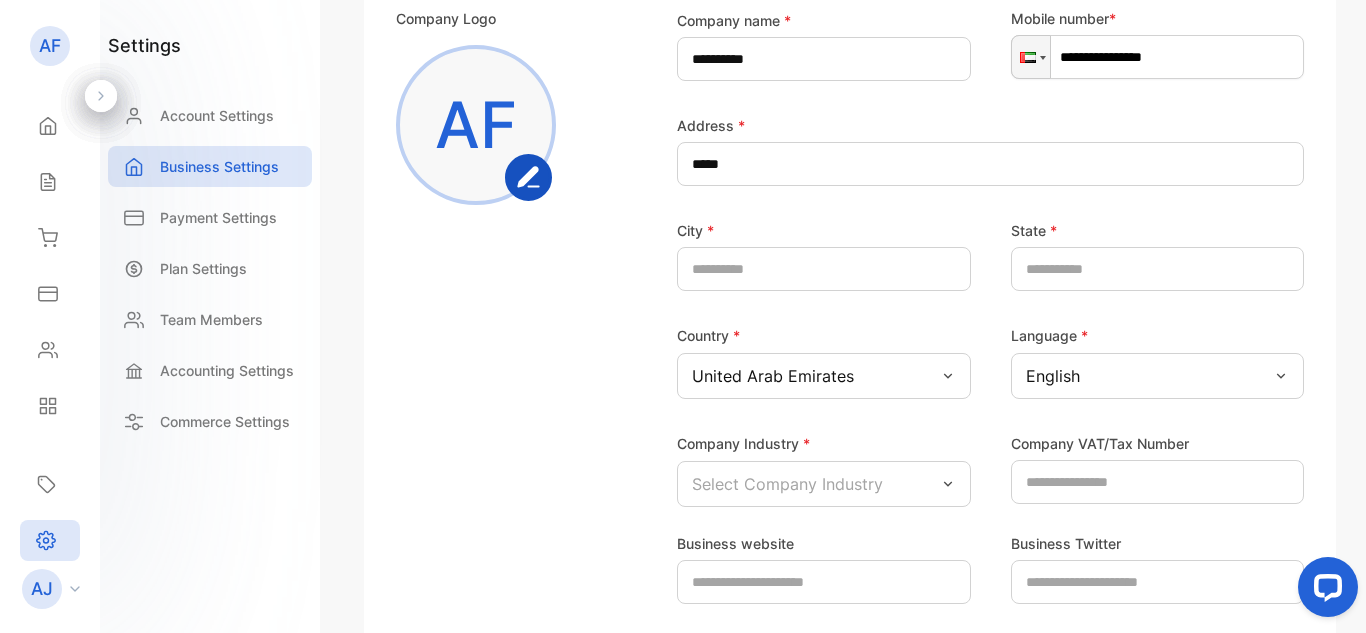 click on "AF" at bounding box center [476, 125] 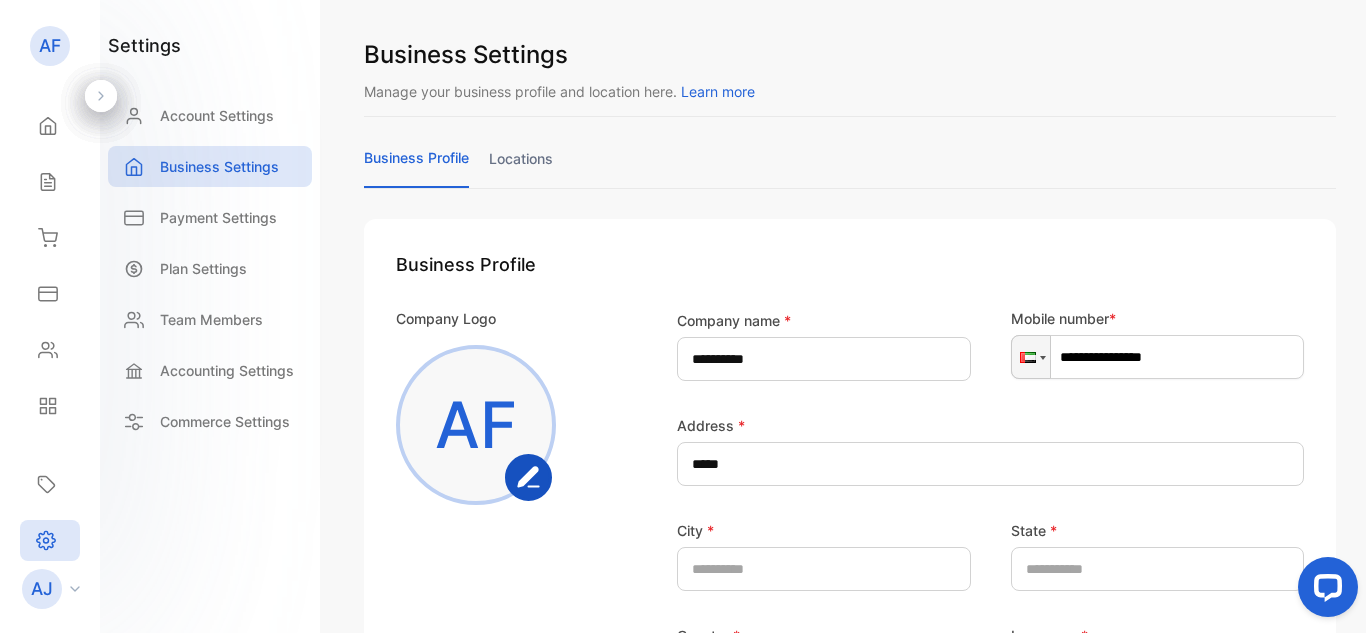 click at bounding box center [529, 478] 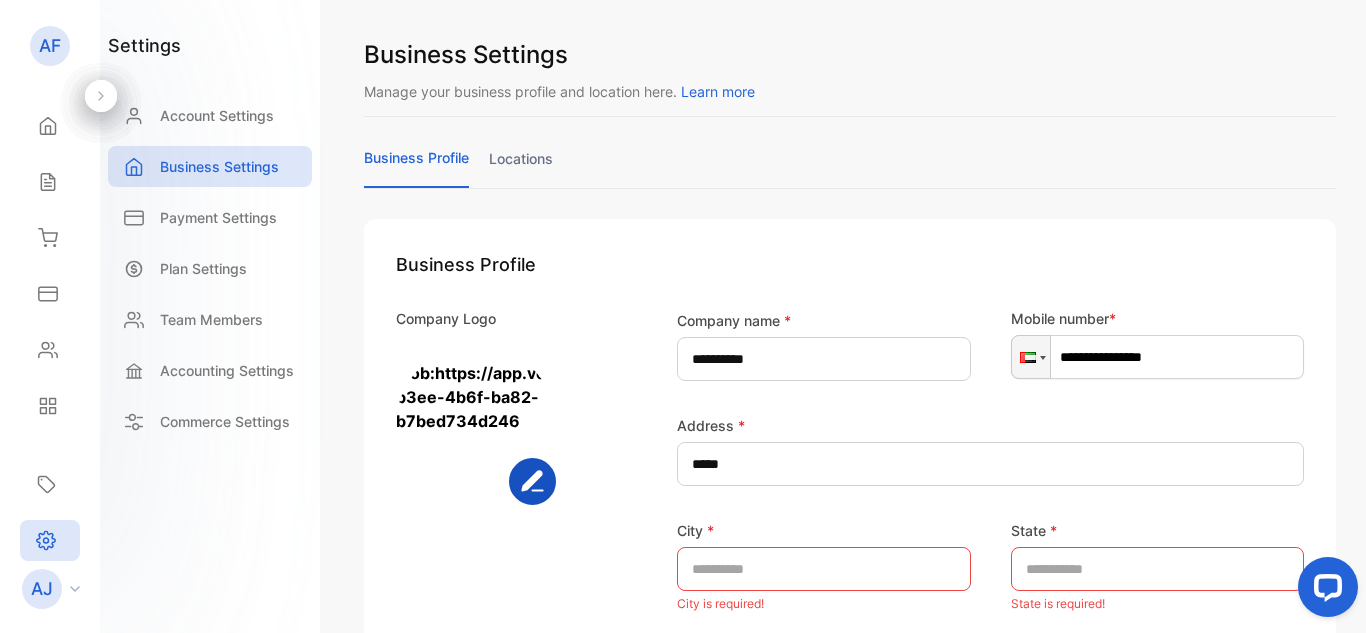 click at bounding box center (476, 425) 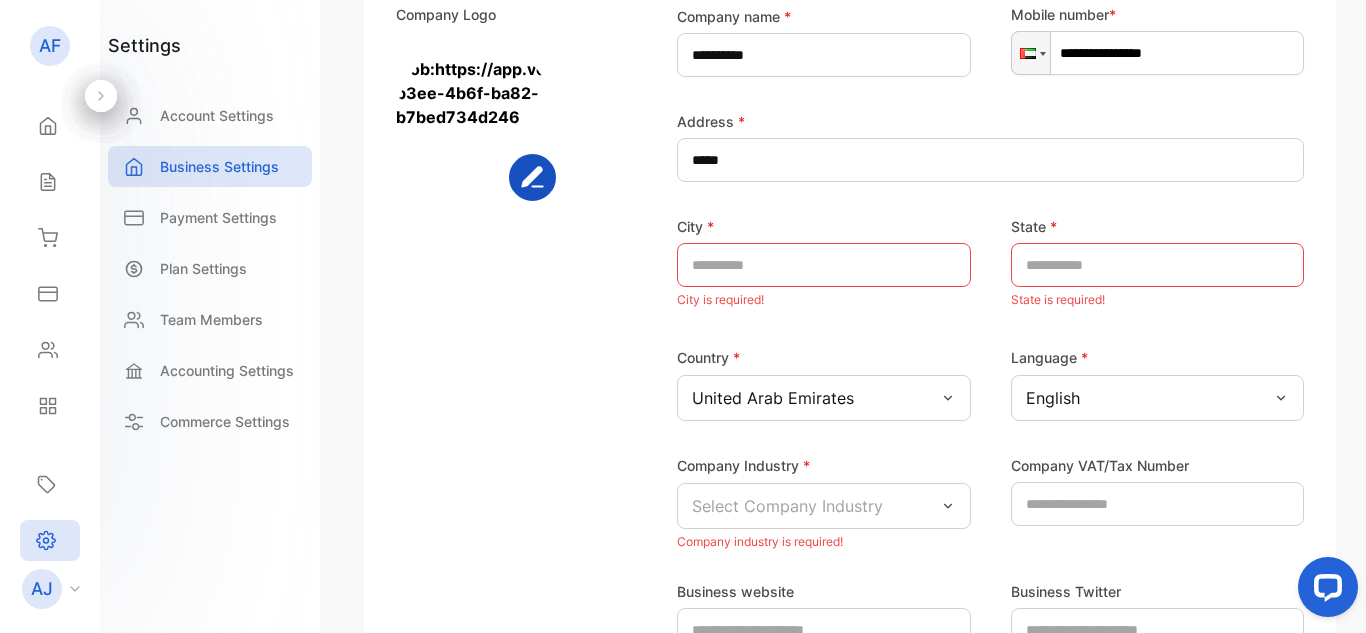scroll, scrollTop: 100, scrollLeft: 0, axis: vertical 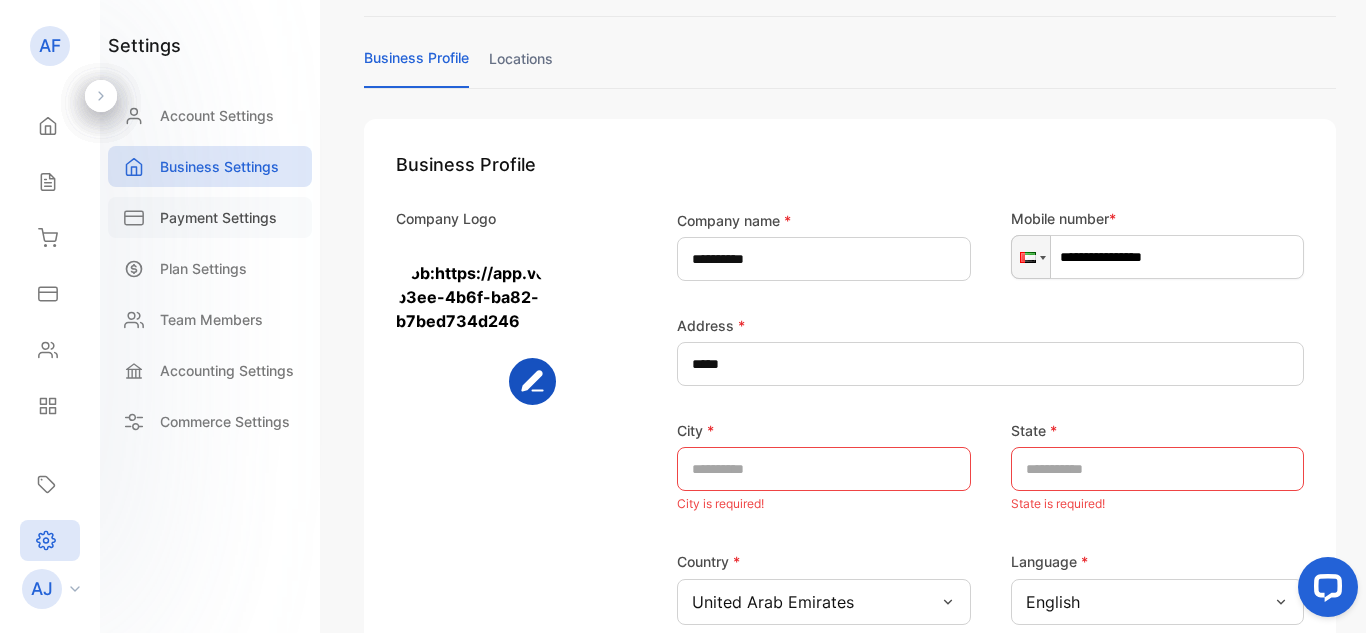 click on "Payment Settings" at bounding box center [210, 217] 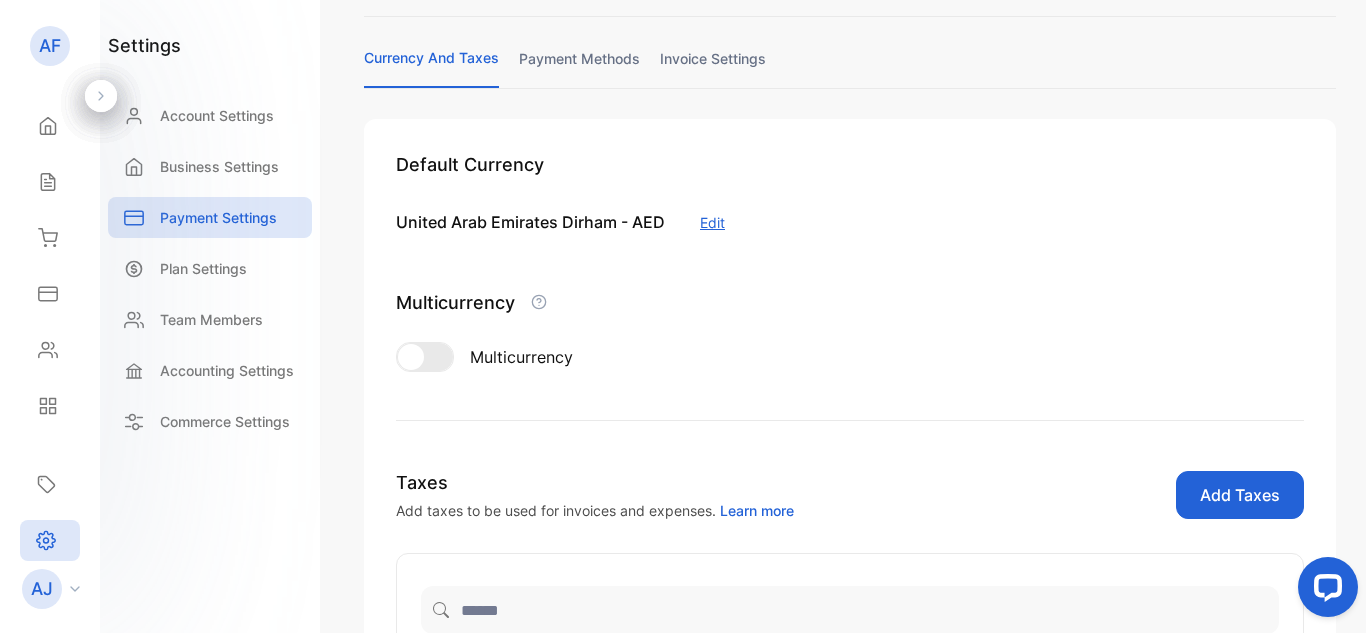 click on "Payment Settings" at bounding box center [210, 222] 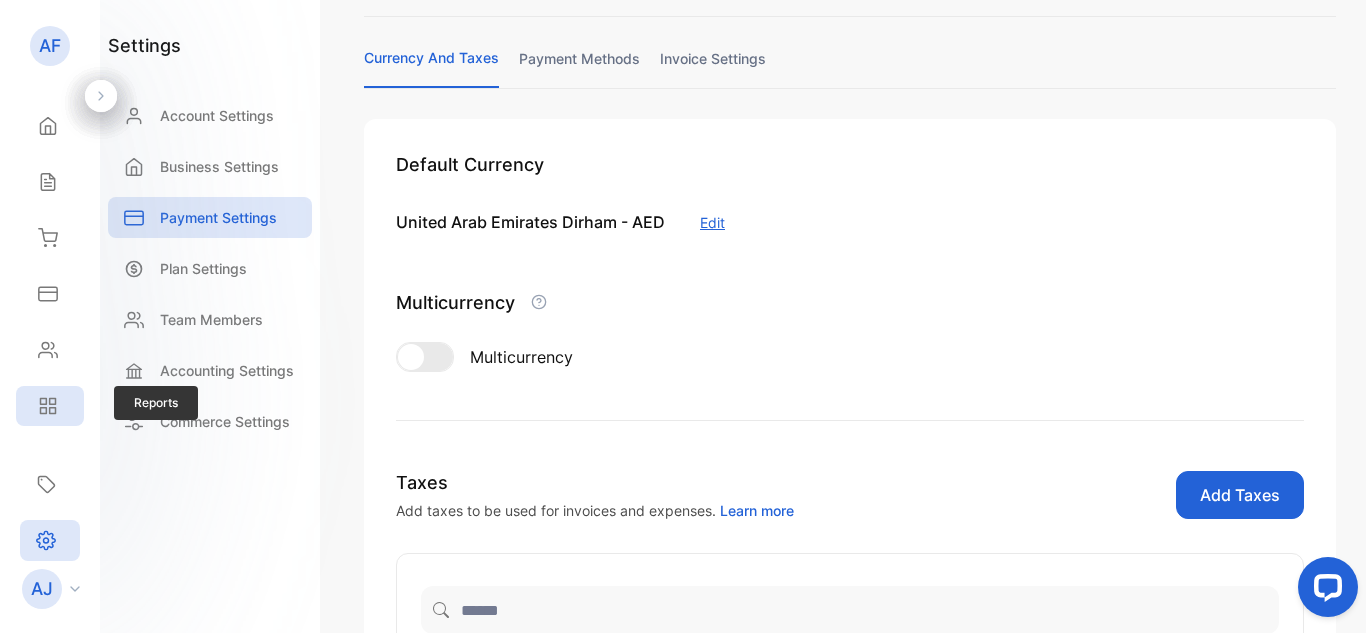 click on "Reports" at bounding box center [50, 126] 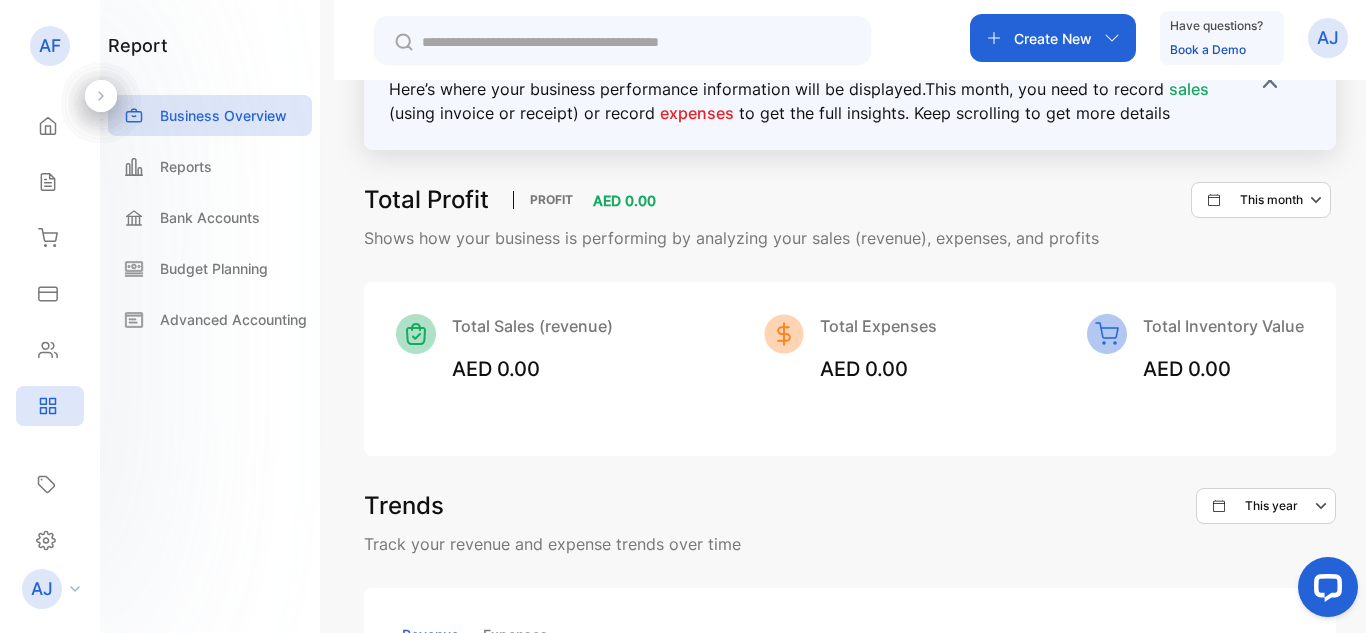 scroll, scrollTop: 200, scrollLeft: 0, axis: vertical 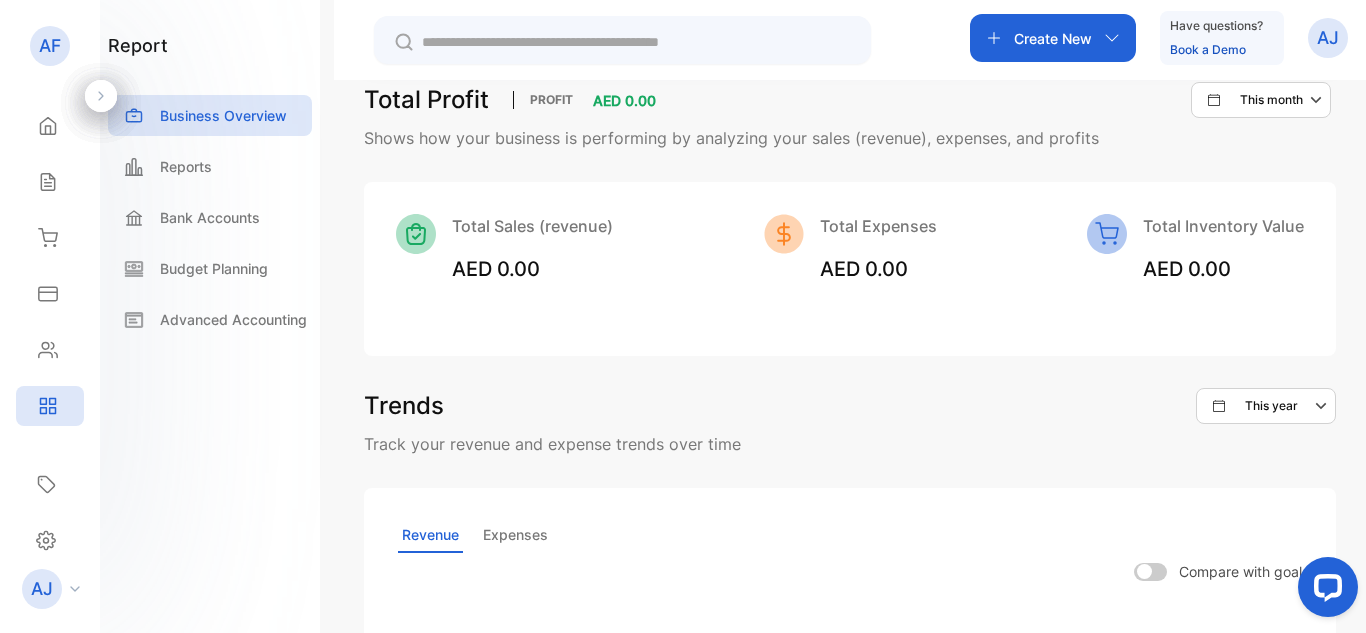 click at bounding box center [1318, 100] 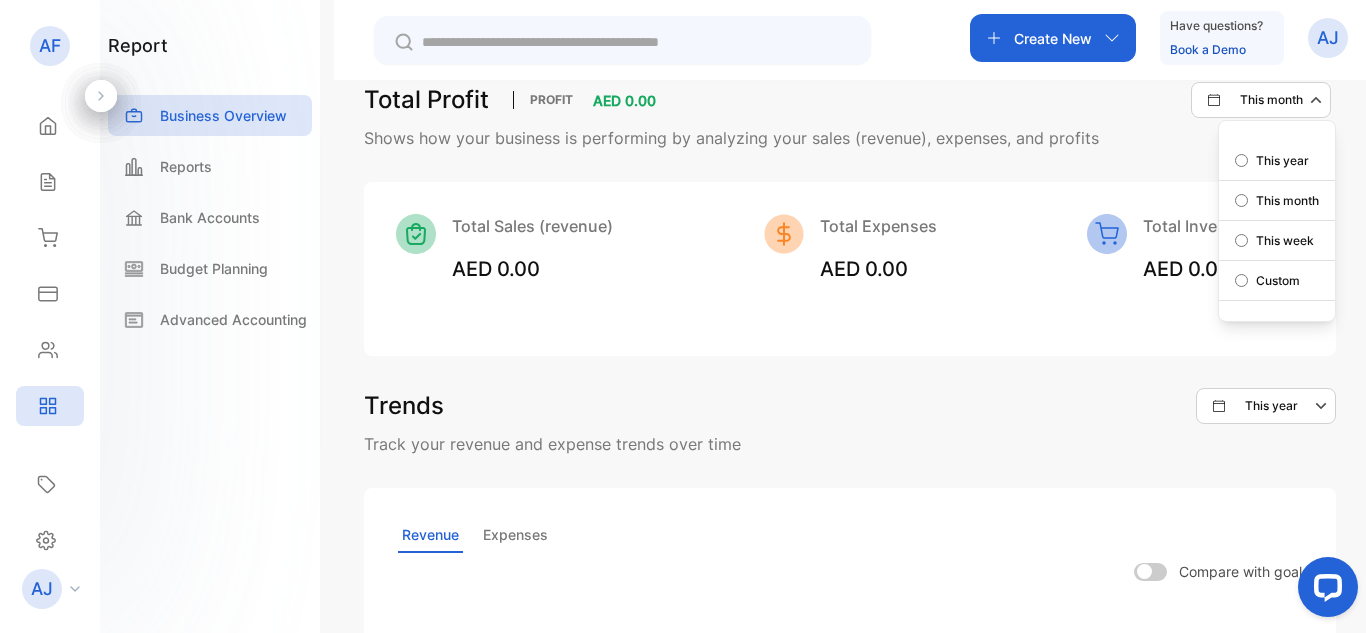 click on "Custom" at bounding box center [1282, 161] 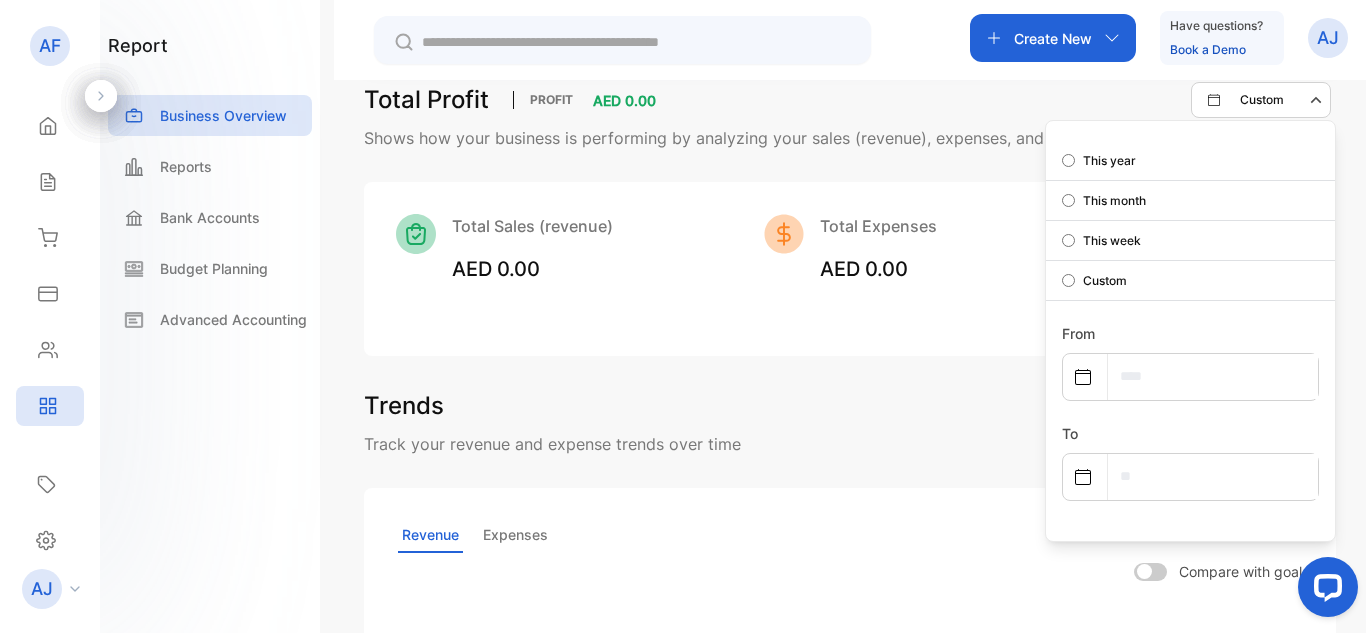 click on "Shows how your business is performing by analyzing your sales (revenue), expenses, and profits" at bounding box center [850, 138] 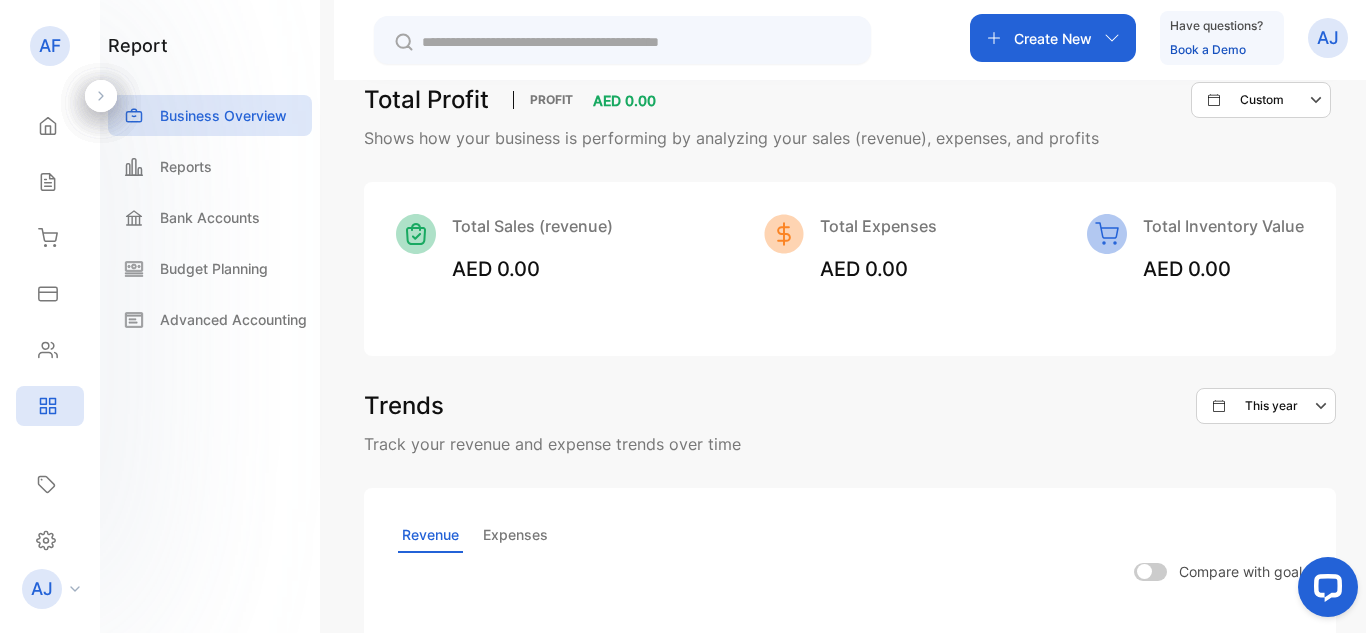 click on "Expenses" at bounding box center [515, 535] 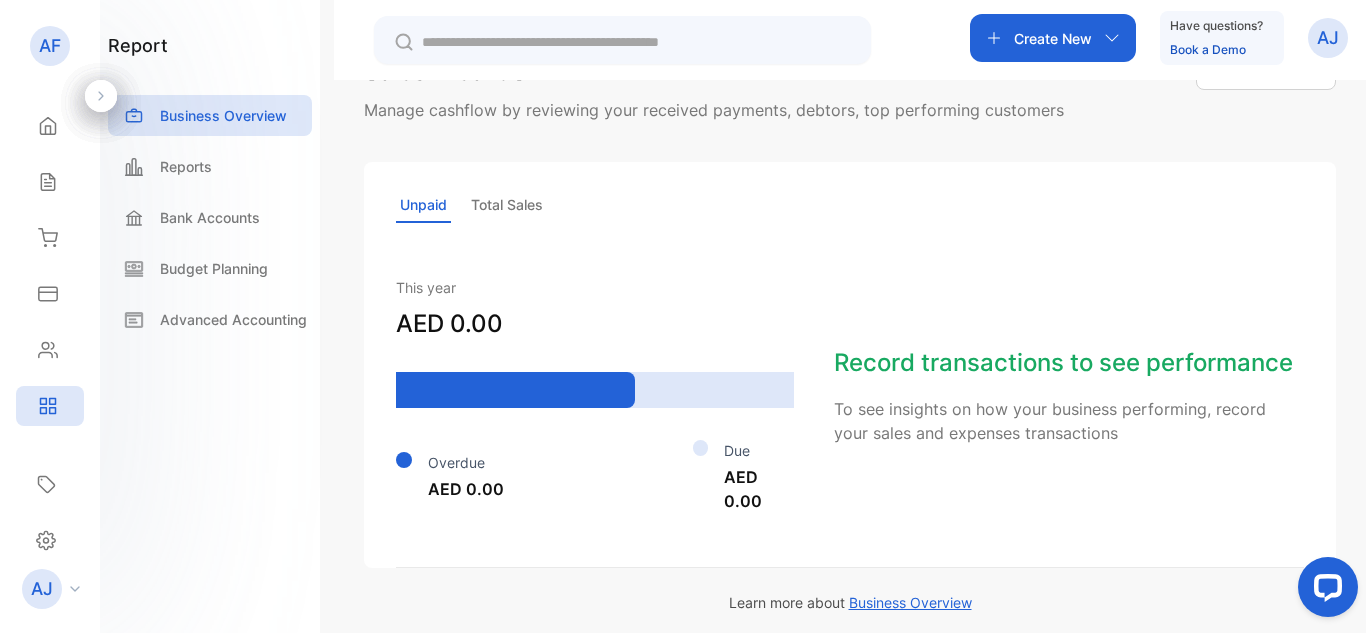 scroll, scrollTop: 1463, scrollLeft: 0, axis: vertical 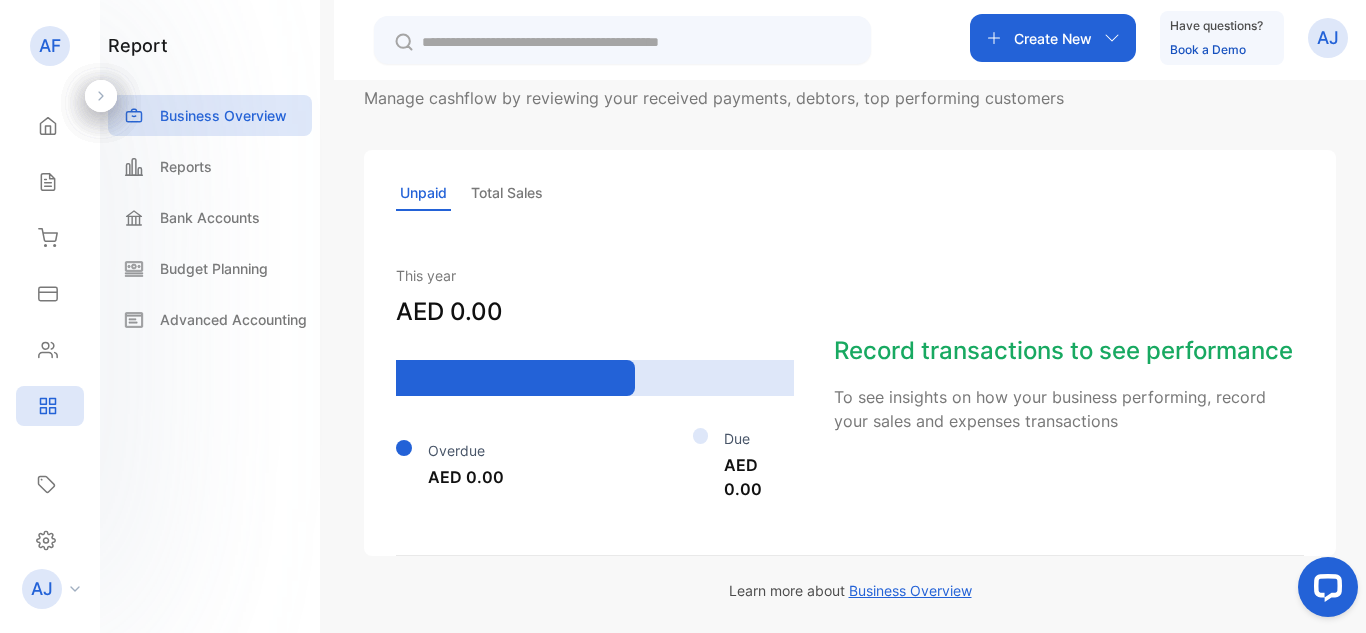 click on "Total Sales" at bounding box center (507, 193) 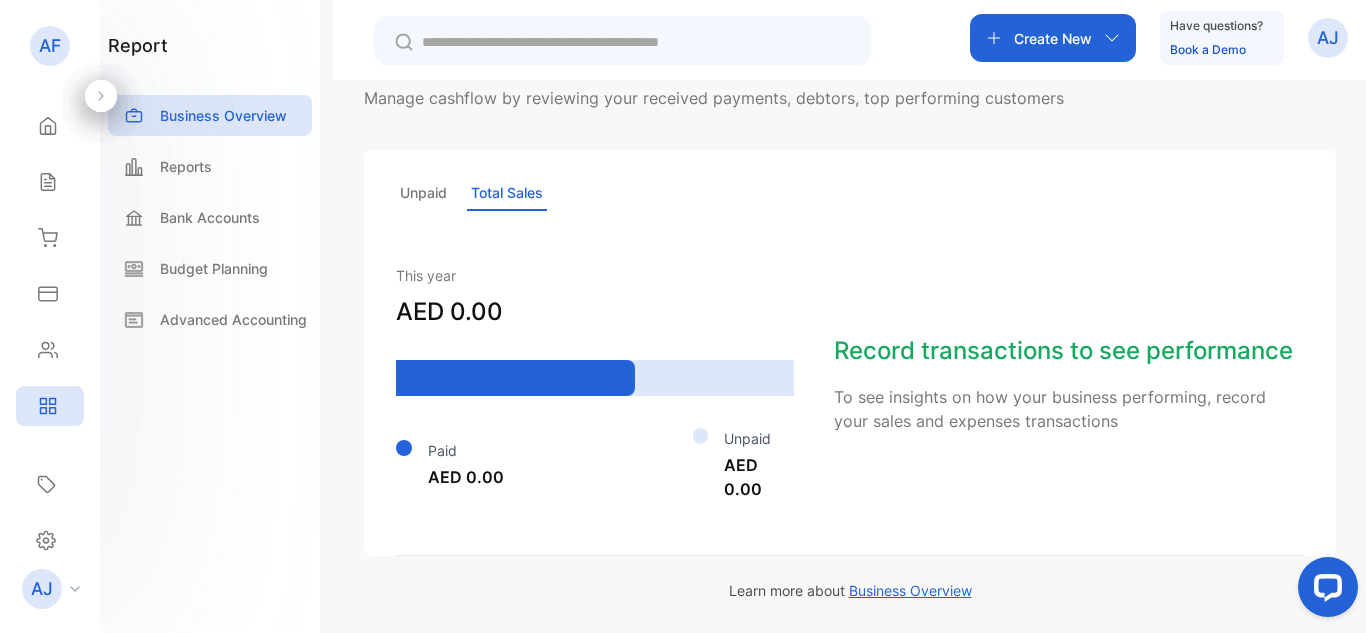 click on "Unpaid" at bounding box center (423, 193) 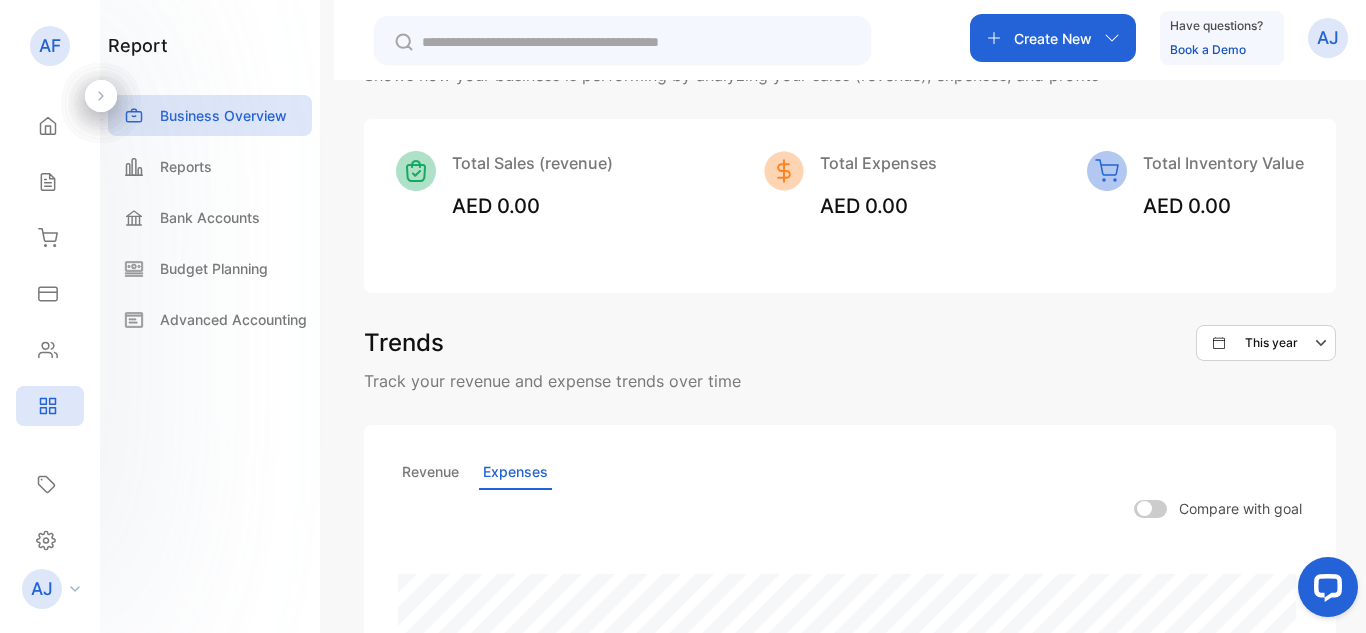 scroll, scrollTop: 0, scrollLeft: 0, axis: both 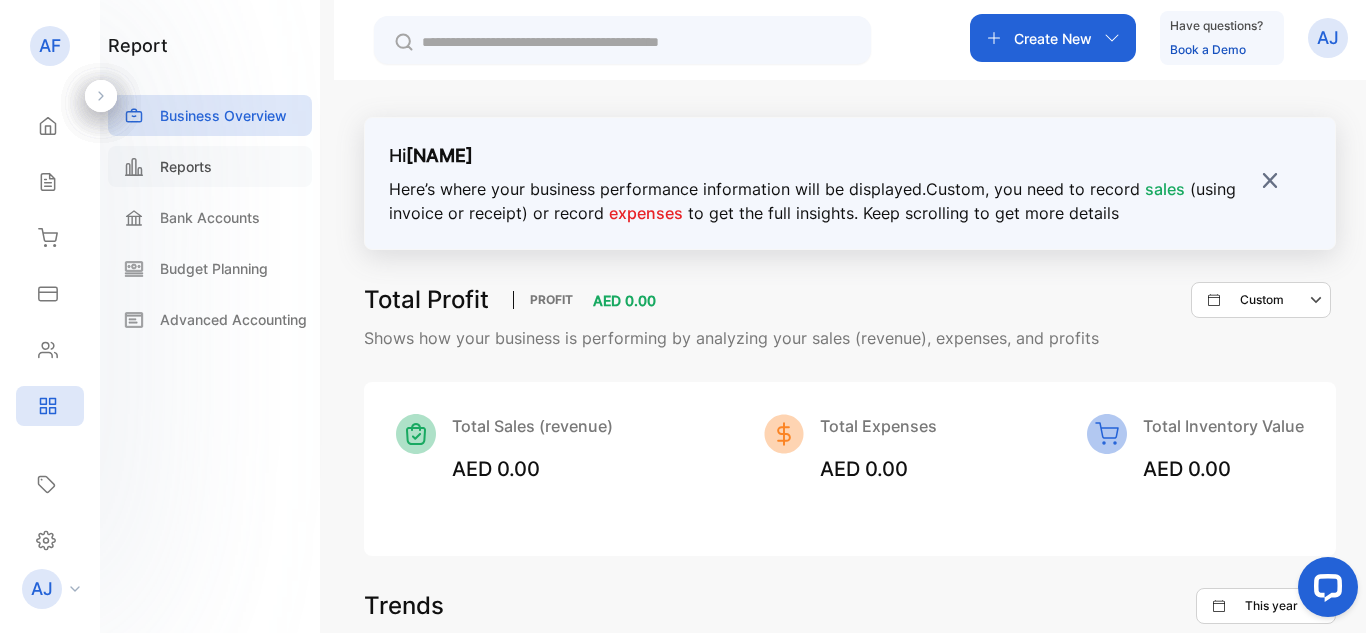click on "Reports" at bounding box center [186, 166] 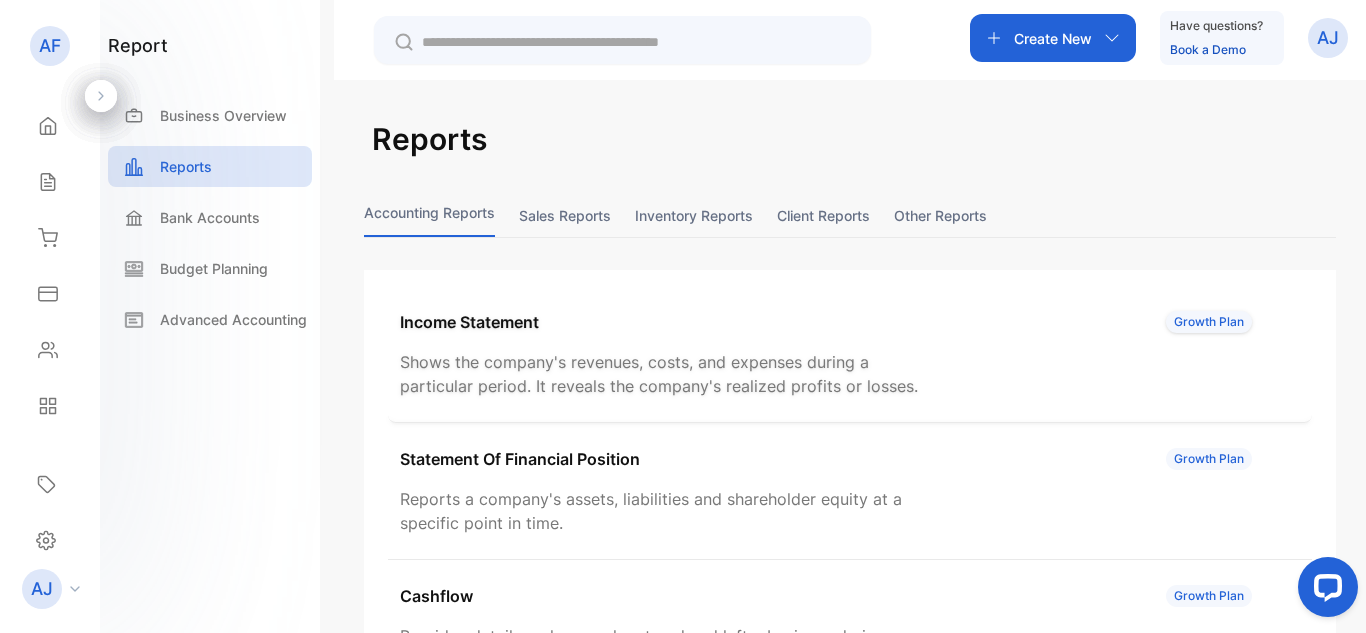 click on "Income Statement" at bounding box center (469, 322) 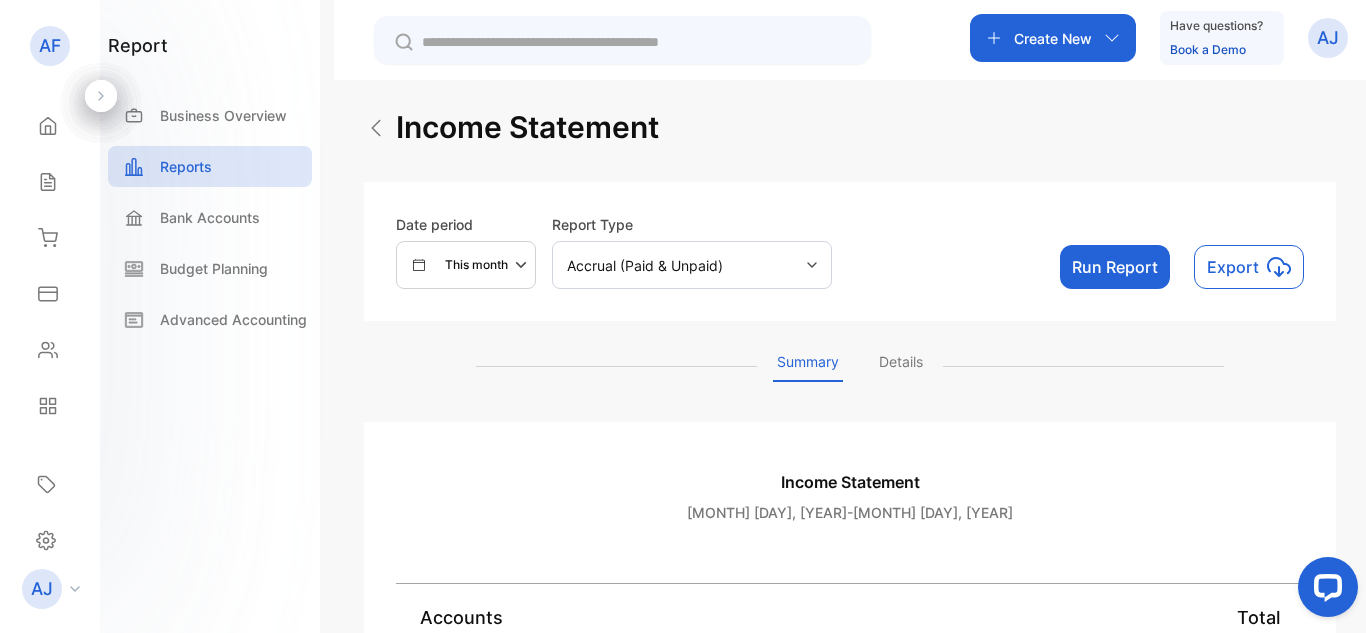 scroll, scrollTop: 0, scrollLeft: 0, axis: both 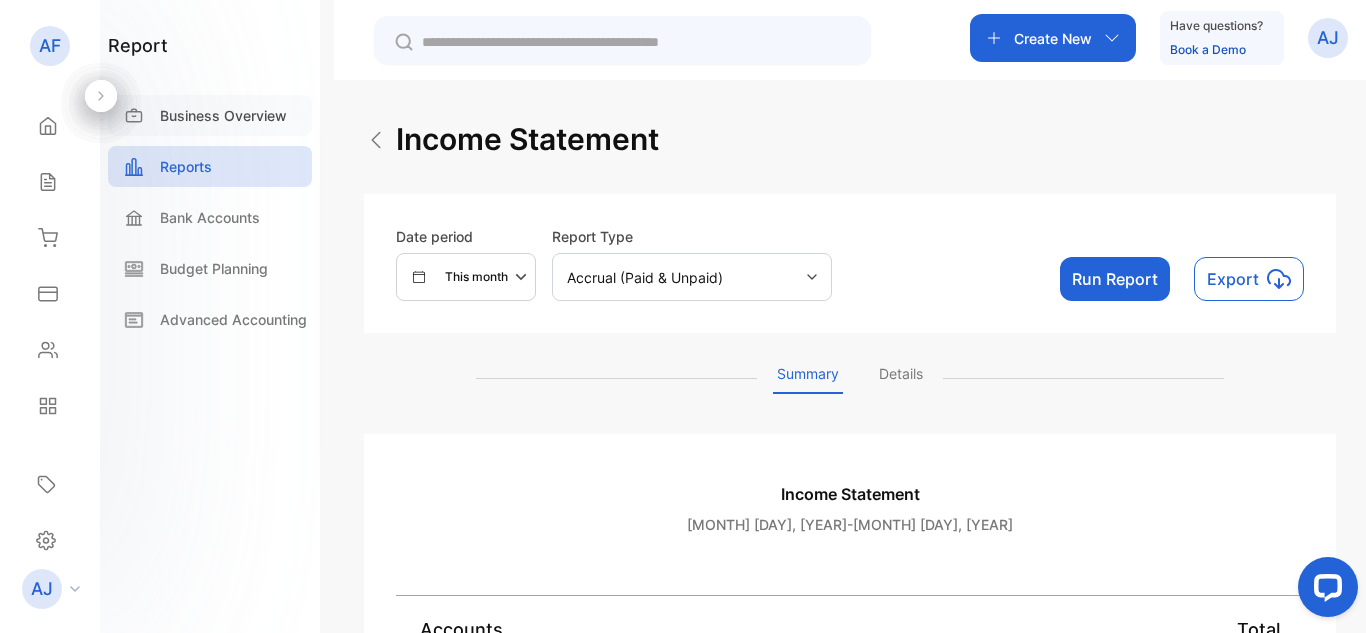 click on "Business Overview" at bounding box center [223, 115] 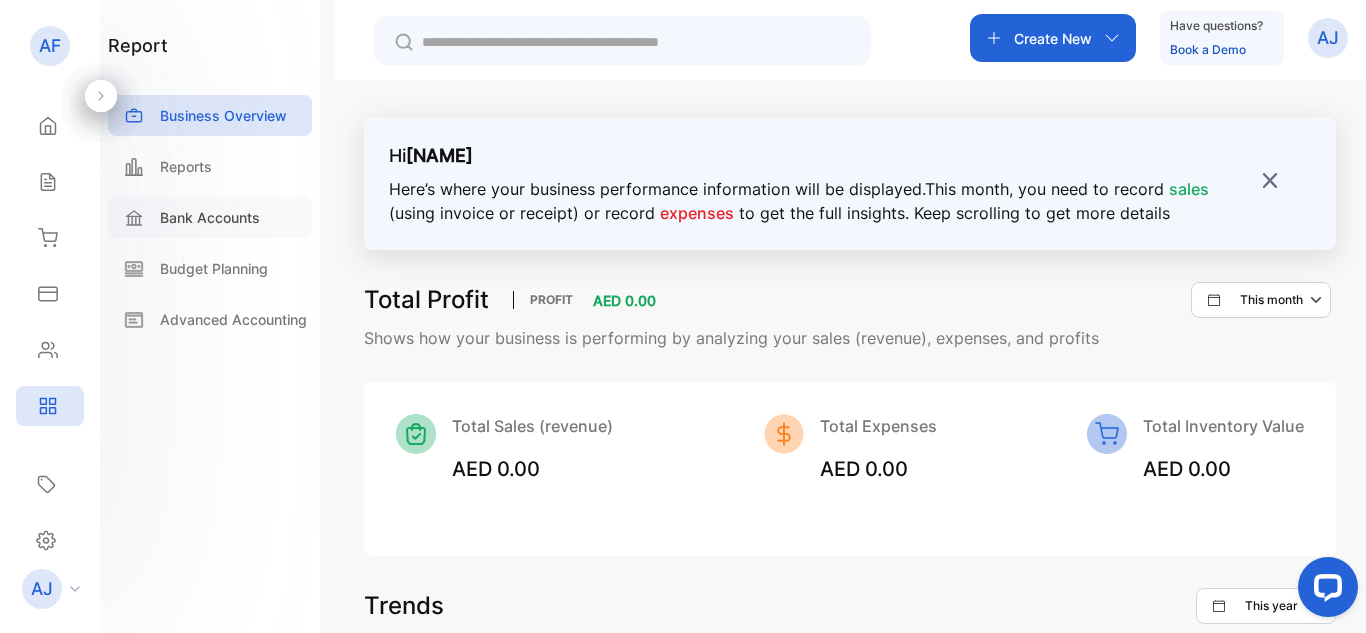 click on "Bank Accounts" at bounding box center [210, 217] 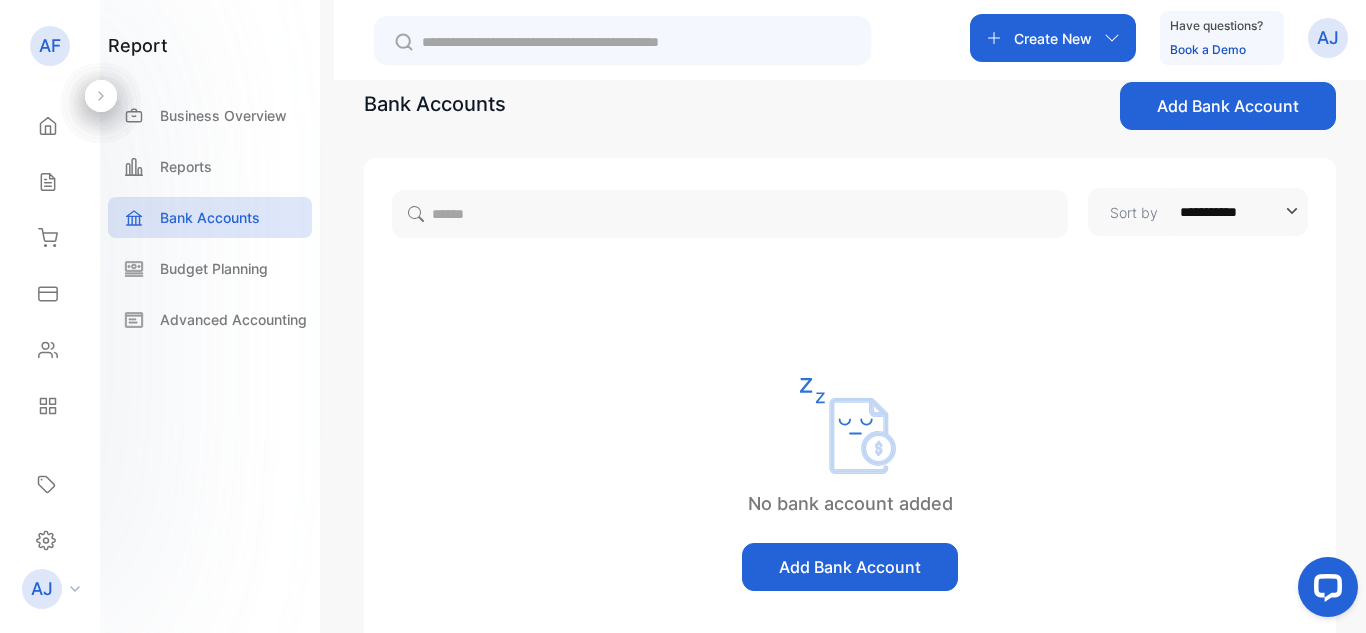 scroll, scrollTop: 0, scrollLeft: 0, axis: both 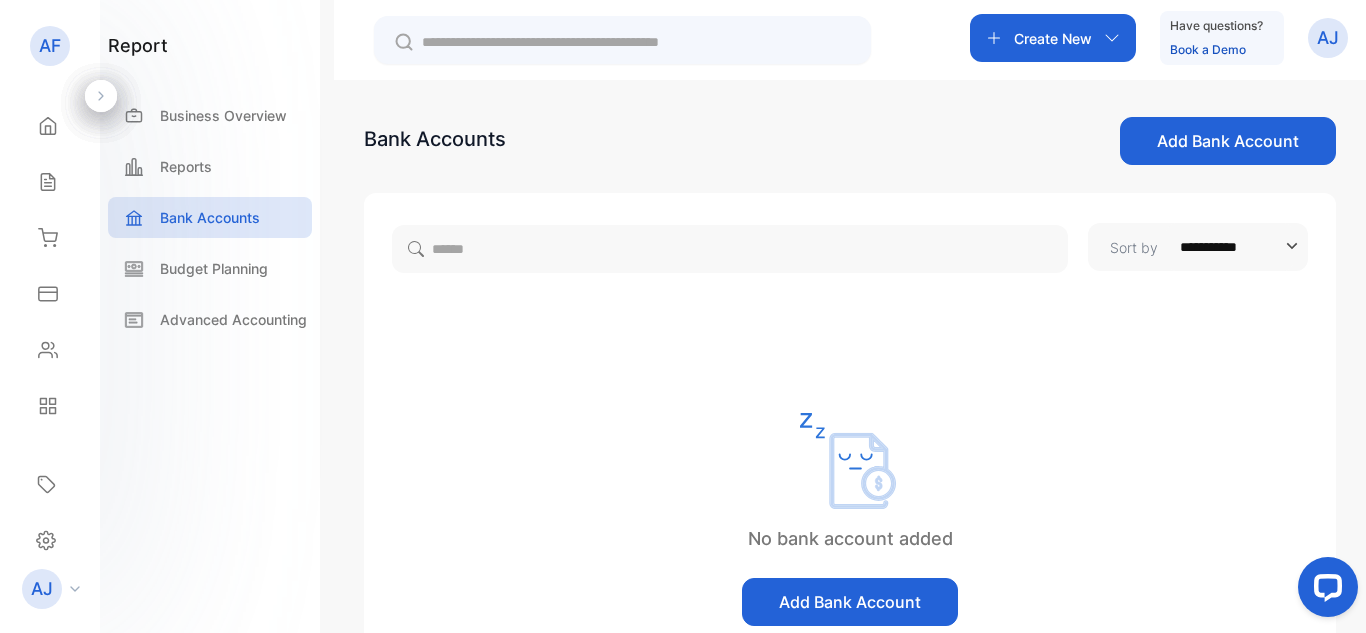 click on "Add Bank Account" at bounding box center (1228, 141) 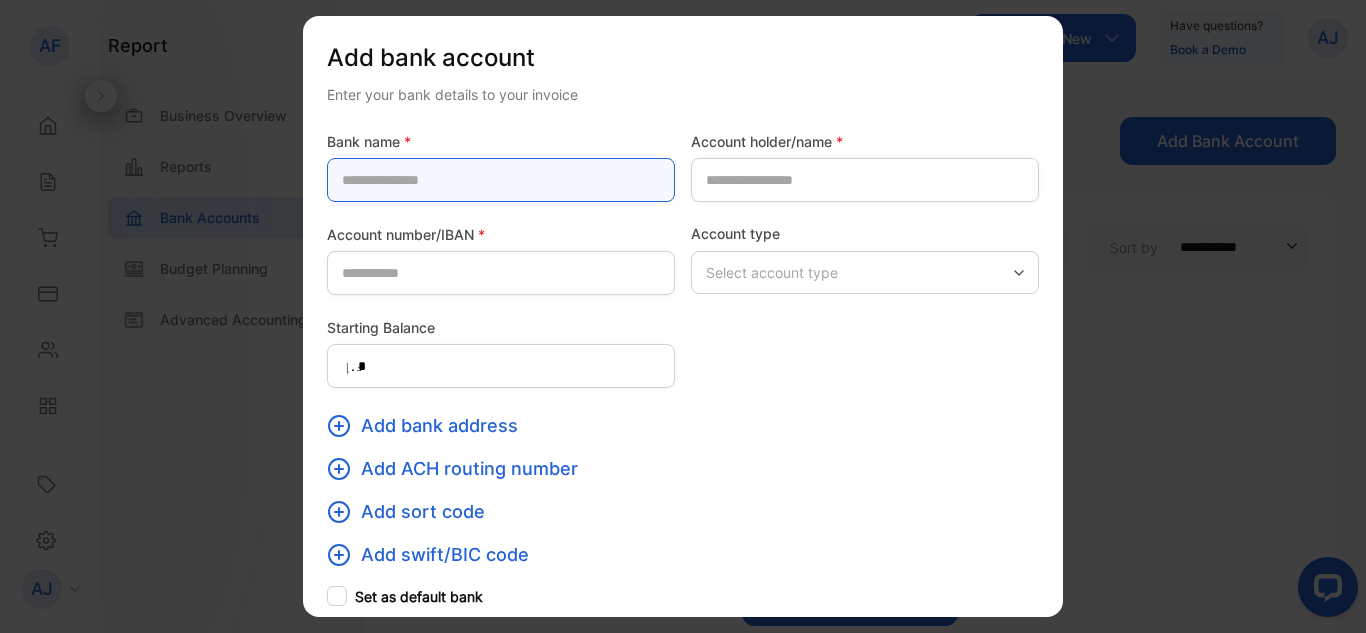 click at bounding box center [501, 180] 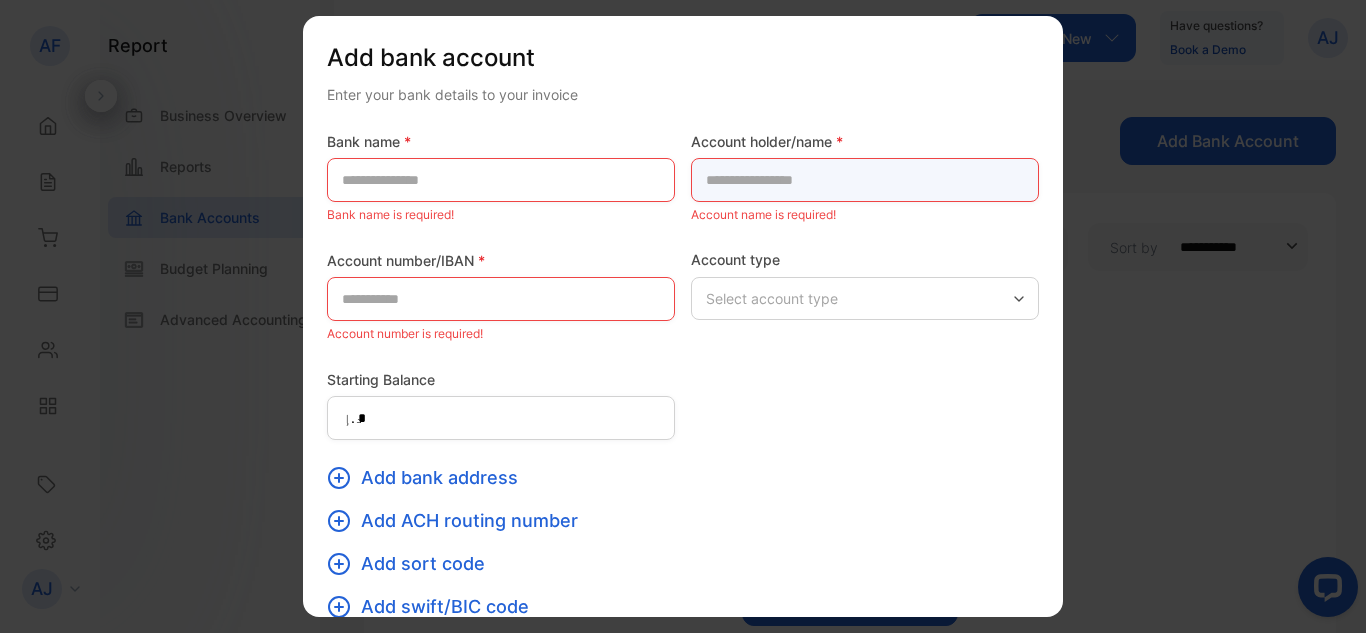 click at bounding box center (865, 180) 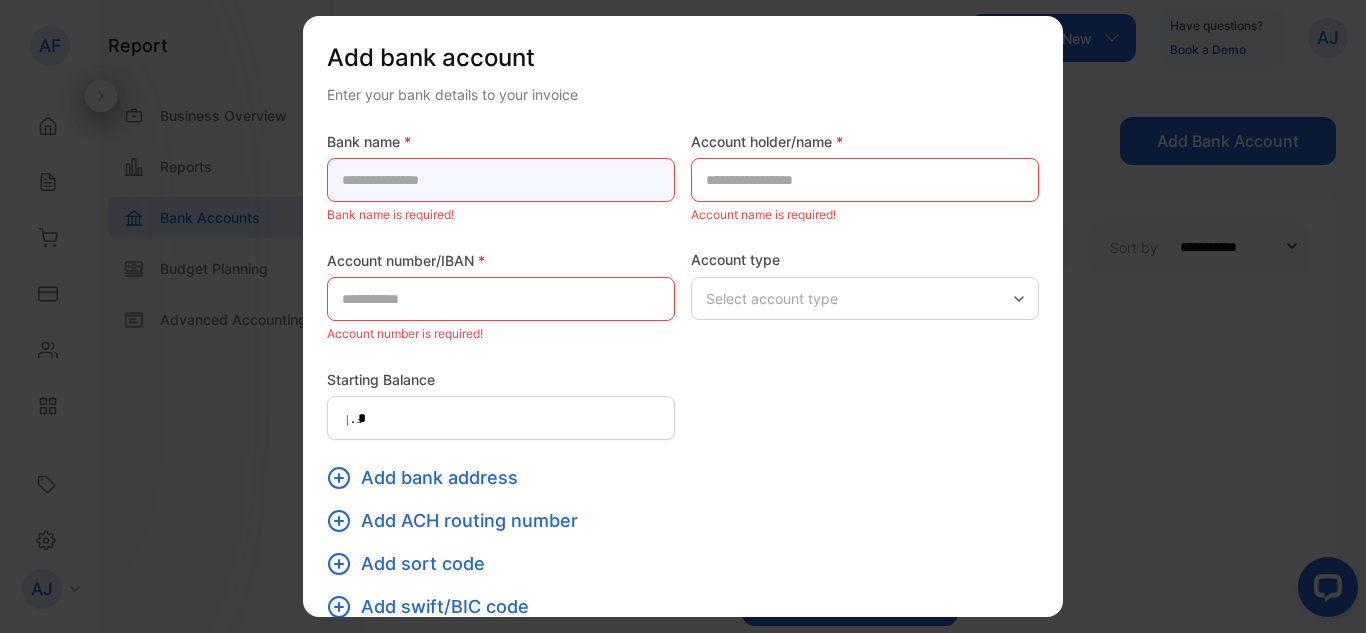 click at bounding box center [501, 180] 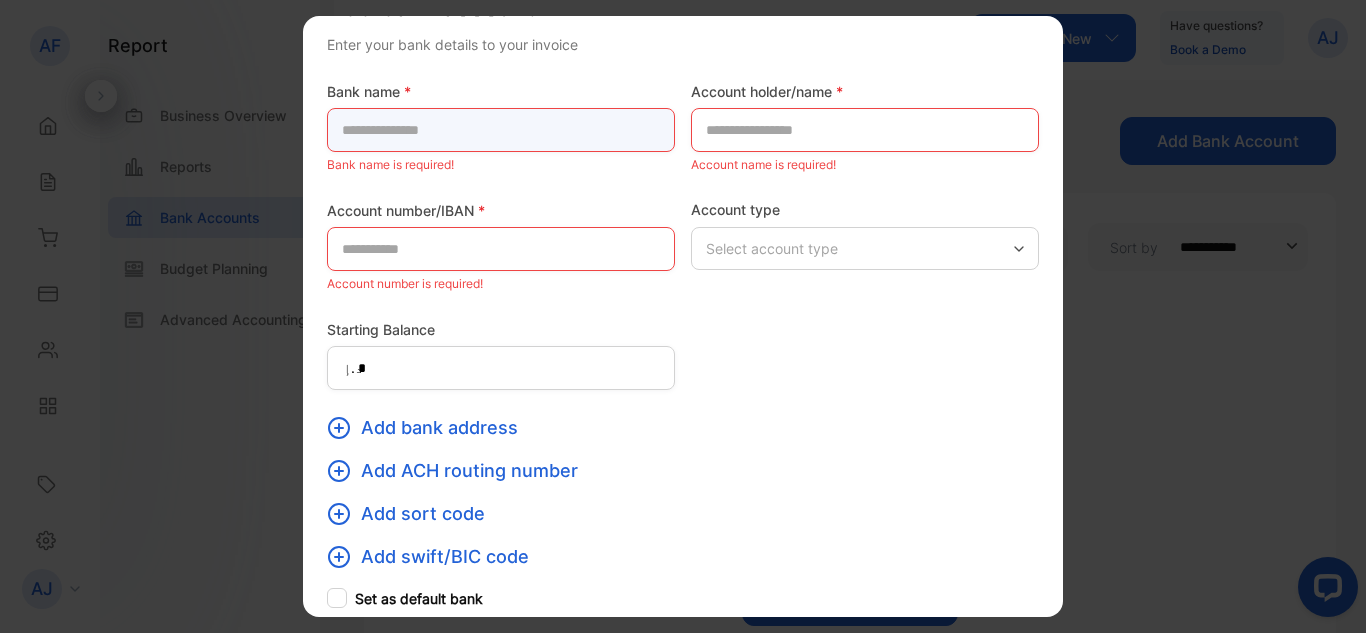 scroll, scrollTop: 100, scrollLeft: 0, axis: vertical 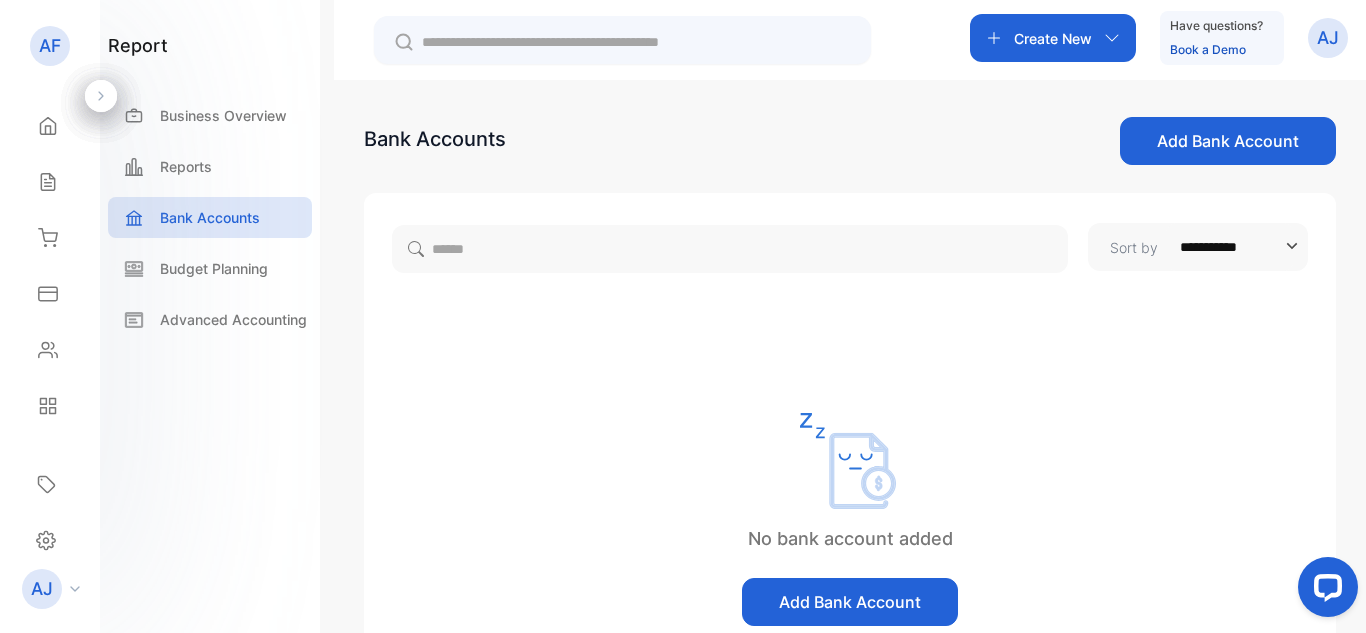 click on "Create New" at bounding box center [1053, 38] 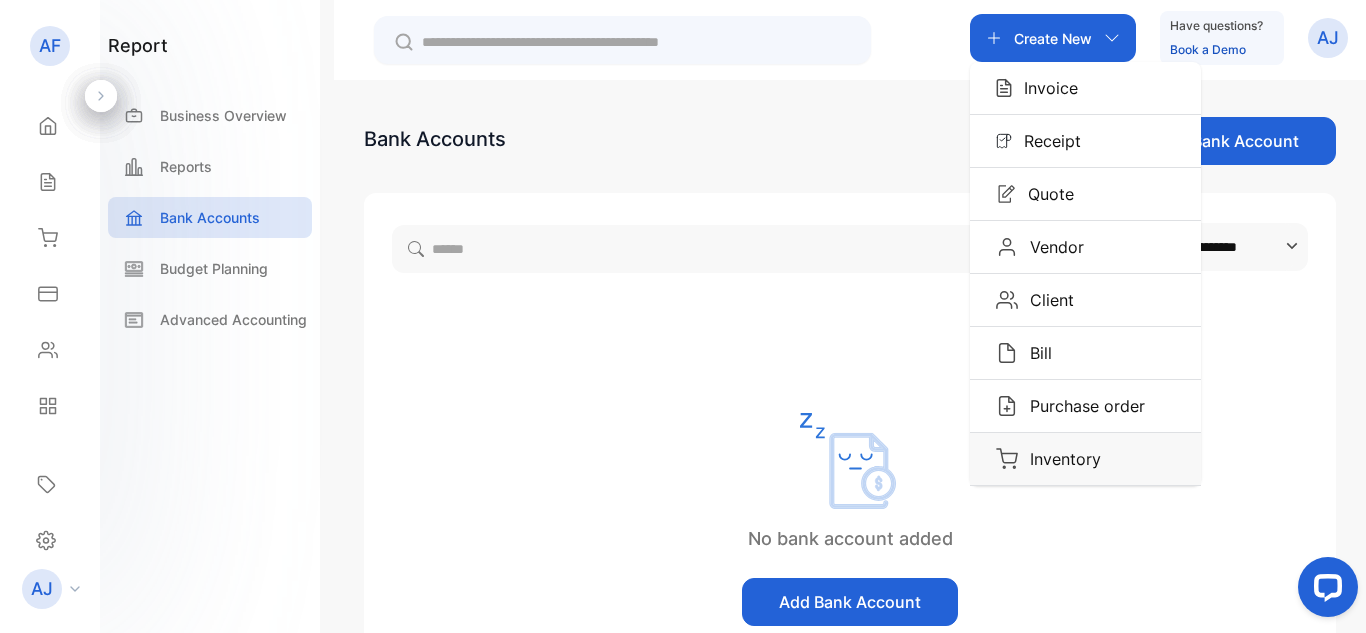 click on "Inventory" at bounding box center [1045, 88] 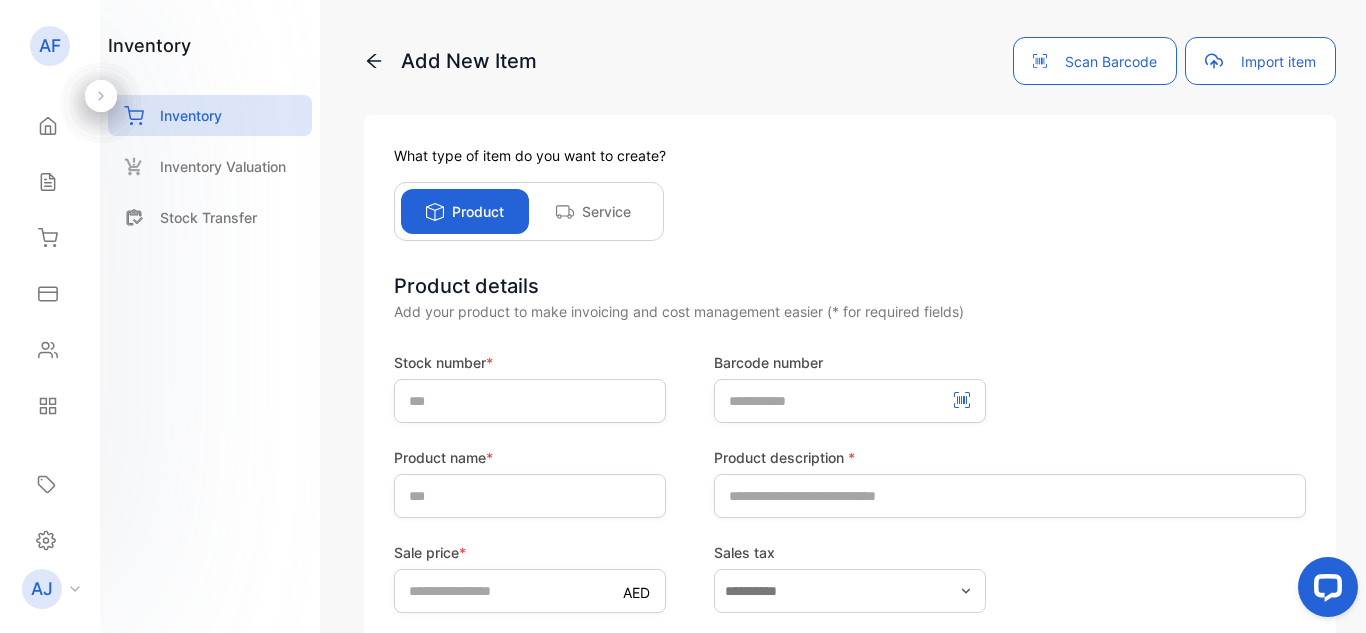 click at bounding box center [565, 212] 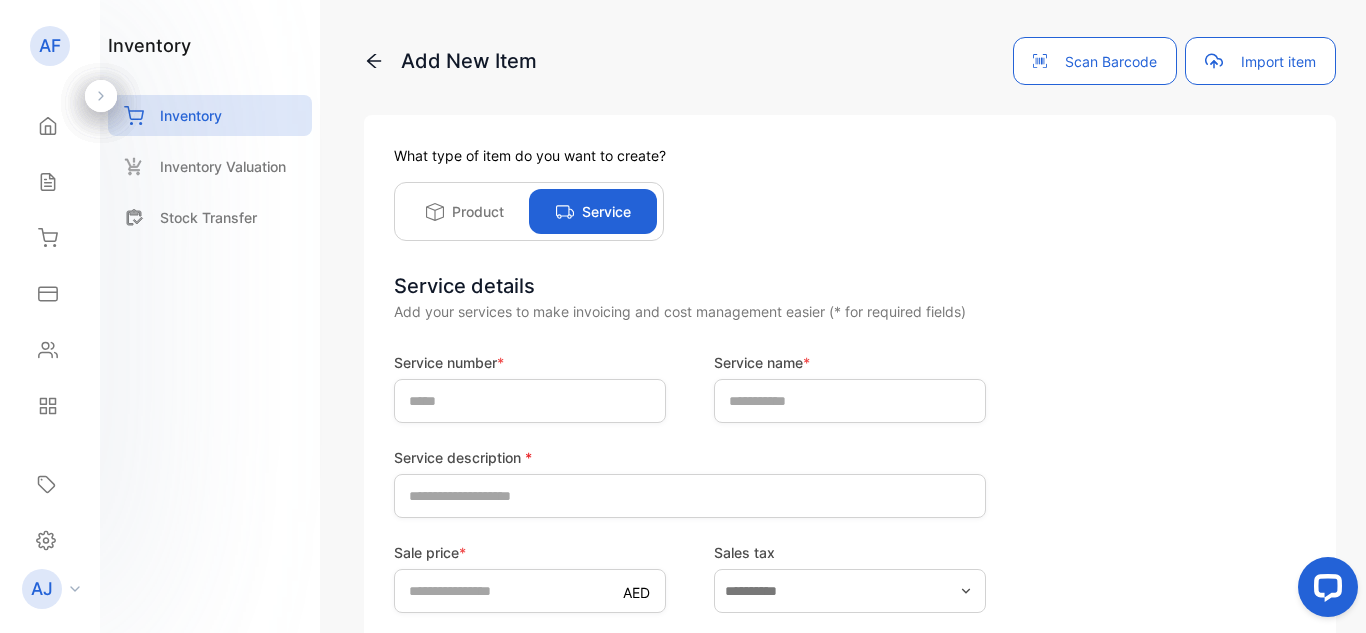 click on "Product" at bounding box center (465, 211) 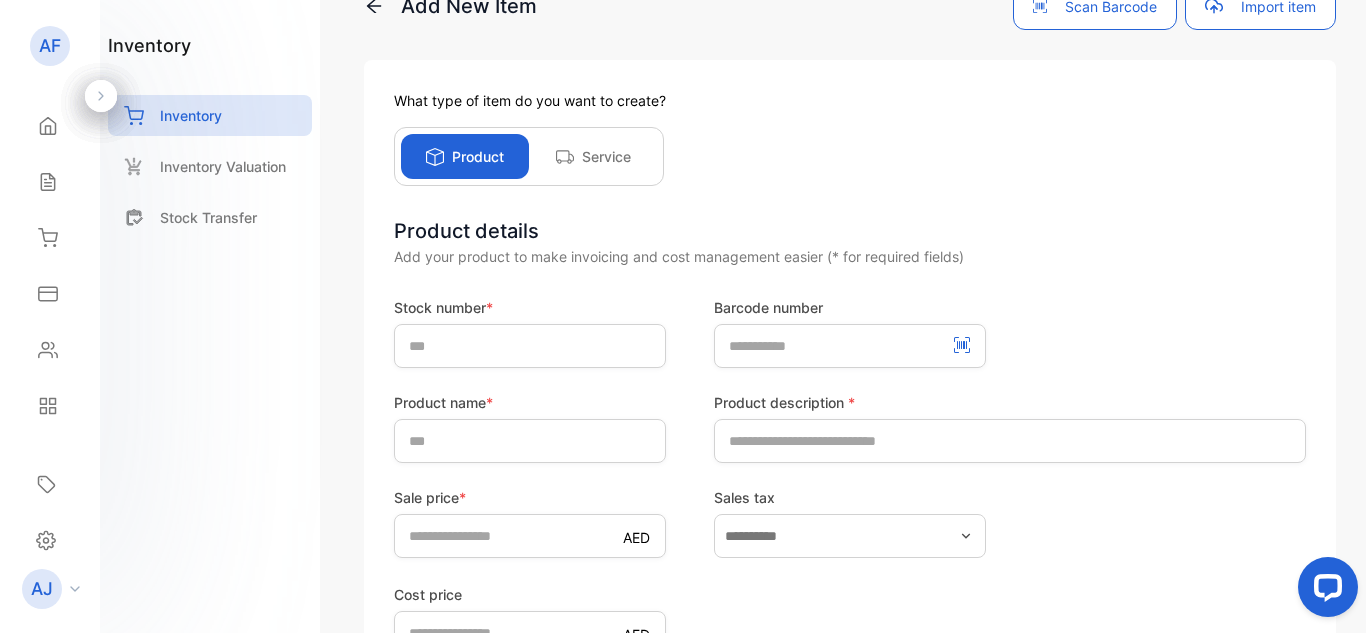 scroll, scrollTop: 100, scrollLeft: 0, axis: vertical 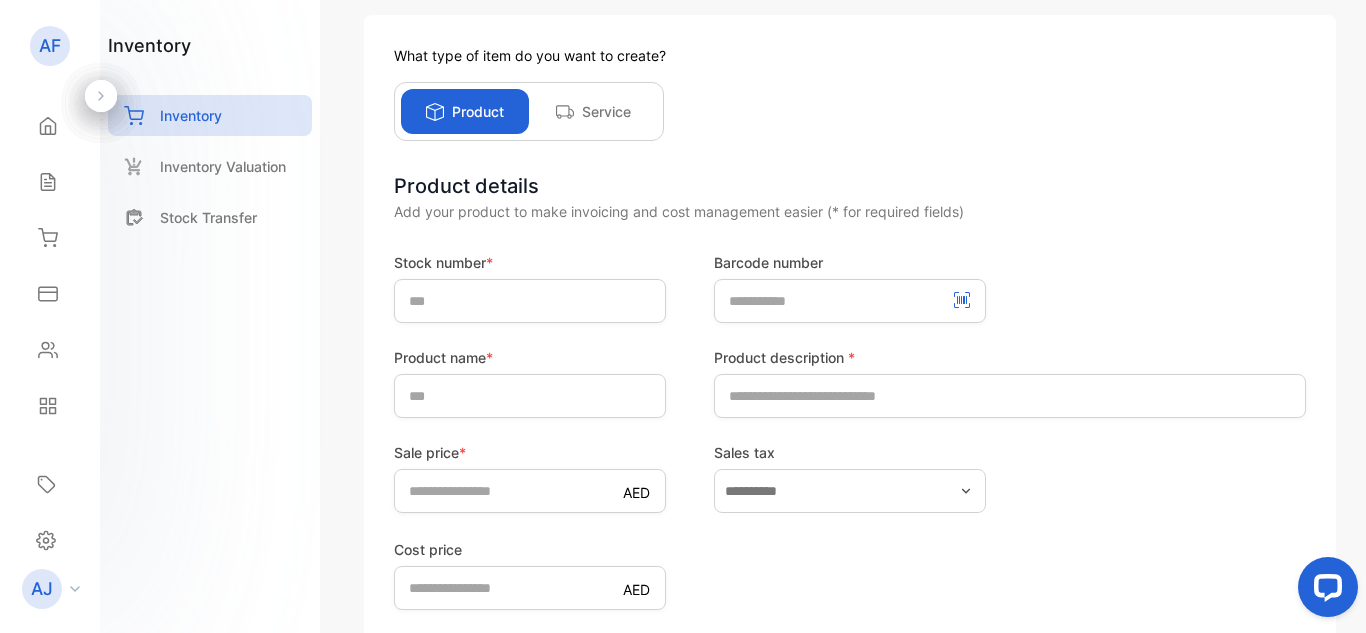 click on "Service" at bounding box center (606, 111) 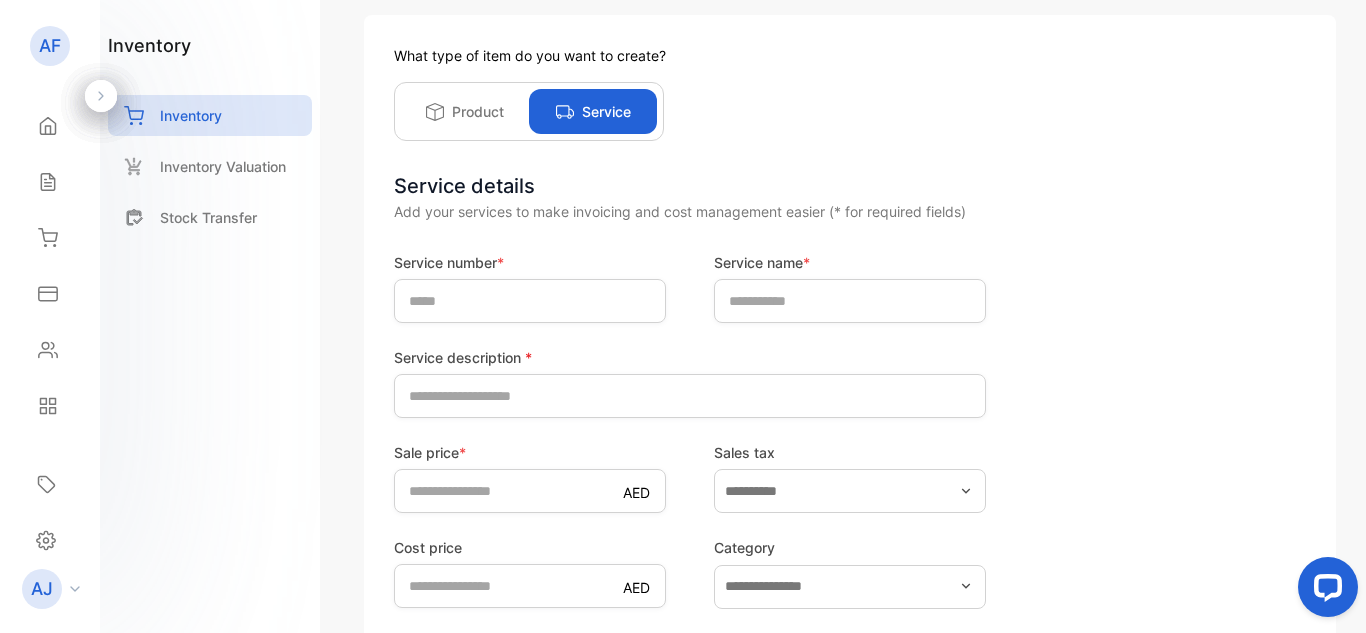 click on "Product" at bounding box center (478, 111) 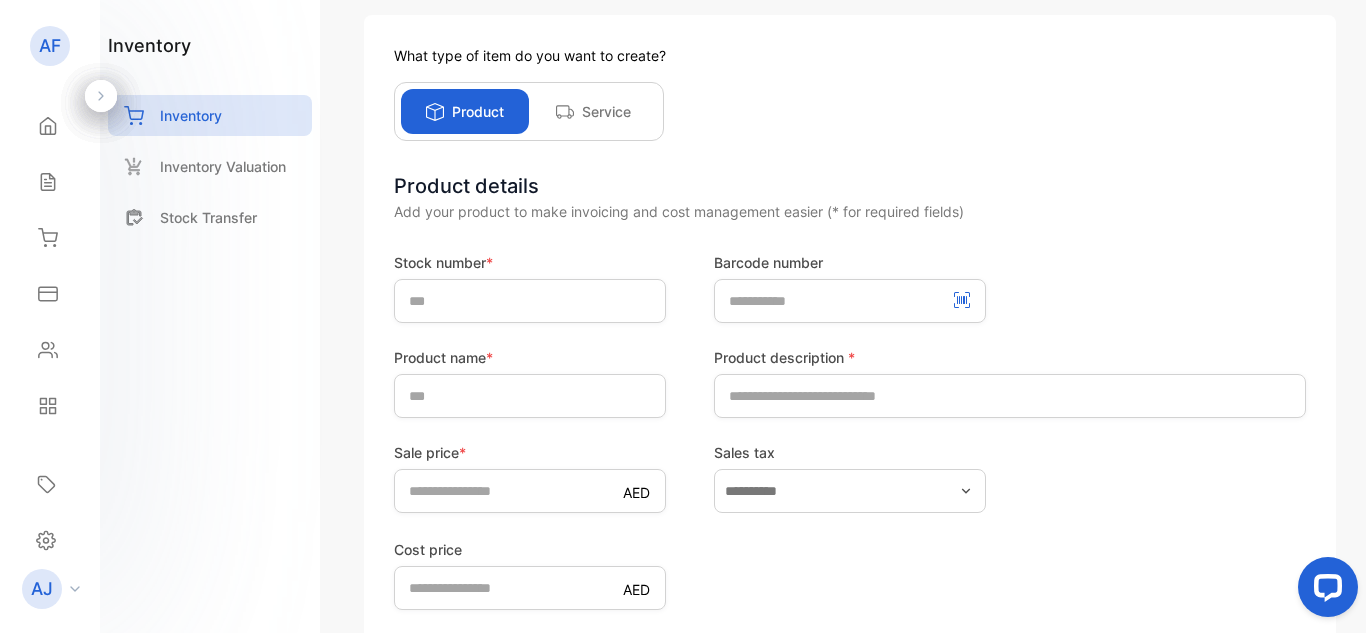 click on "Service" at bounding box center (593, 111) 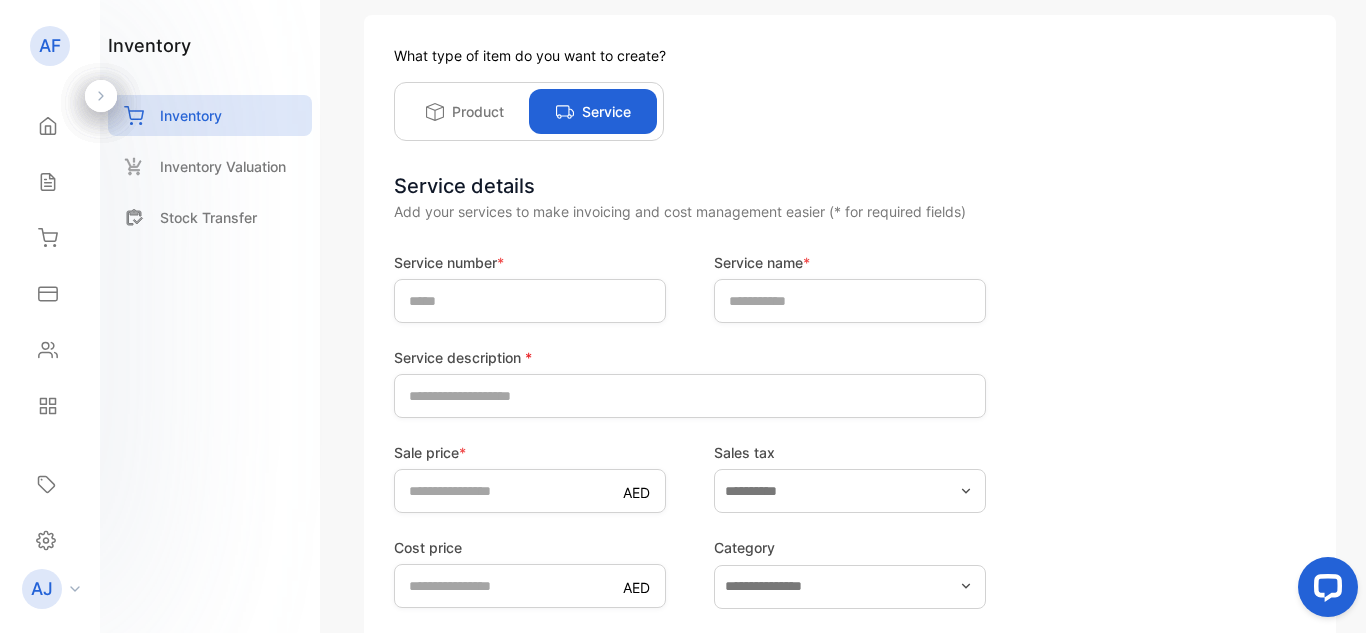 click on "Product" at bounding box center (465, 111) 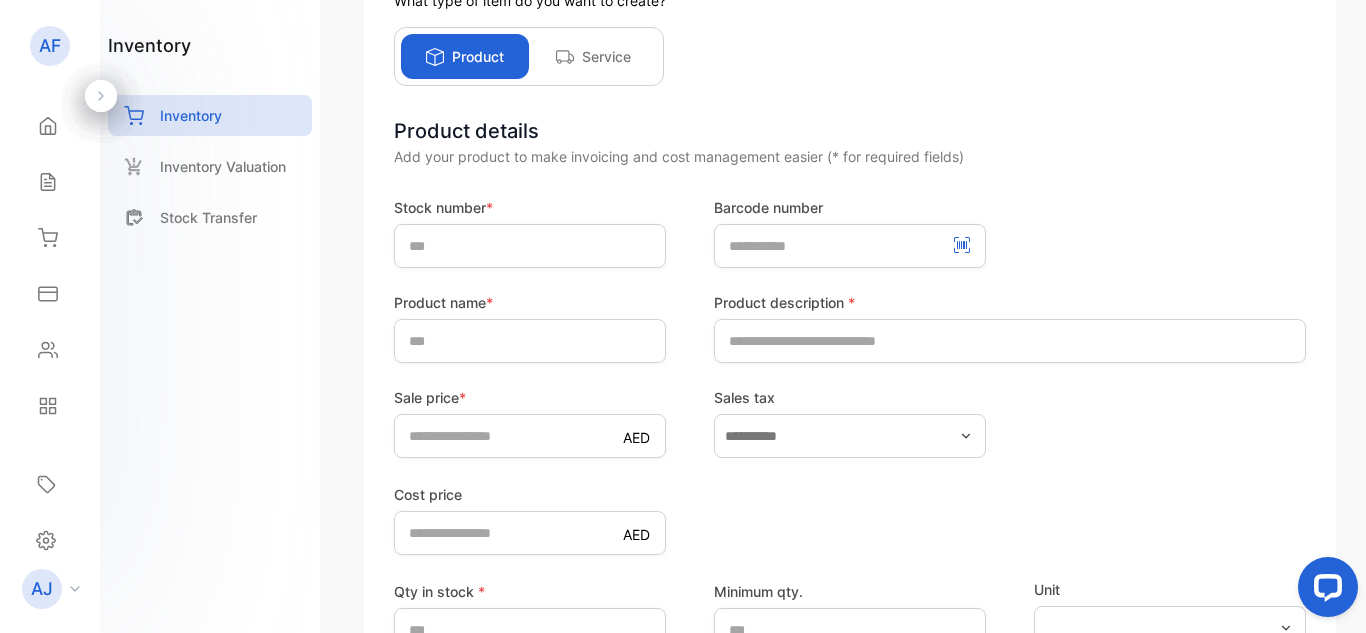 scroll, scrollTop: 300, scrollLeft: 0, axis: vertical 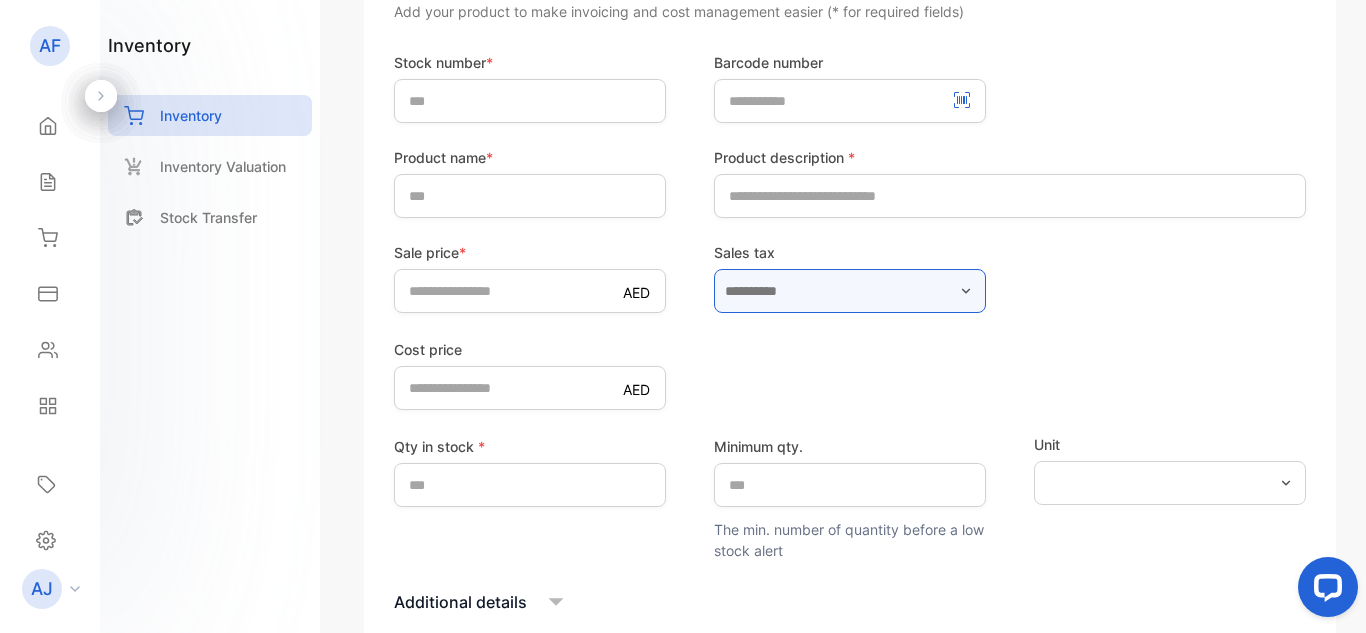 click at bounding box center [850, 291] 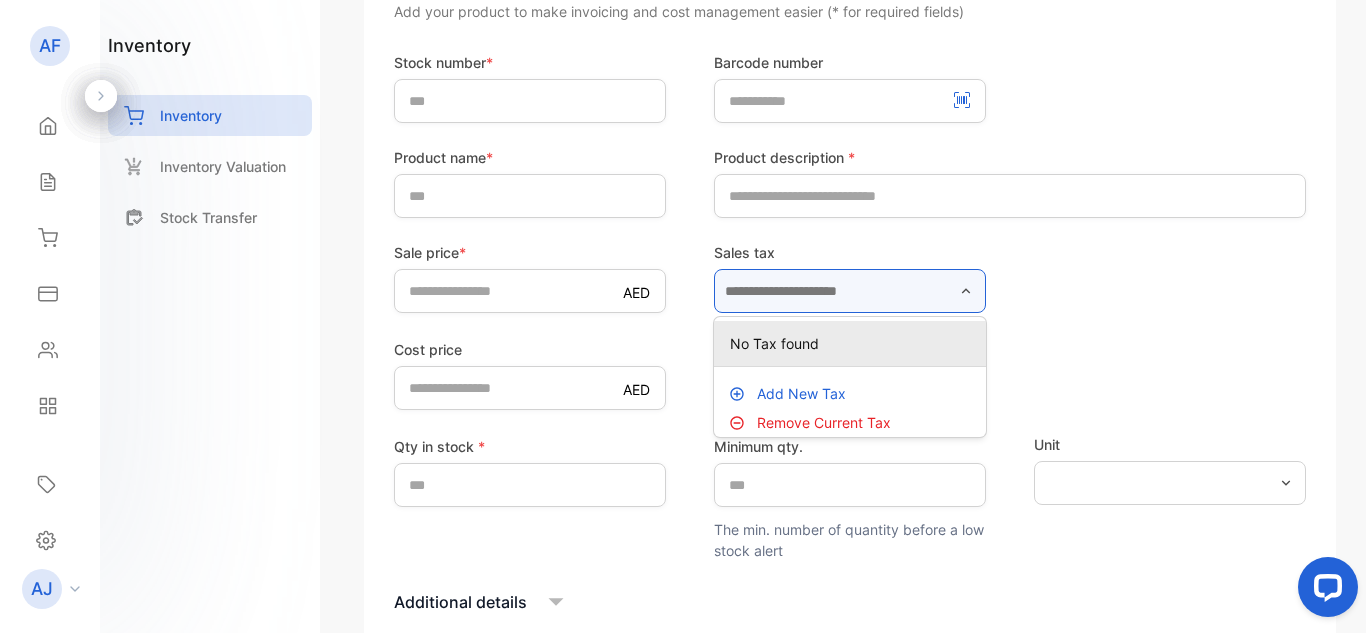 click at bounding box center (850, 291) 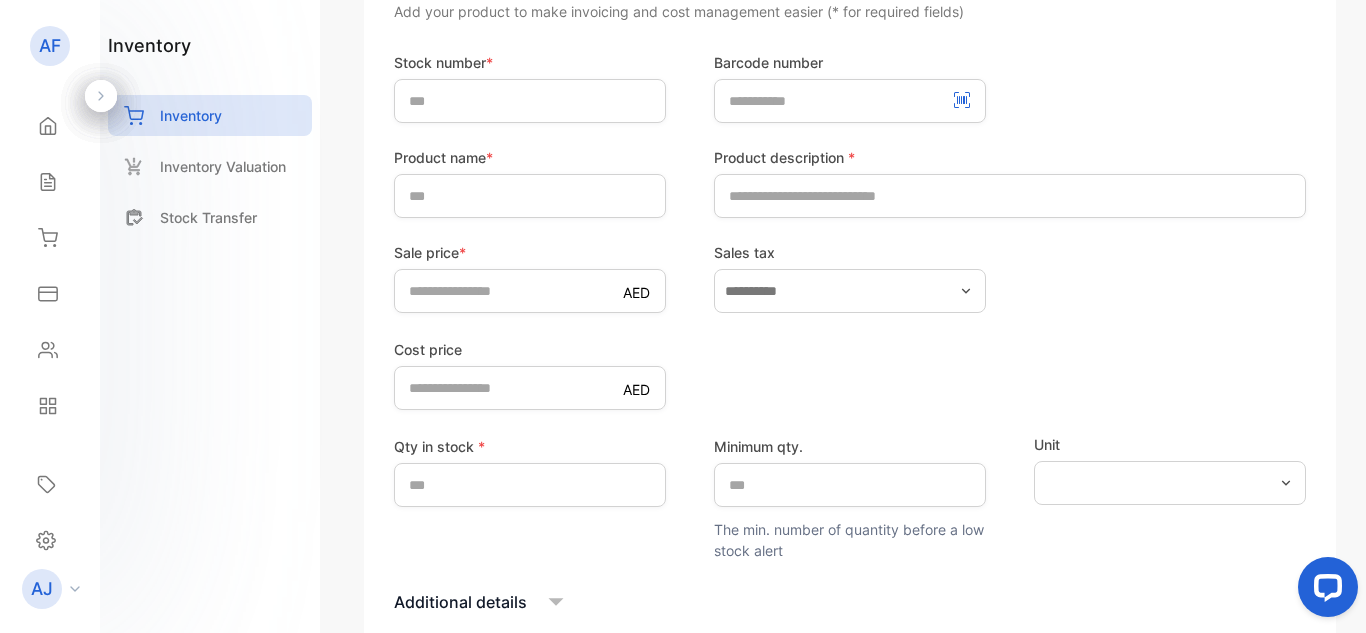 click on "Sale price  *   AED * Sales tax" at bounding box center (850, 277) 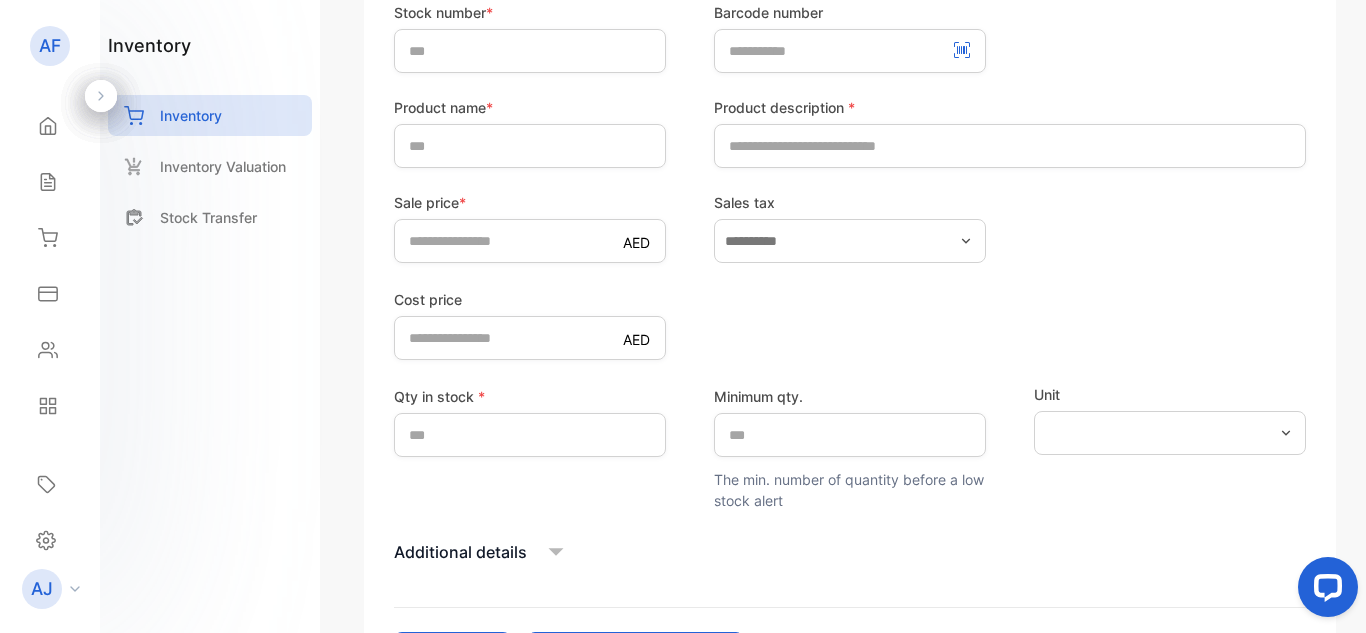 scroll, scrollTop: 400, scrollLeft: 0, axis: vertical 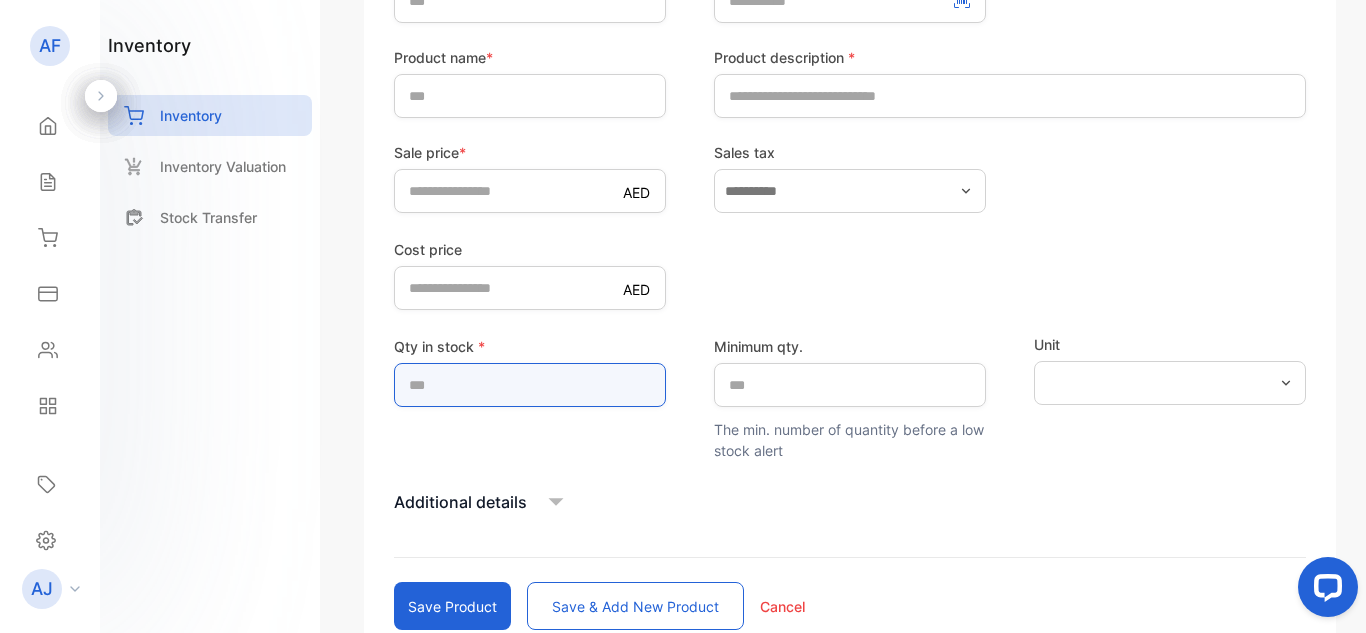 click on "*" at bounding box center (530, 385) 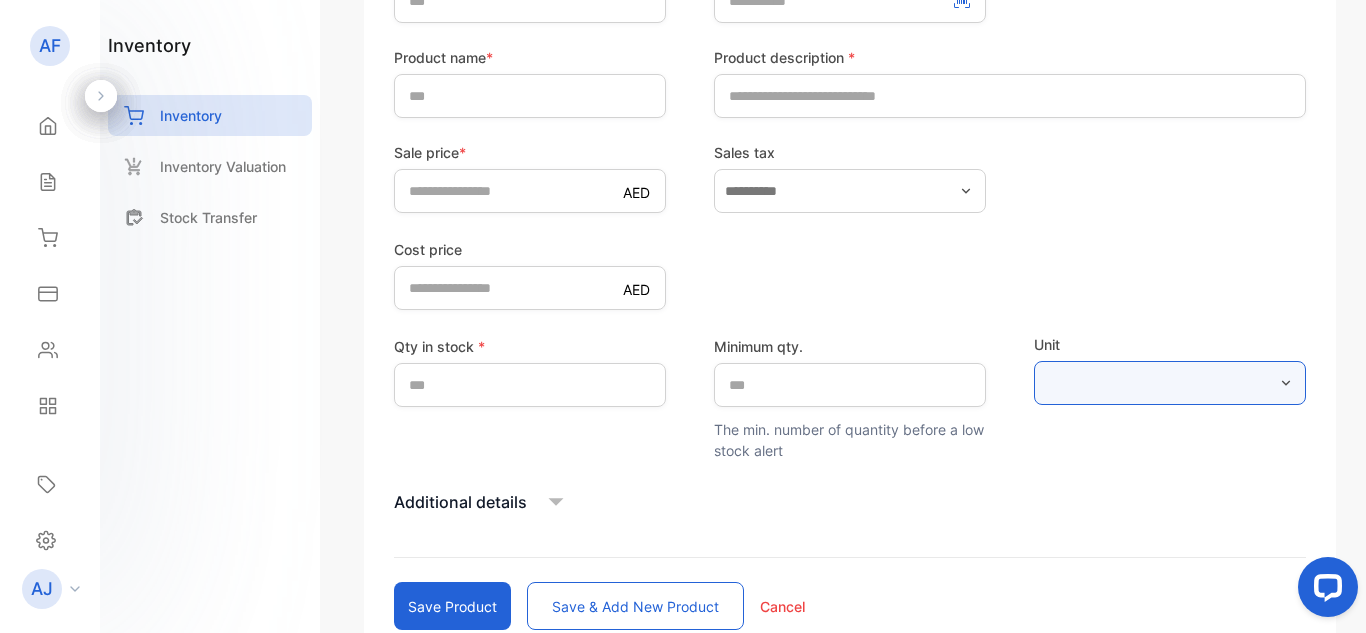 click on "Stock number  *   Barcode number   Product name  *   Product description   *   Sale price  *   AED * Sales tax   Cost price   AED * Qty in stock   *   ** Minimum qty.   * The min. number of quantity before a low stock alert Unit   Additional details Save product Save & add new product Cancel" at bounding box center (850, 291) 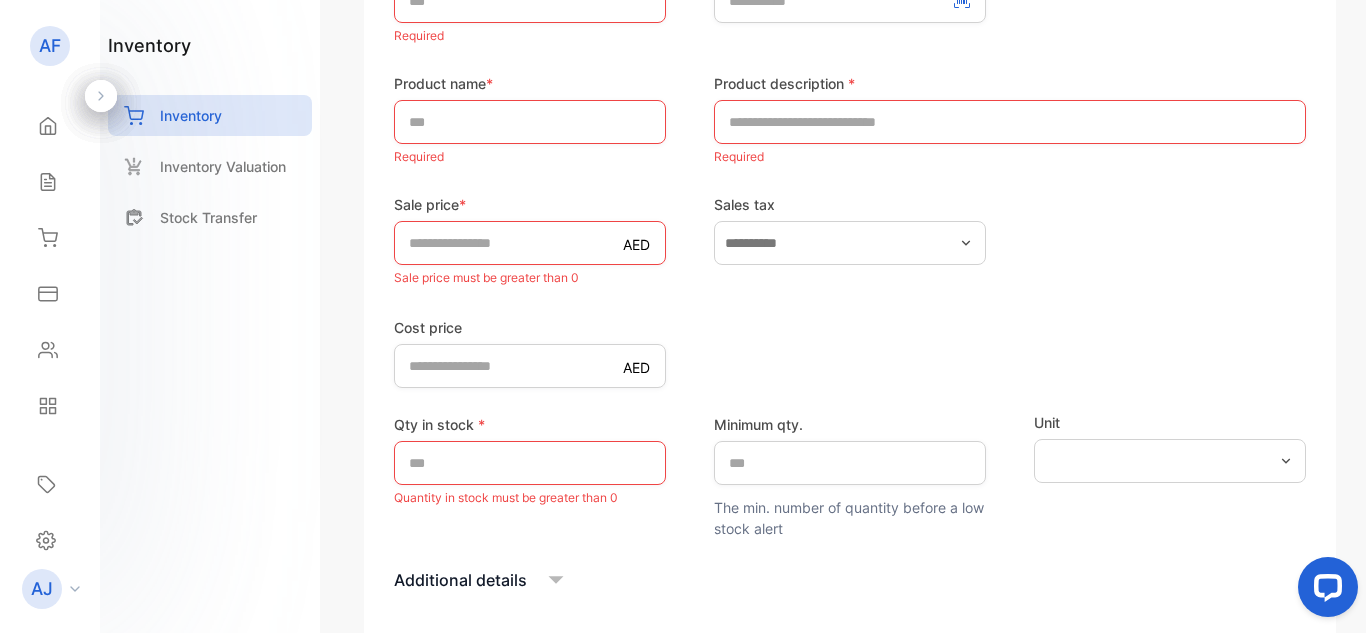 click at bounding box center [1286, 461] 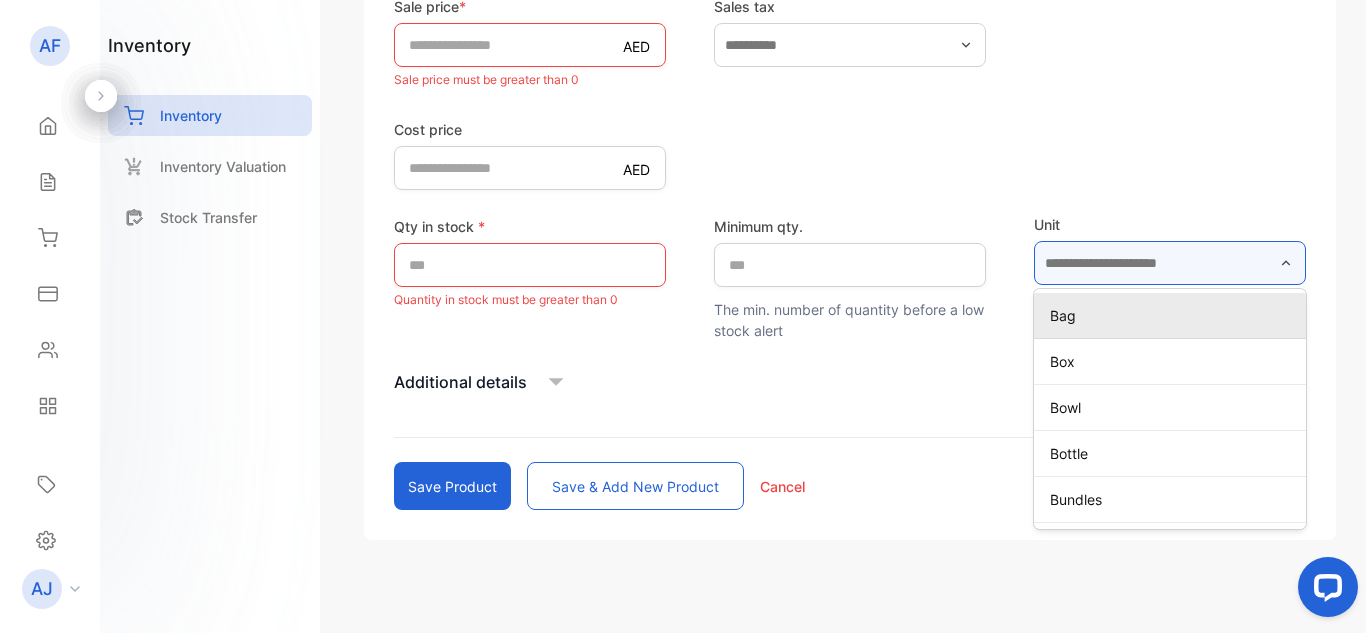 scroll, scrollTop: 600, scrollLeft: 0, axis: vertical 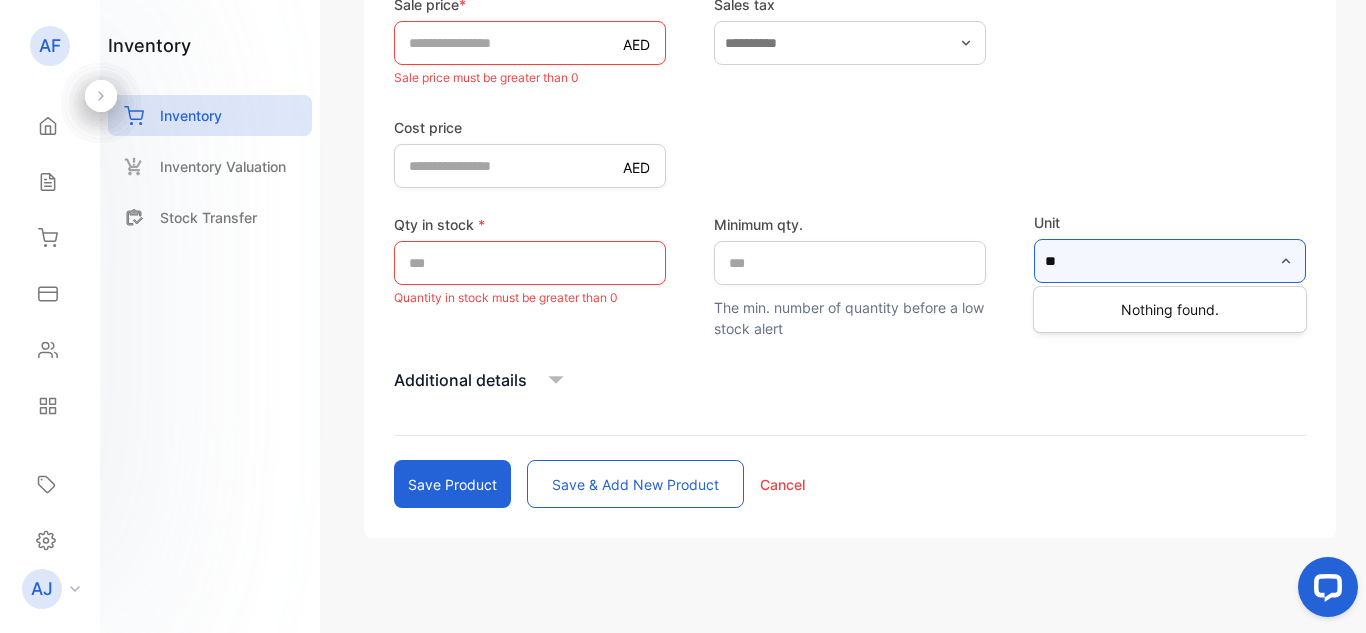 type on "**" 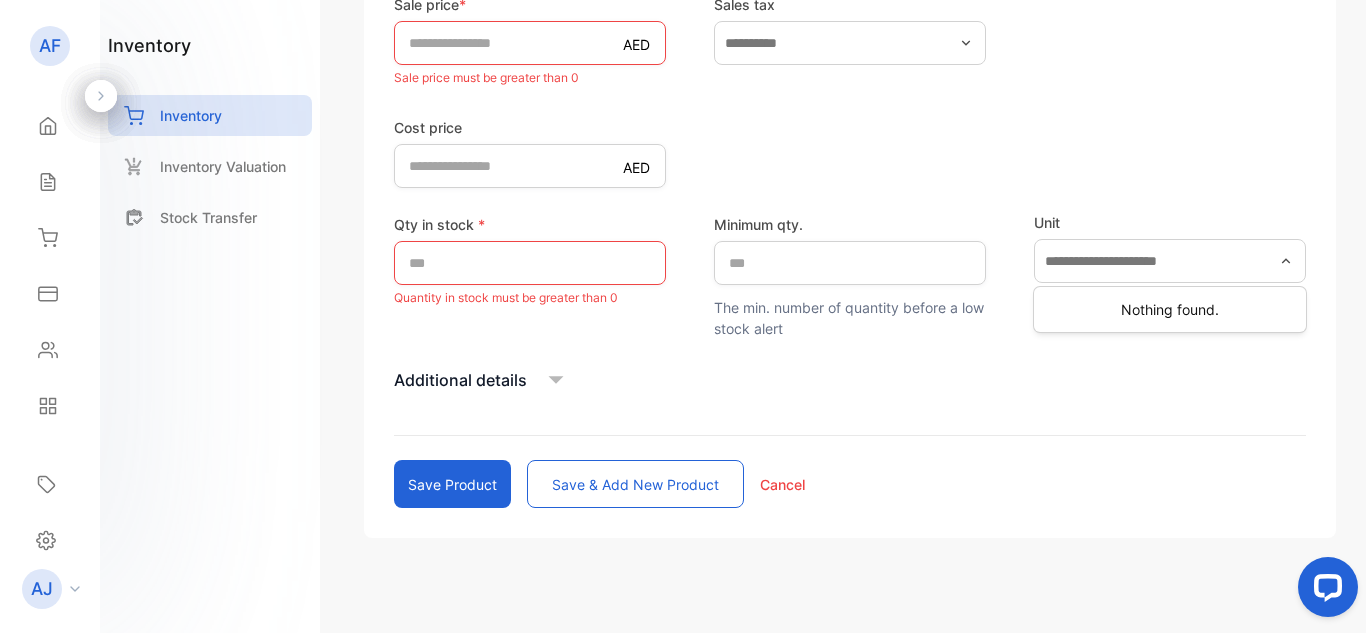click on "Stock number  *   Required Barcode number   Product name  *   Required Product description   *   Required Sale price  *   AED * Sale price must be greater than 0 Sales tax   Cost price   AED * Qty in stock   *   ** Quantity in stock must be greater than 0 Minimum qty.   * The min. number of quantity before a low stock alert Unit   Nothing found. Additional details Save product Save & add new product Cancel" at bounding box center [850, 130] 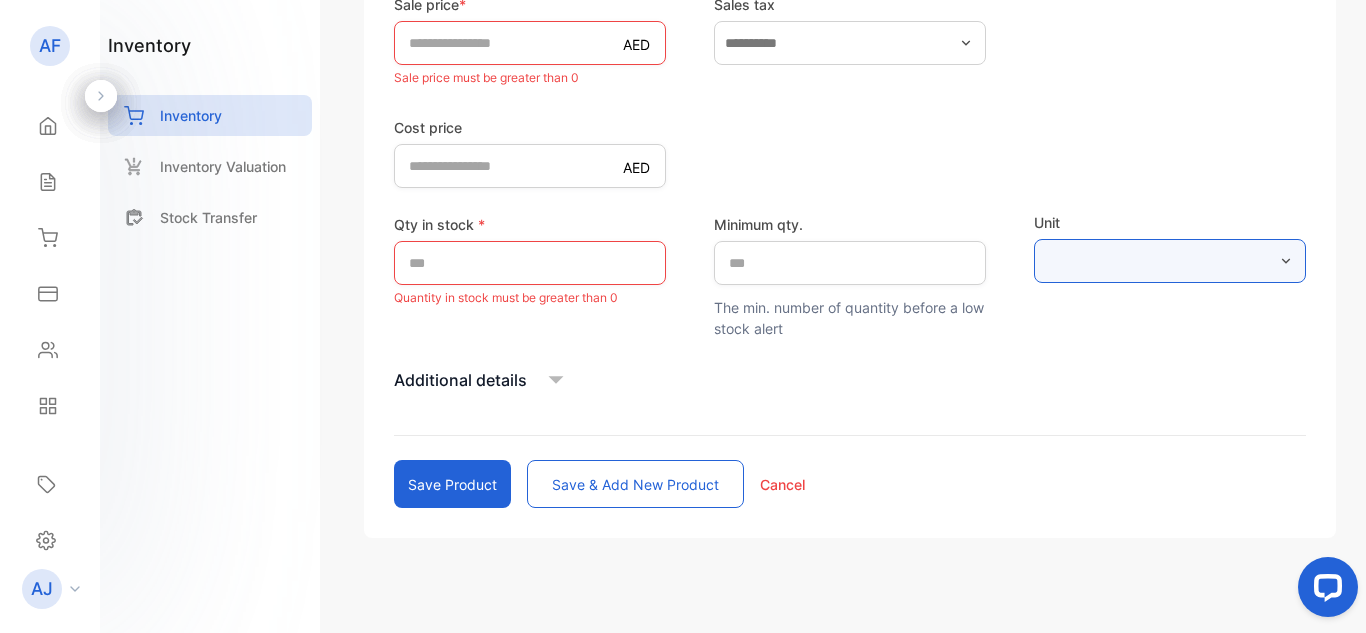 click at bounding box center [1170, 261] 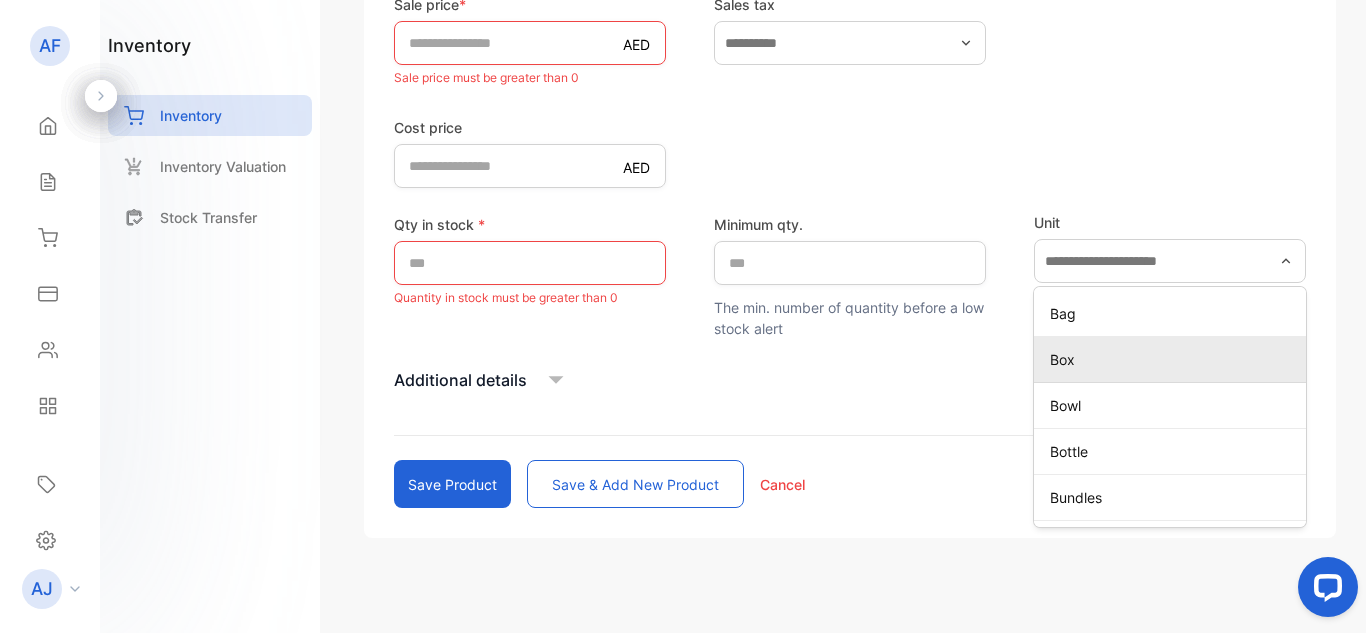 click on "Box" at bounding box center [1170, 360] 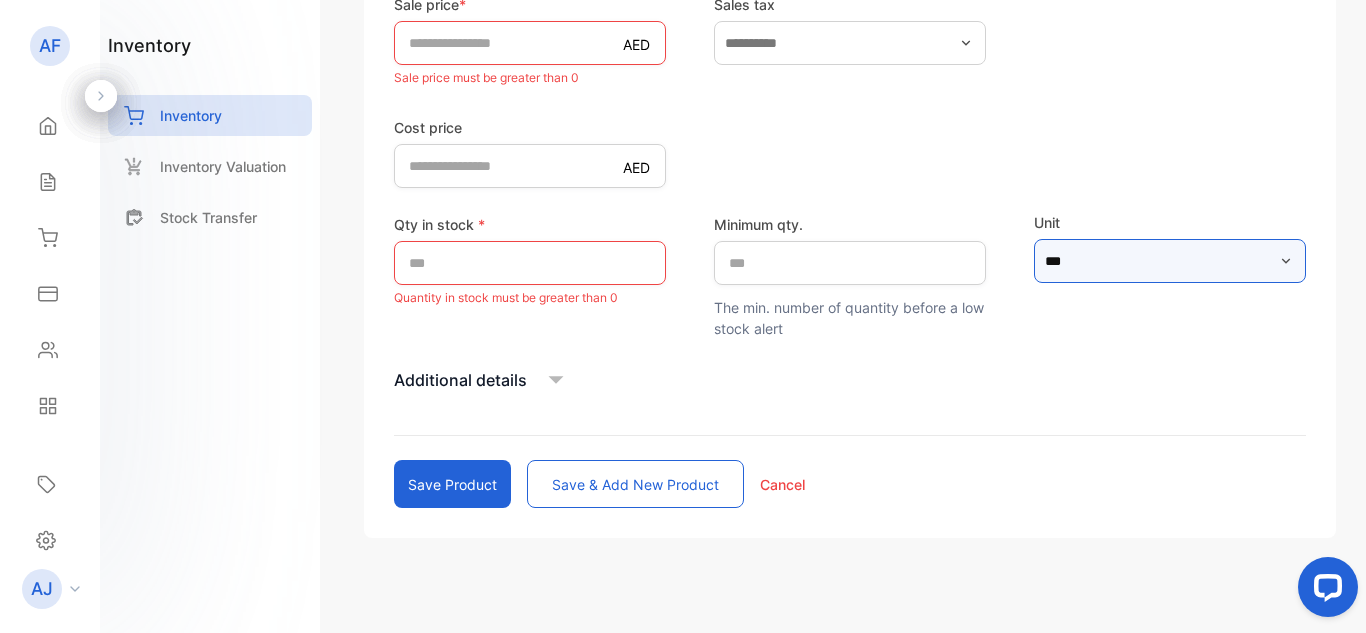 click on "***" at bounding box center (1170, 261) 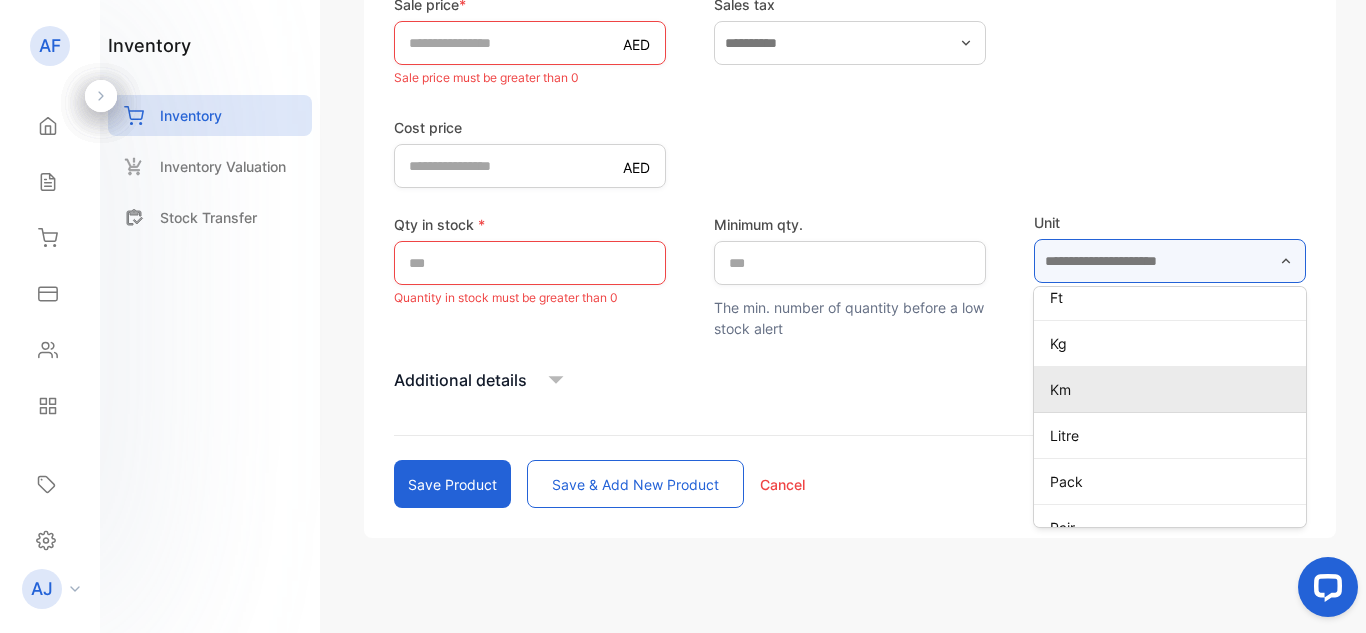 scroll, scrollTop: 600, scrollLeft: 0, axis: vertical 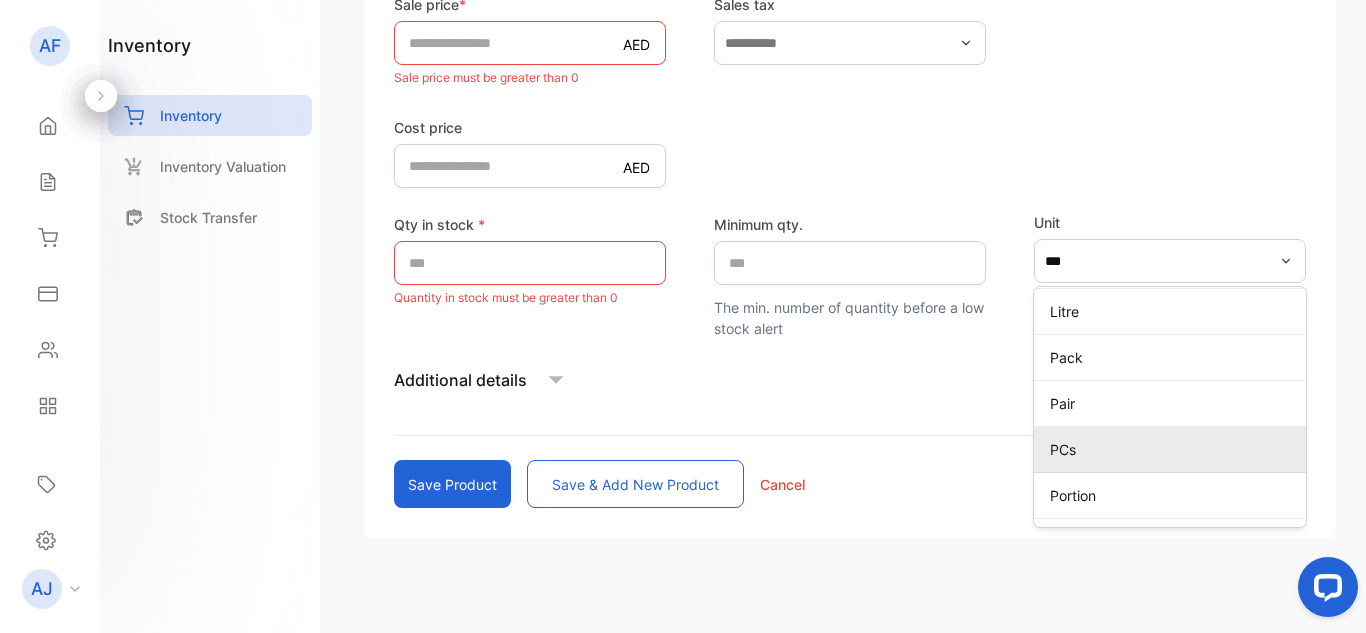 click on "PCs" at bounding box center (1174, 449) 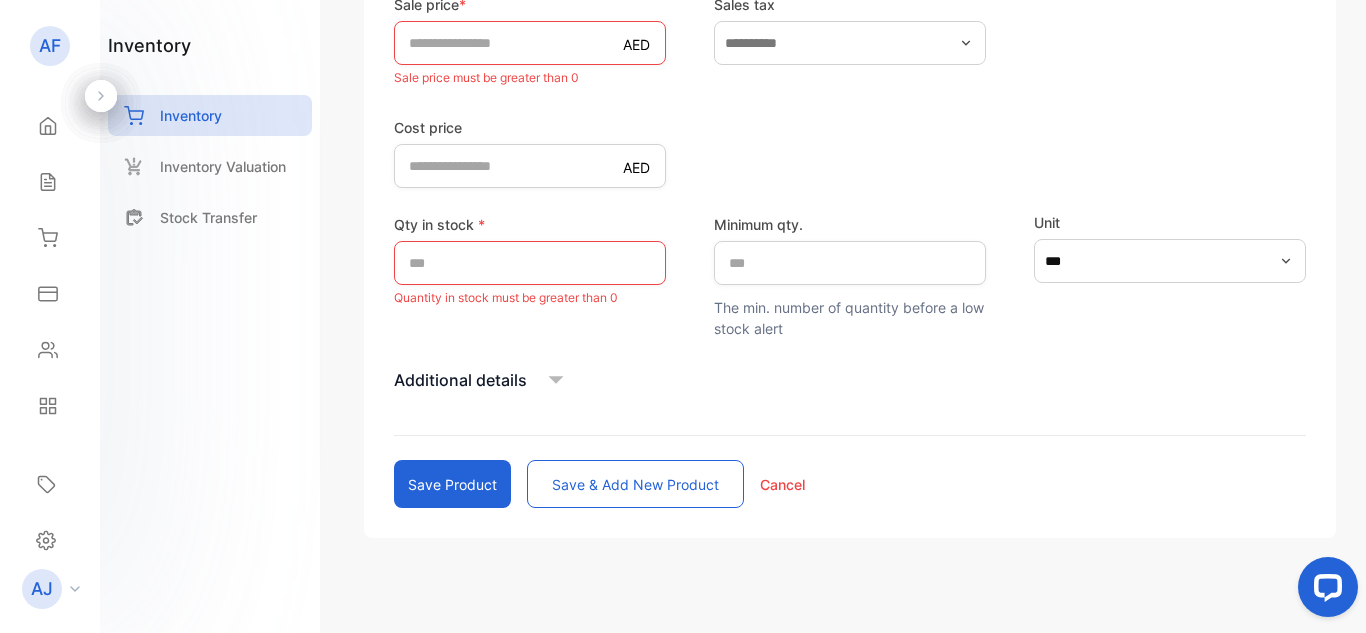 click at bounding box center (556, 380) 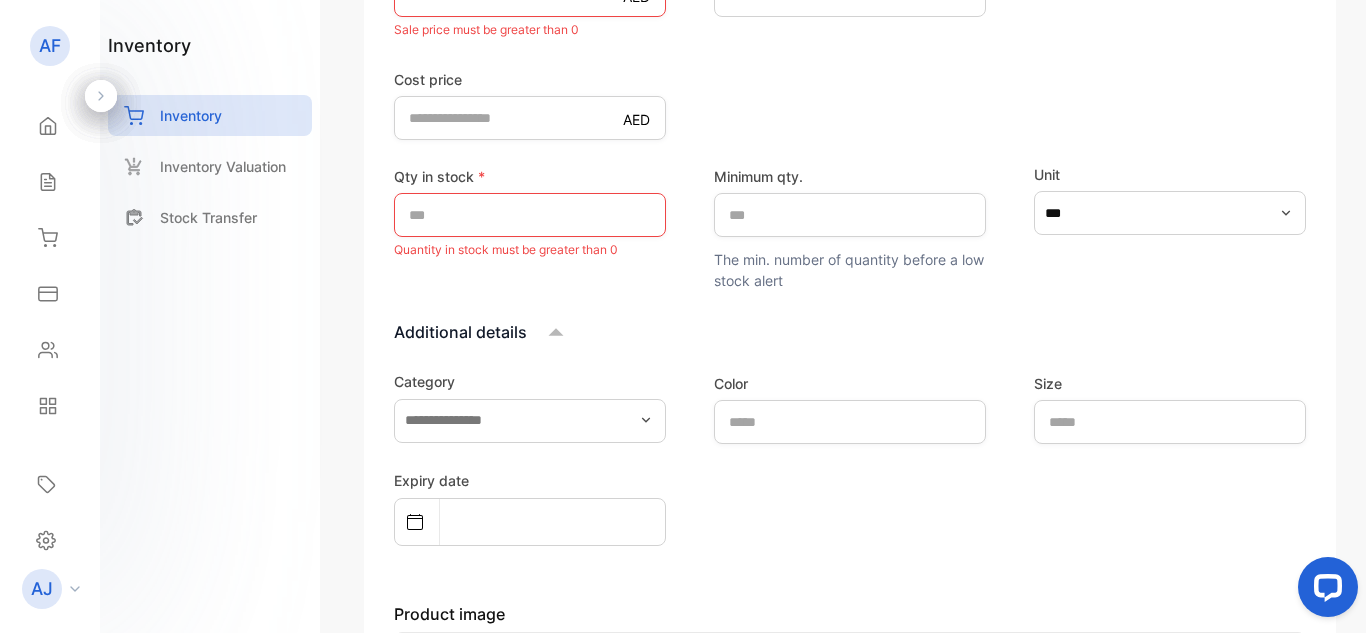 scroll, scrollTop: 800, scrollLeft: 0, axis: vertical 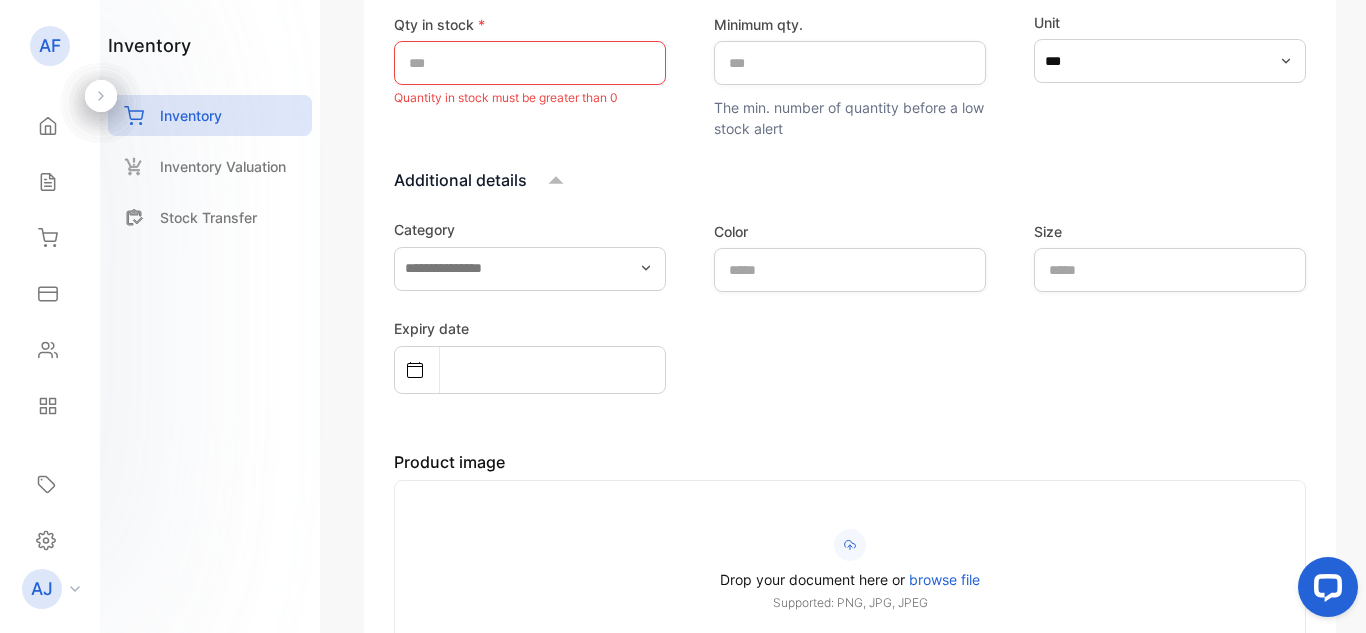 click on "Additional details" at bounding box center (850, 180) 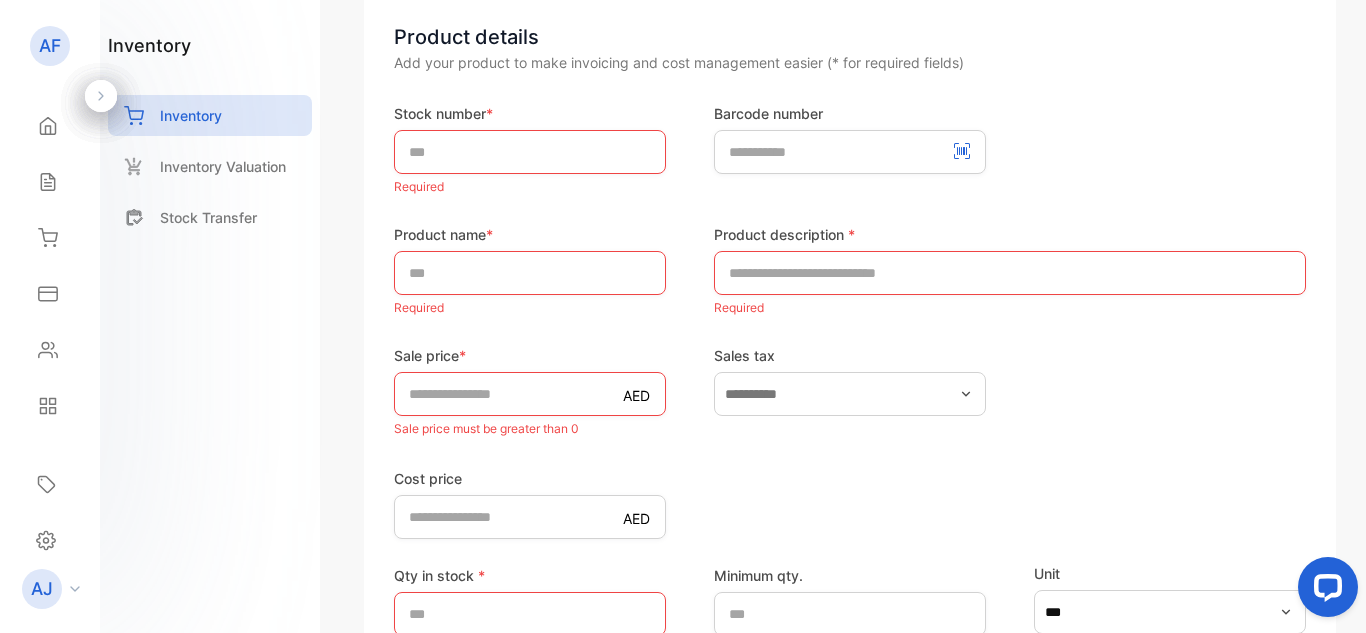 scroll, scrollTop: 300, scrollLeft: 0, axis: vertical 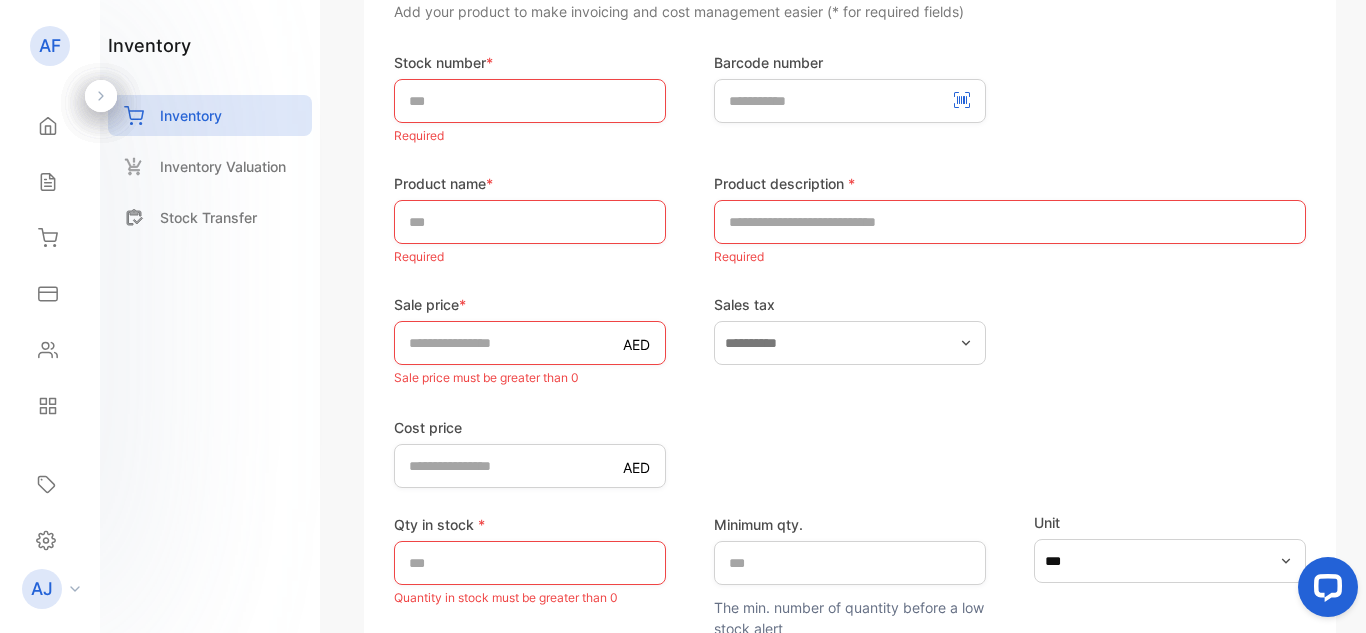 click at bounding box center (962, 100) 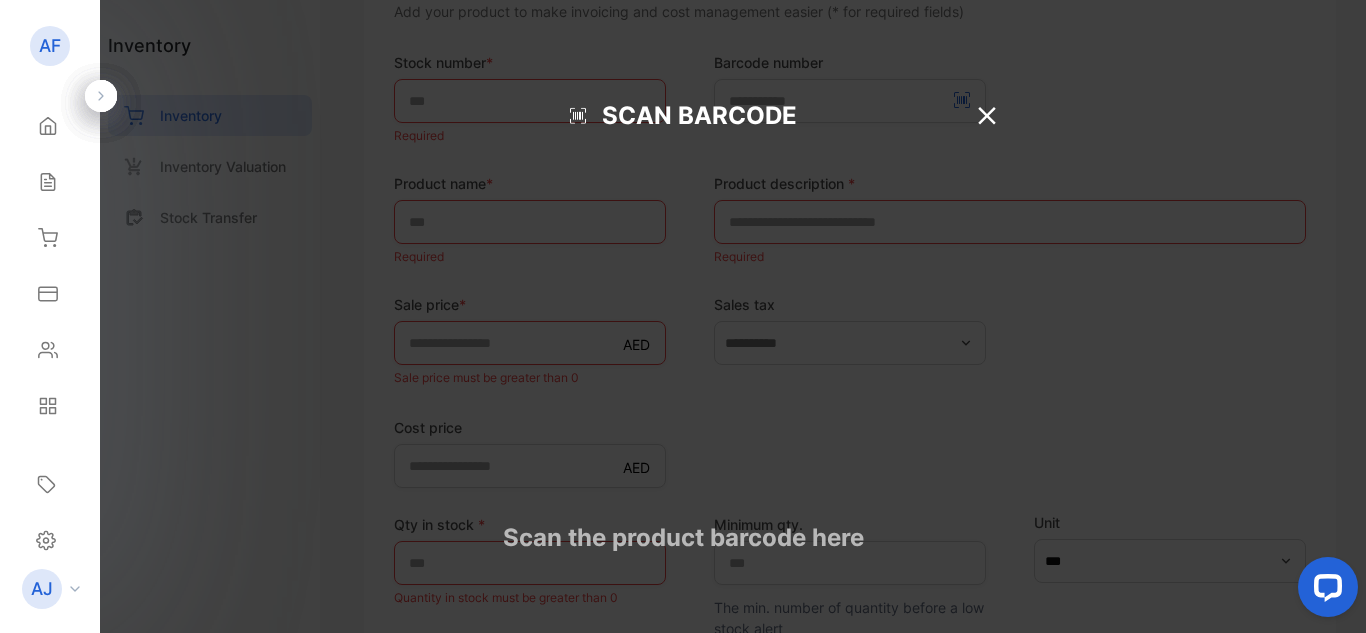 click at bounding box center (987, 115) 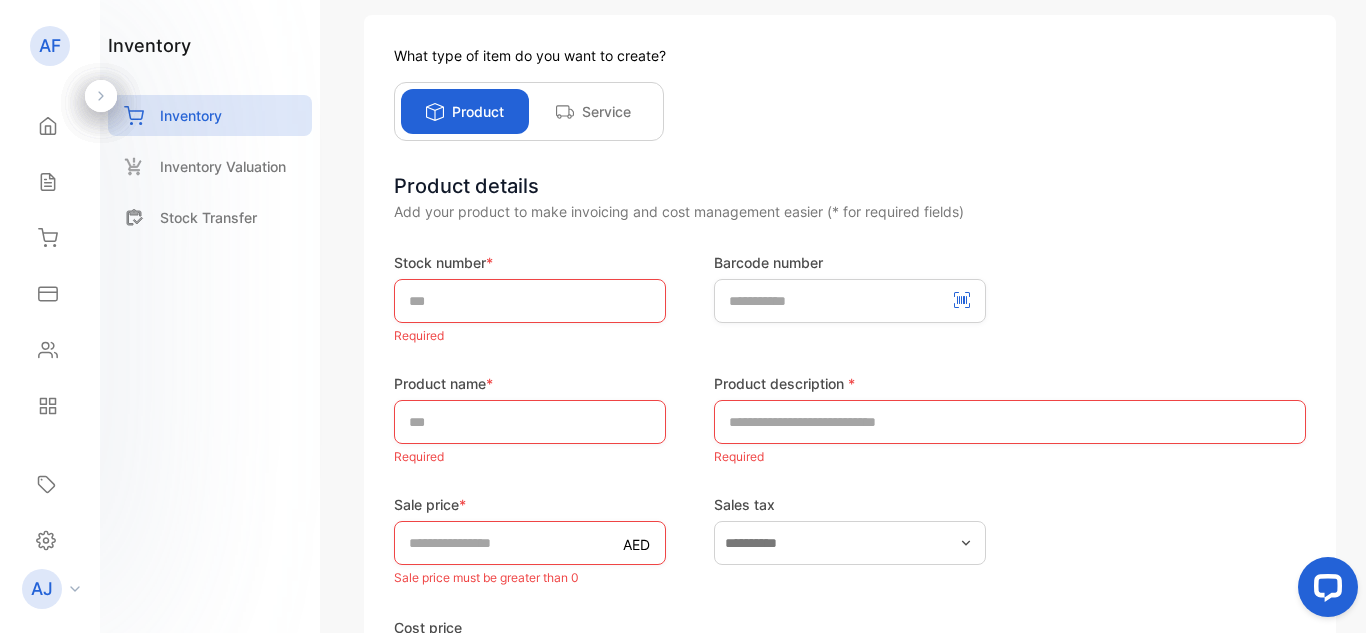 scroll, scrollTop: 0, scrollLeft: 0, axis: both 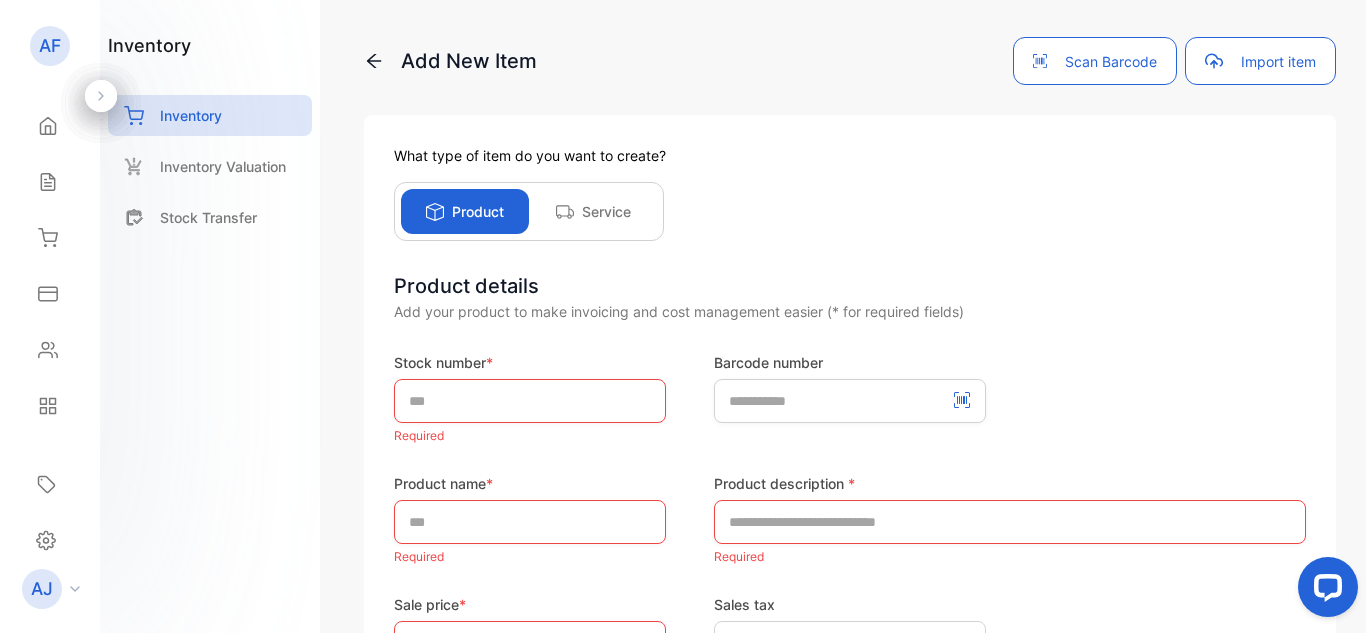 click on "Import item" at bounding box center [1095, 61] 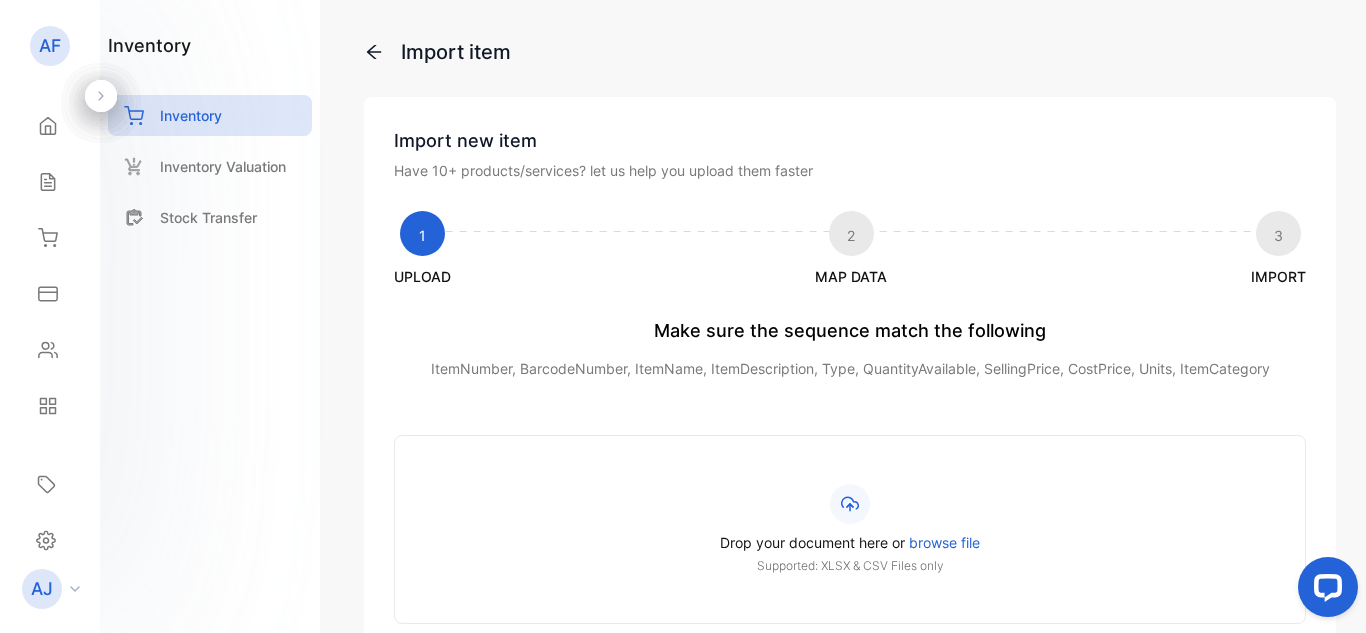 click on "Import item" at bounding box center [850, 52] 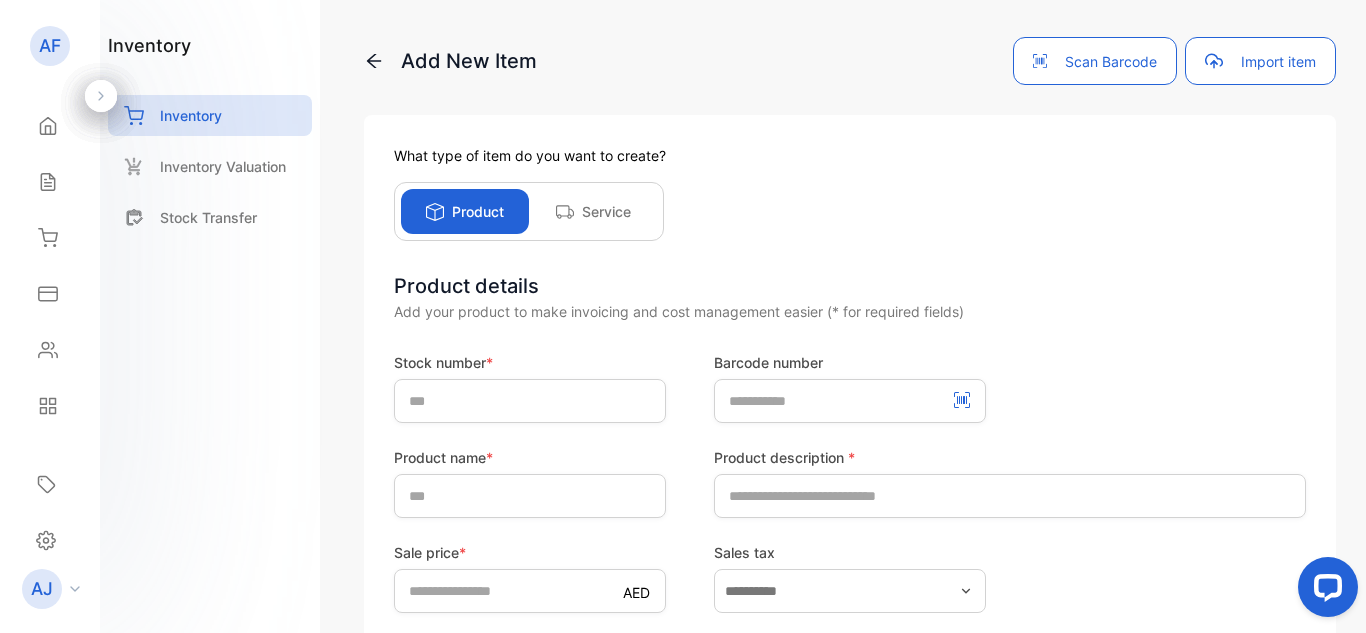 click at bounding box center [374, 61] 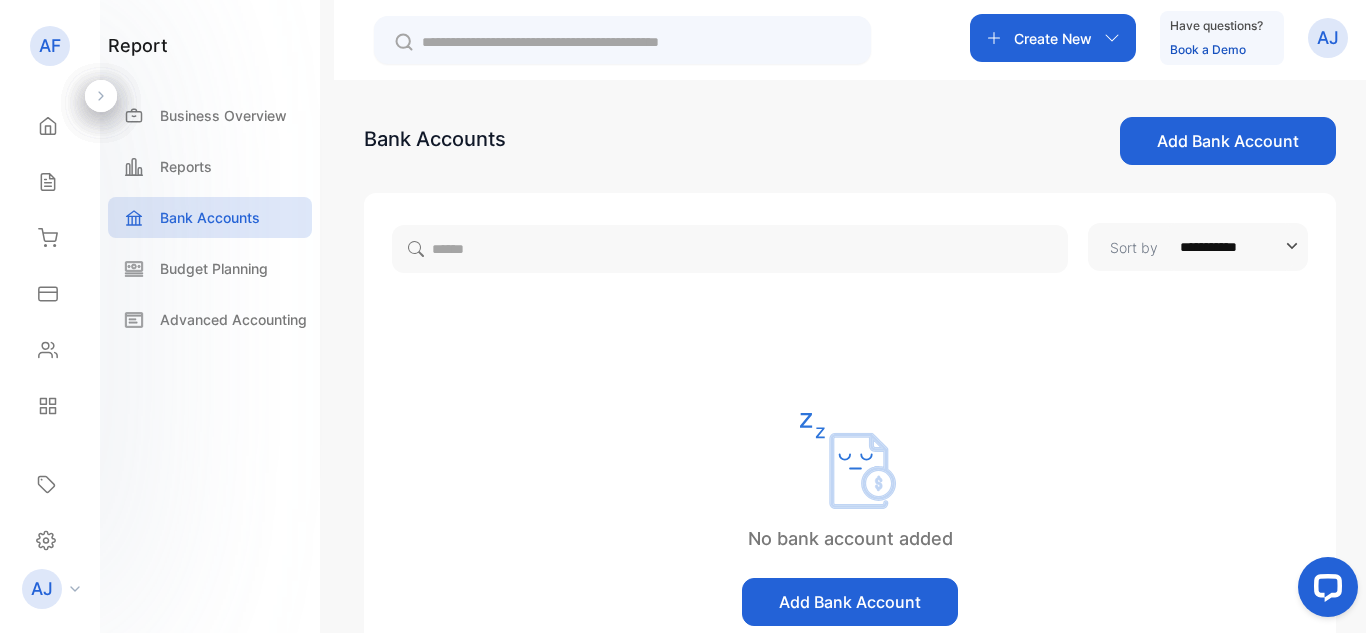 click on "Create New" at bounding box center (1053, 38) 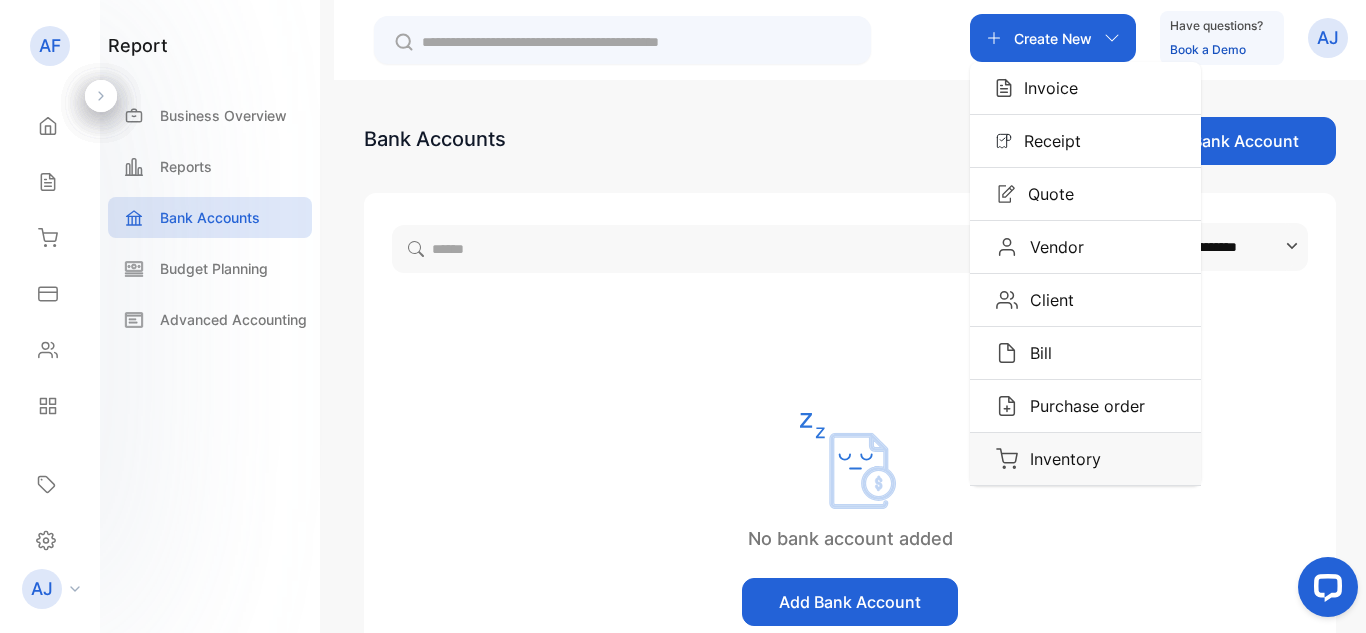 click on "Inventory" at bounding box center (1045, 88) 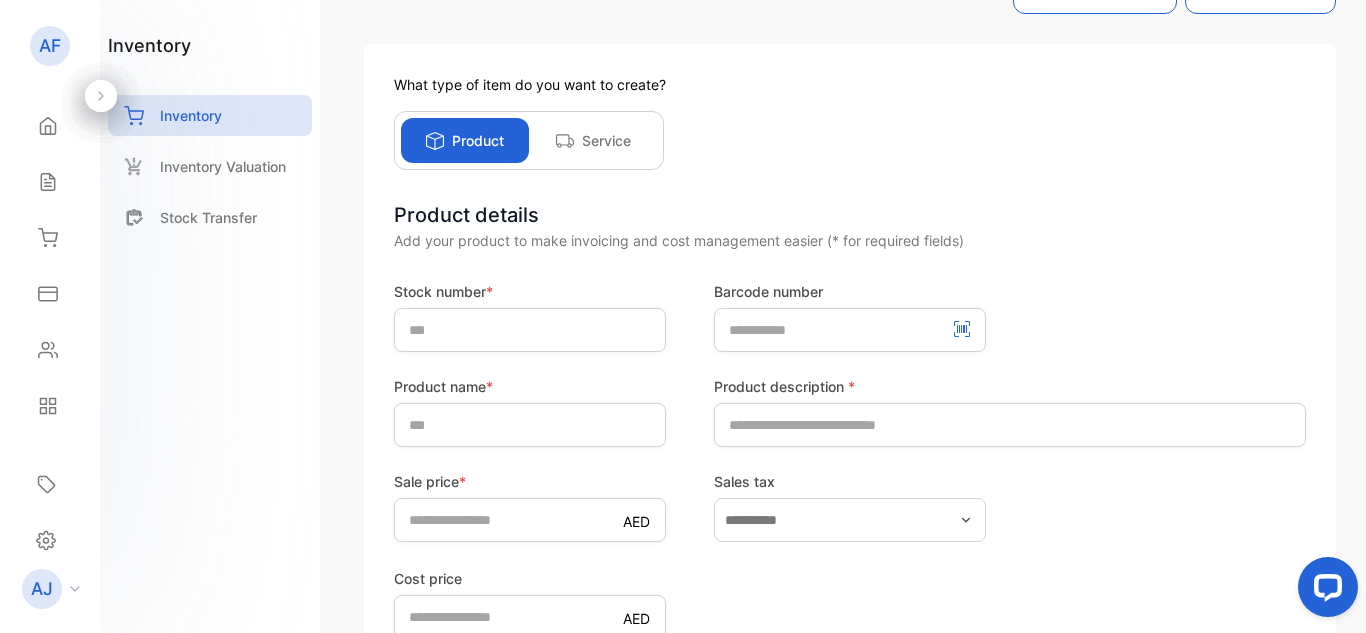 scroll, scrollTop: 0, scrollLeft: 0, axis: both 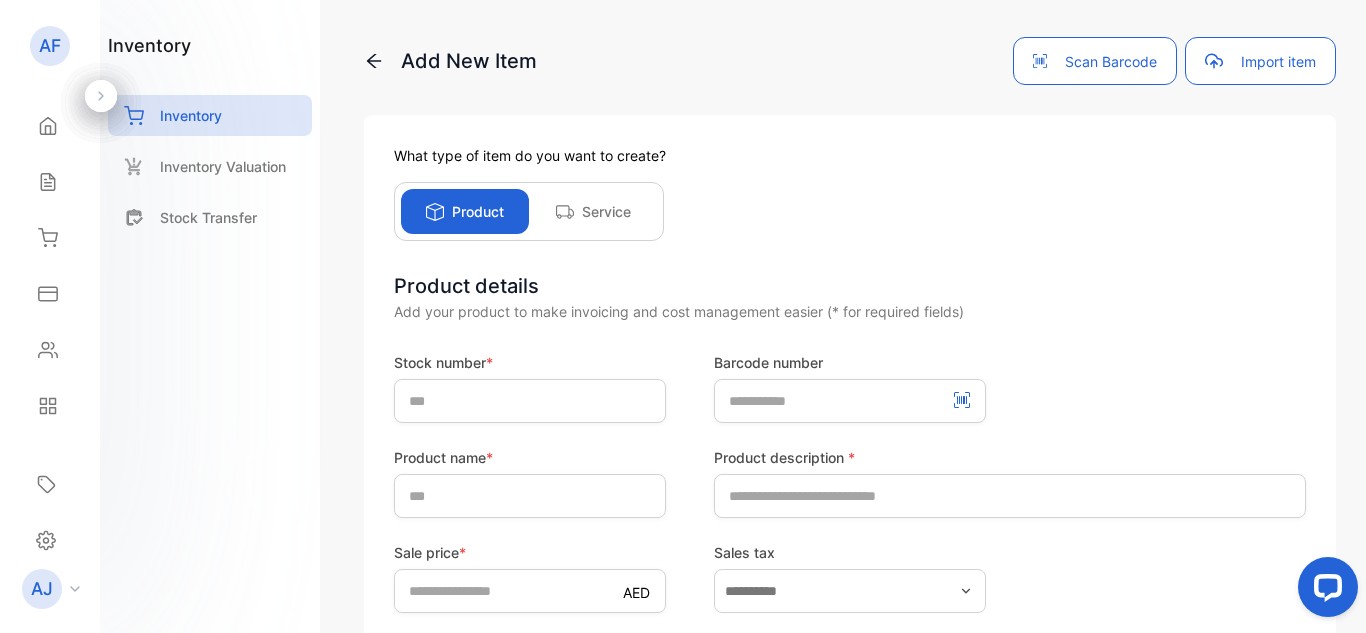 click on "Add New Item" at bounding box center (450, 61) 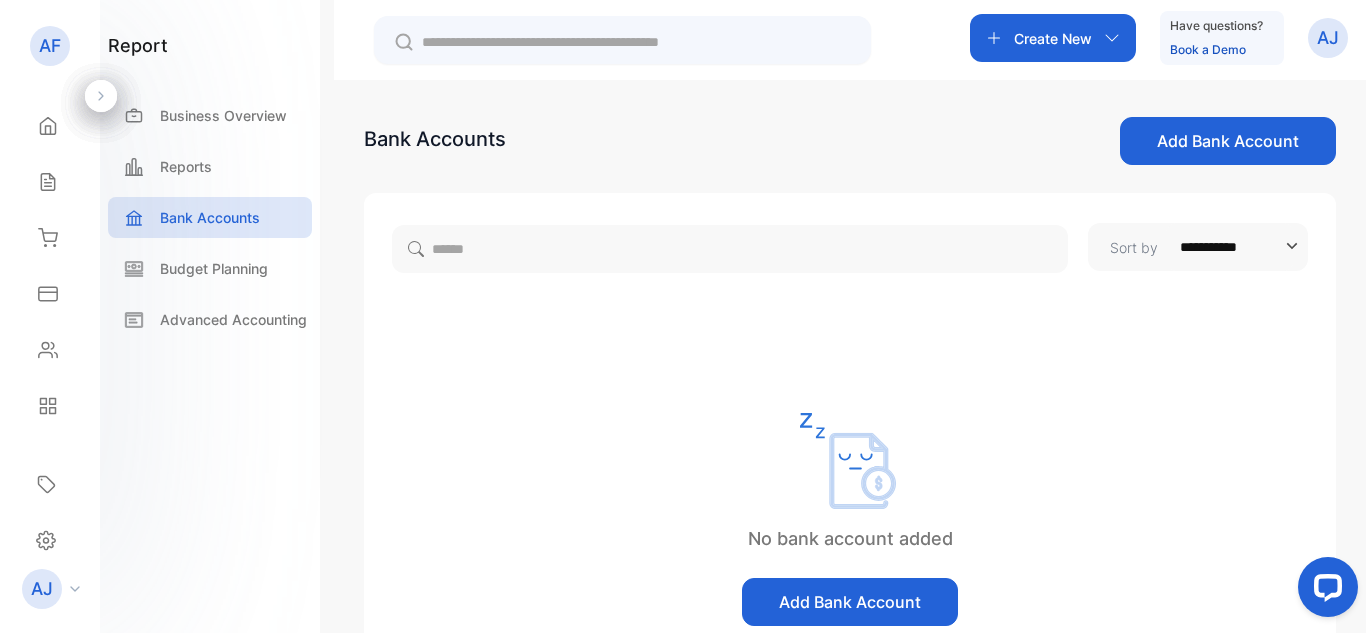 click on "Create New  Have questions? Book a Demo   AJ" at bounding box center [1159, 38] 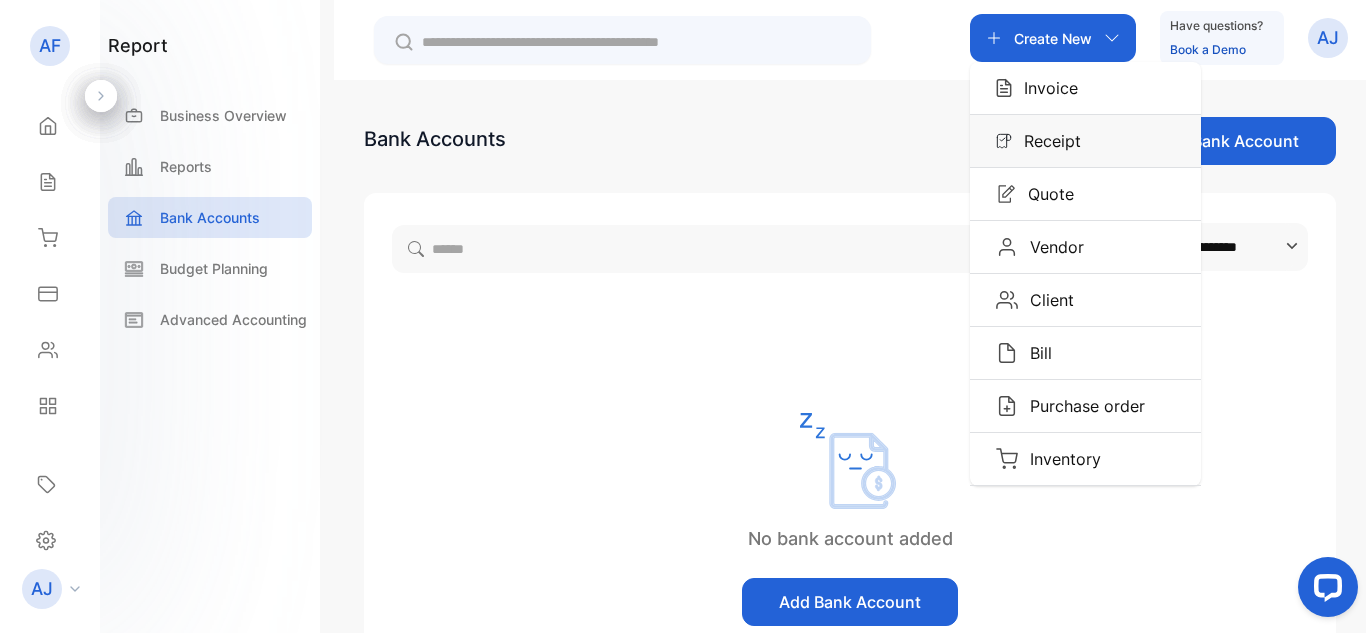 click on "Receipt" at bounding box center (1085, 88) 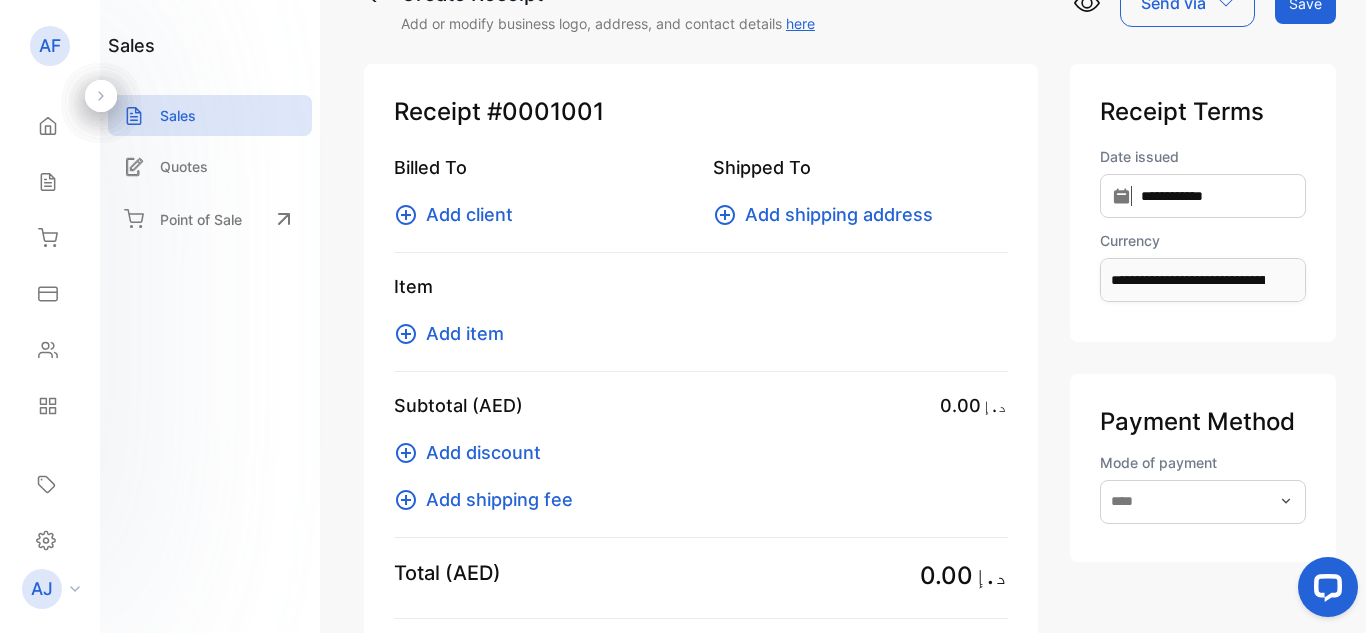 scroll, scrollTop: 0, scrollLeft: 0, axis: both 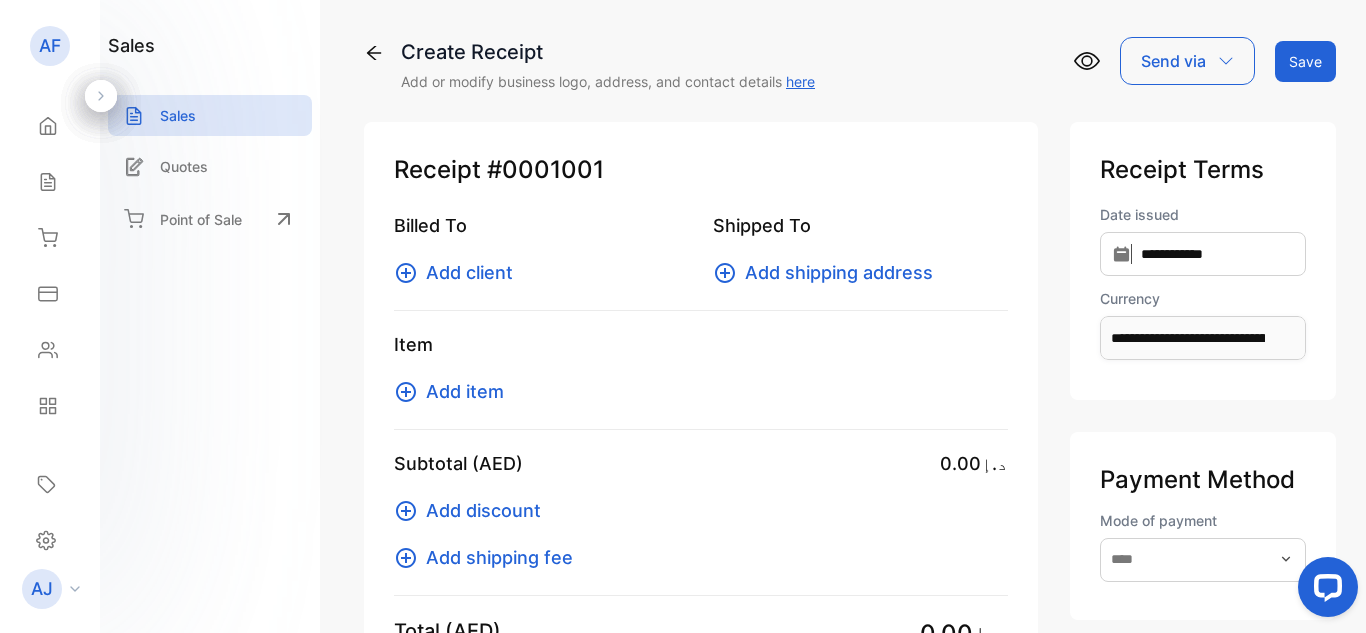 click on "Create Receipt   Add or modify business logo, address, and contact details     here   Send via Save" at bounding box center (850, 64) 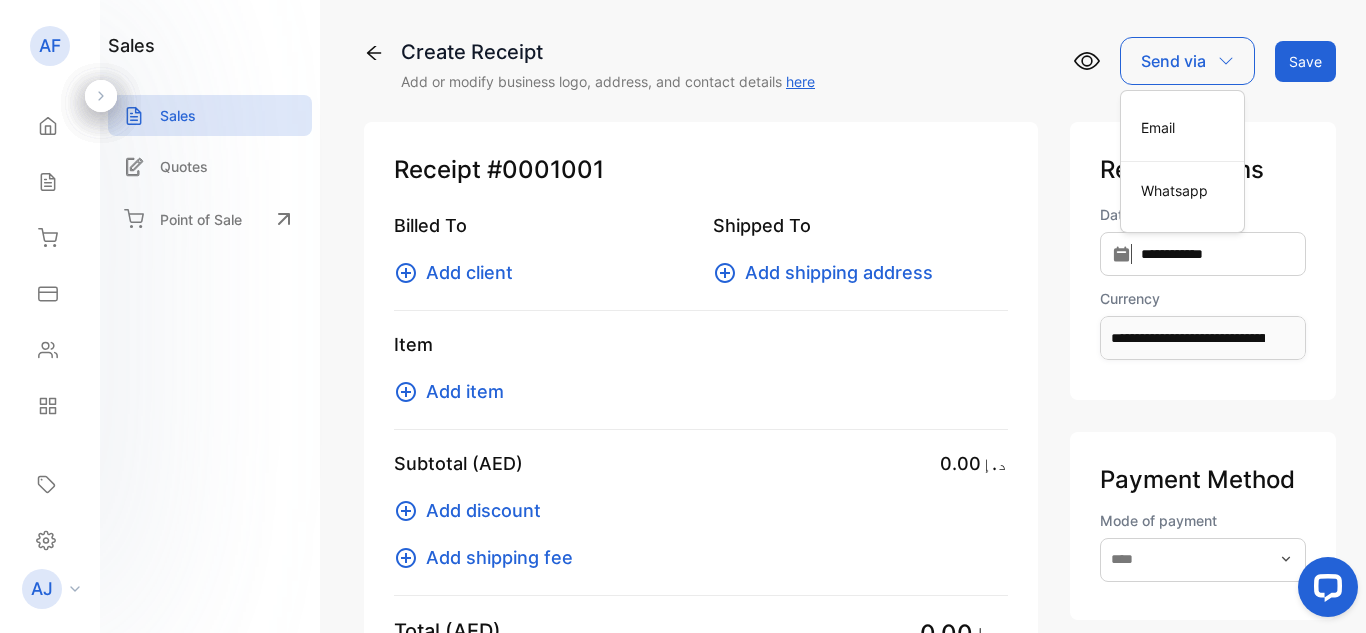 click on "Create Receipt   Add or modify business logo, address, and contact details     here   Send via Email Whatsapp Save" at bounding box center (850, 64) 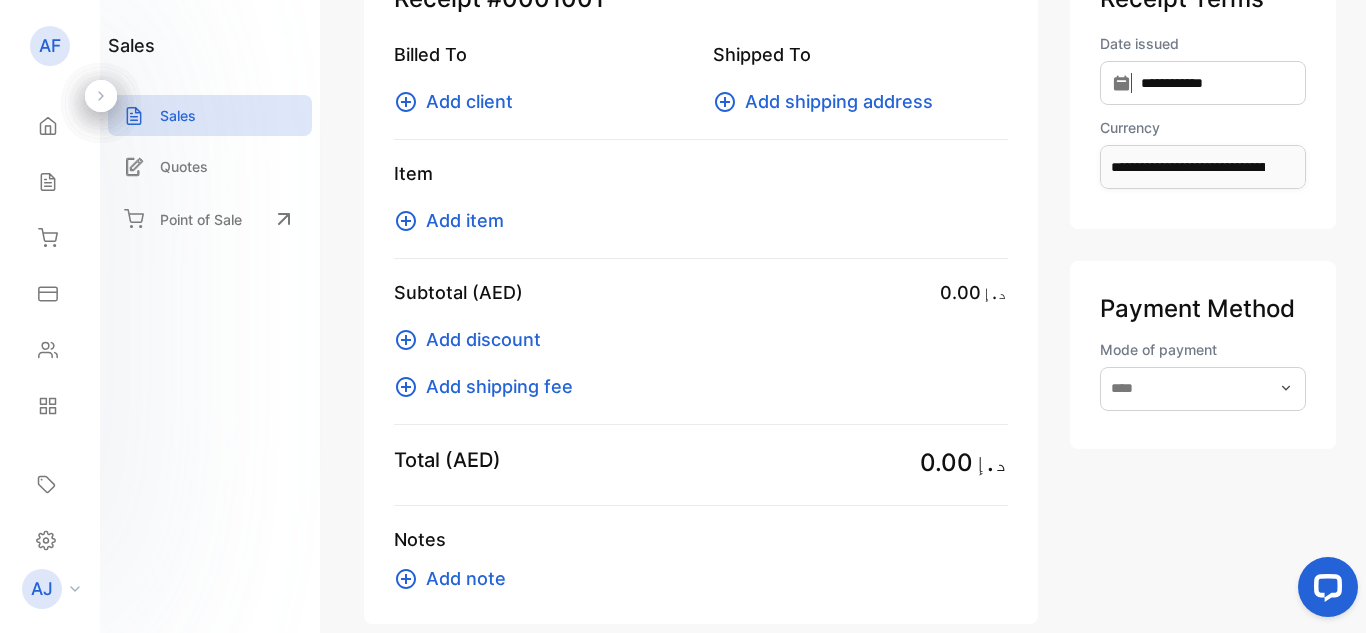 scroll, scrollTop: 274, scrollLeft: 0, axis: vertical 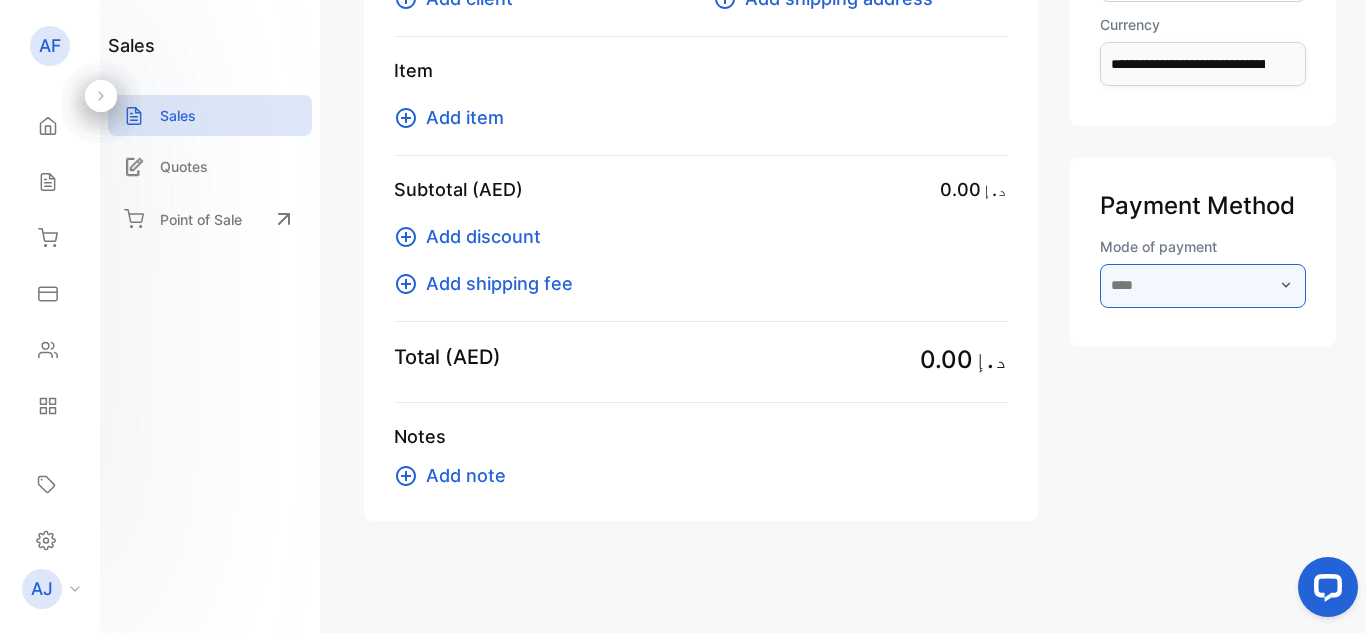 click at bounding box center [1203, 286] 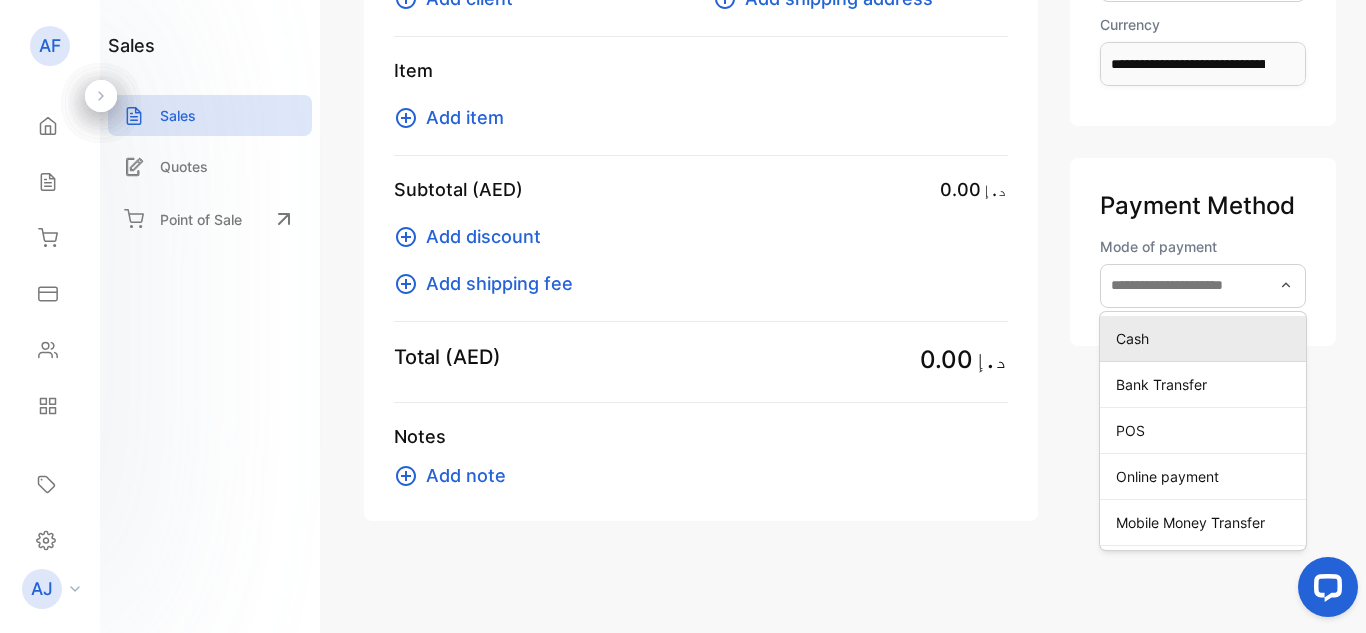 click on "Cash" at bounding box center [1207, 338] 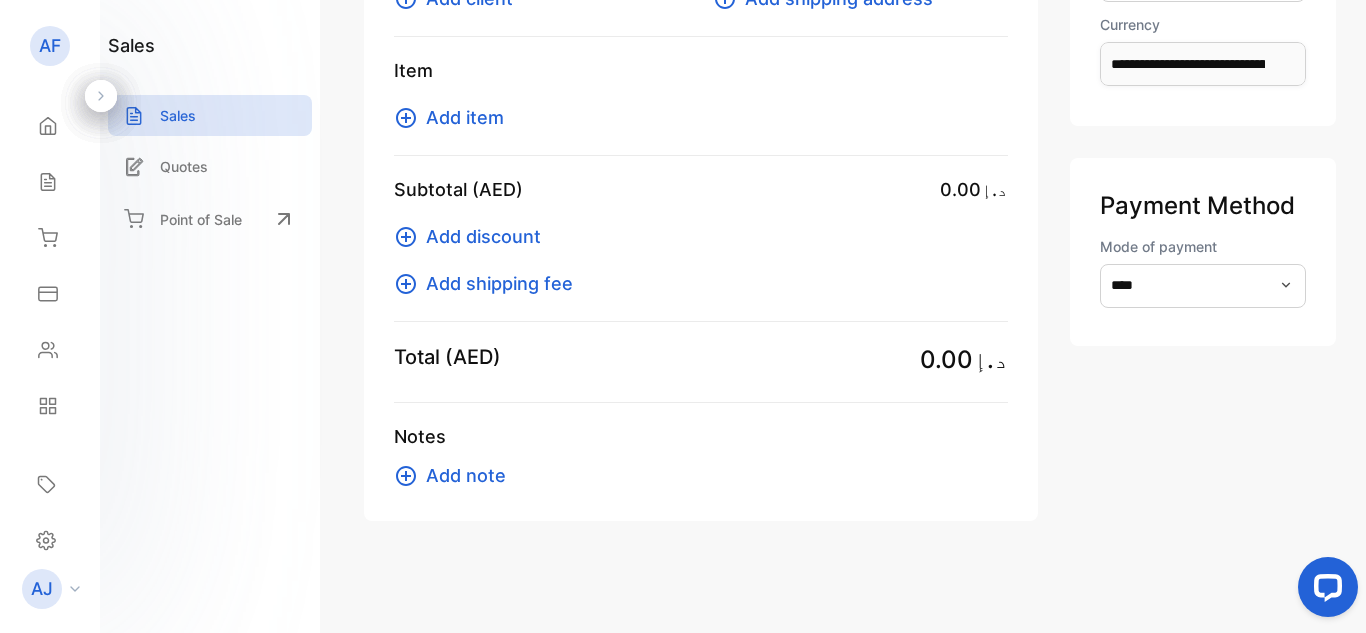 click on "Payment Method Mode of payment   ****" at bounding box center (1203, 252) 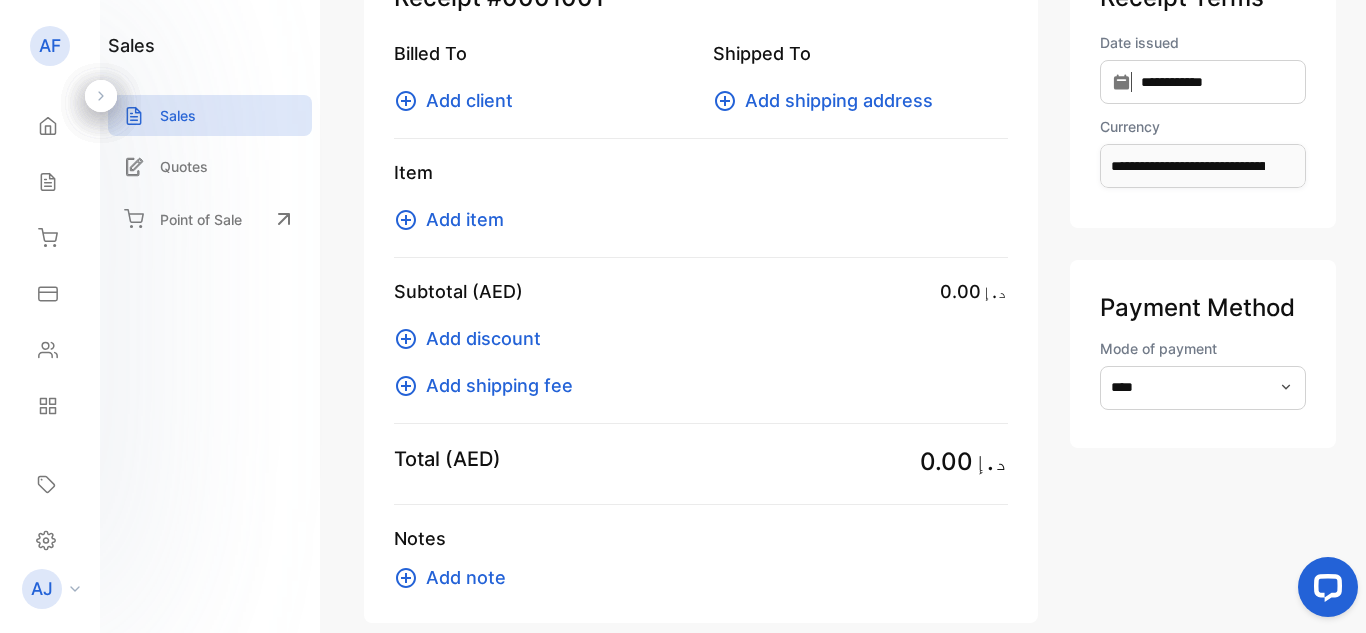 scroll, scrollTop: 74, scrollLeft: 0, axis: vertical 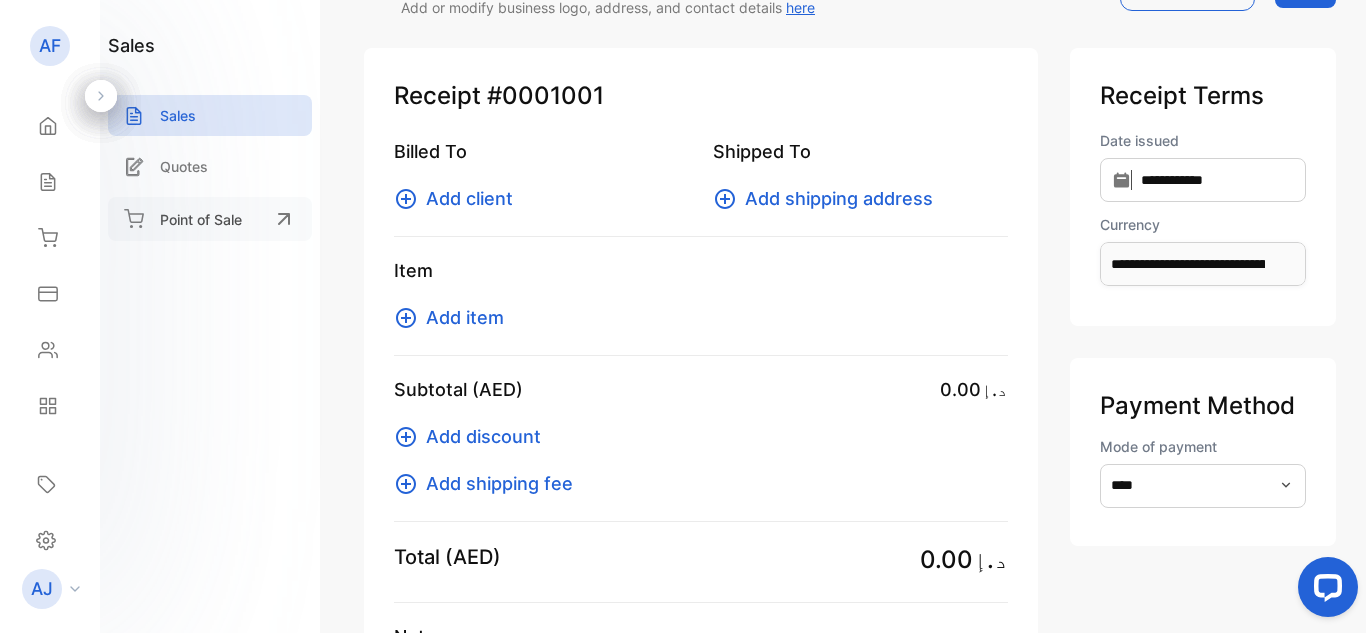 click on "Point of Sale" at bounding box center (201, 219) 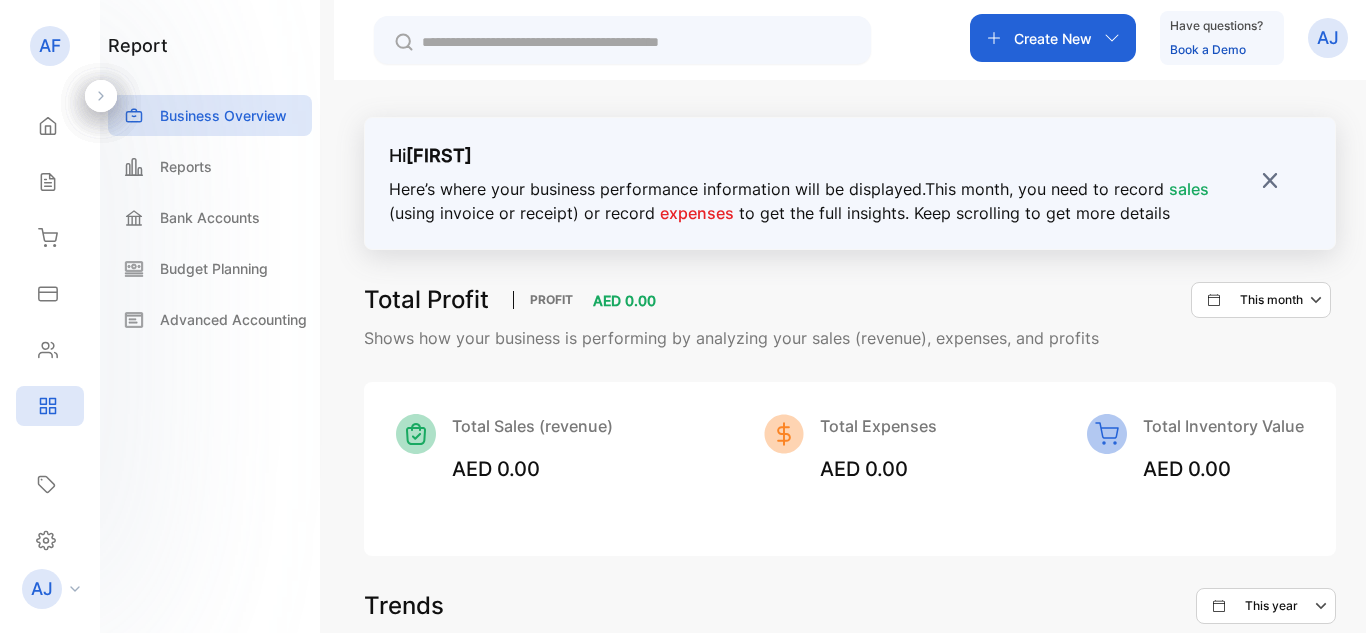 scroll, scrollTop: 0, scrollLeft: 0, axis: both 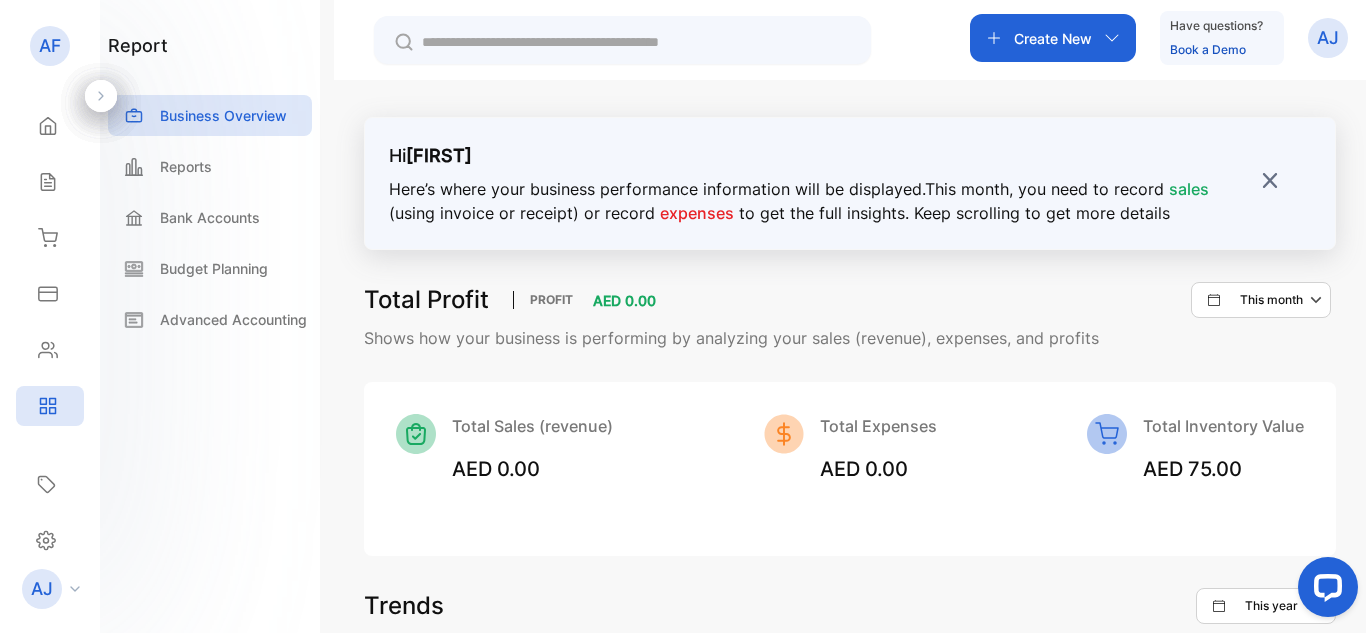 click on "AF" at bounding box center [50, 46] 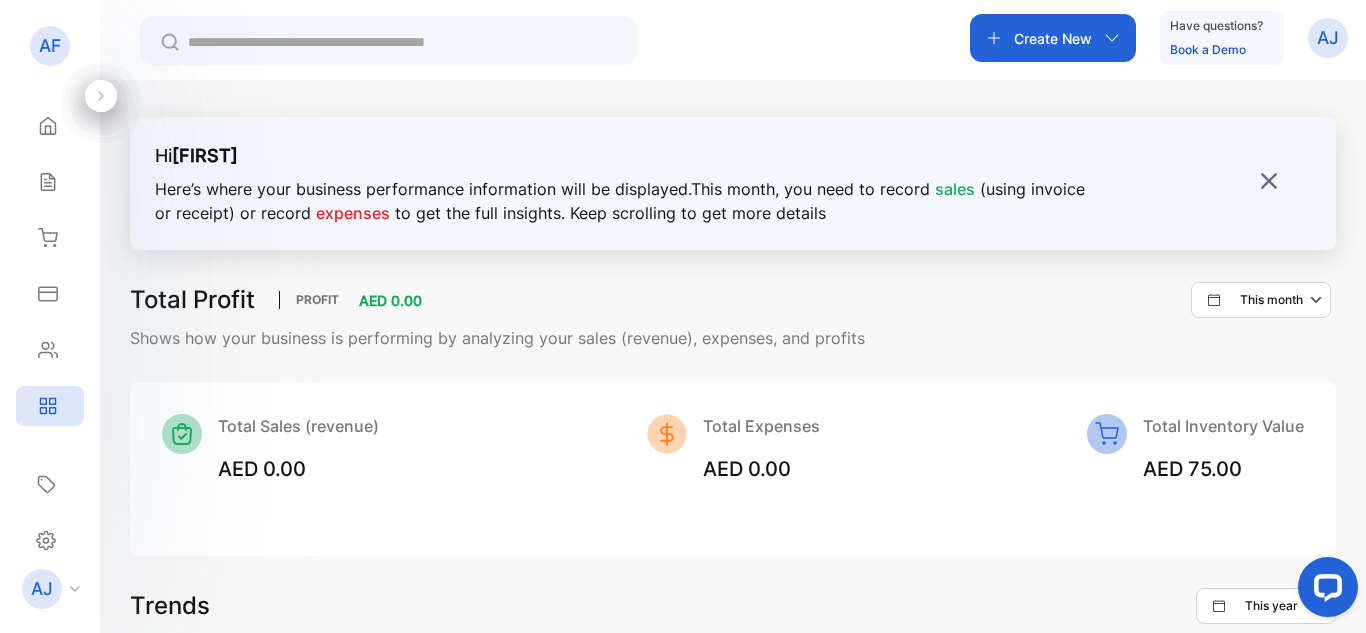click at bounding box center (101, 96) 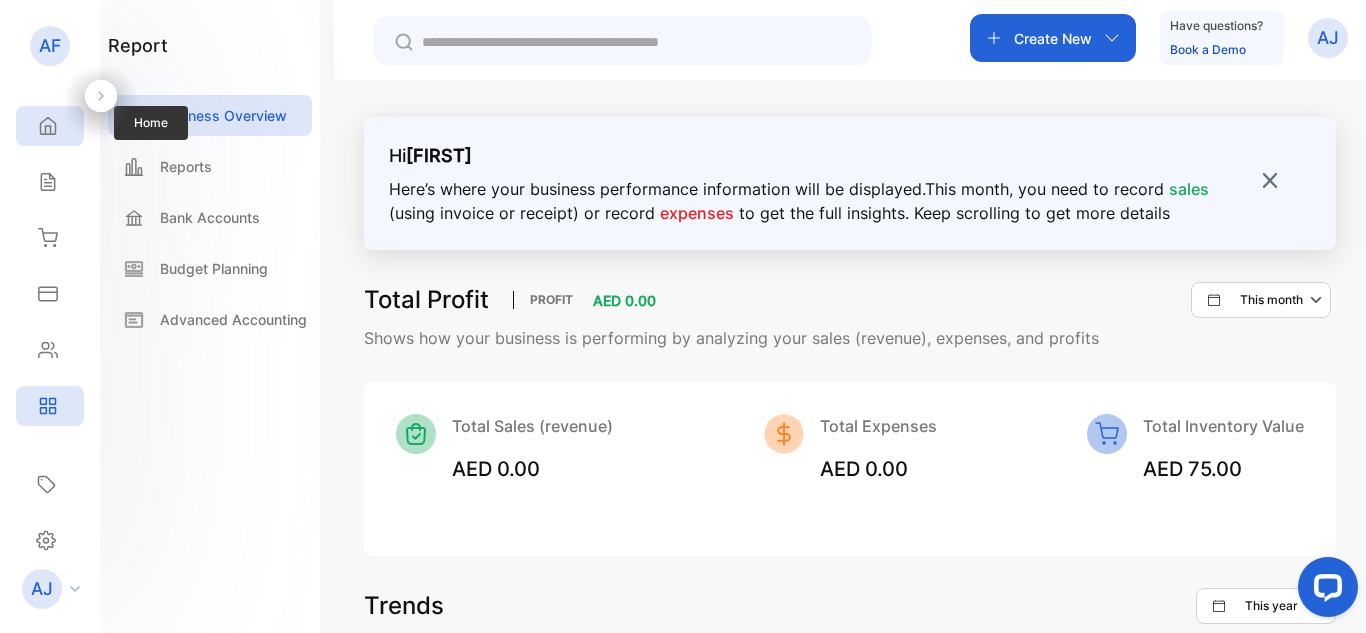 click at bounding box center (48, 126) 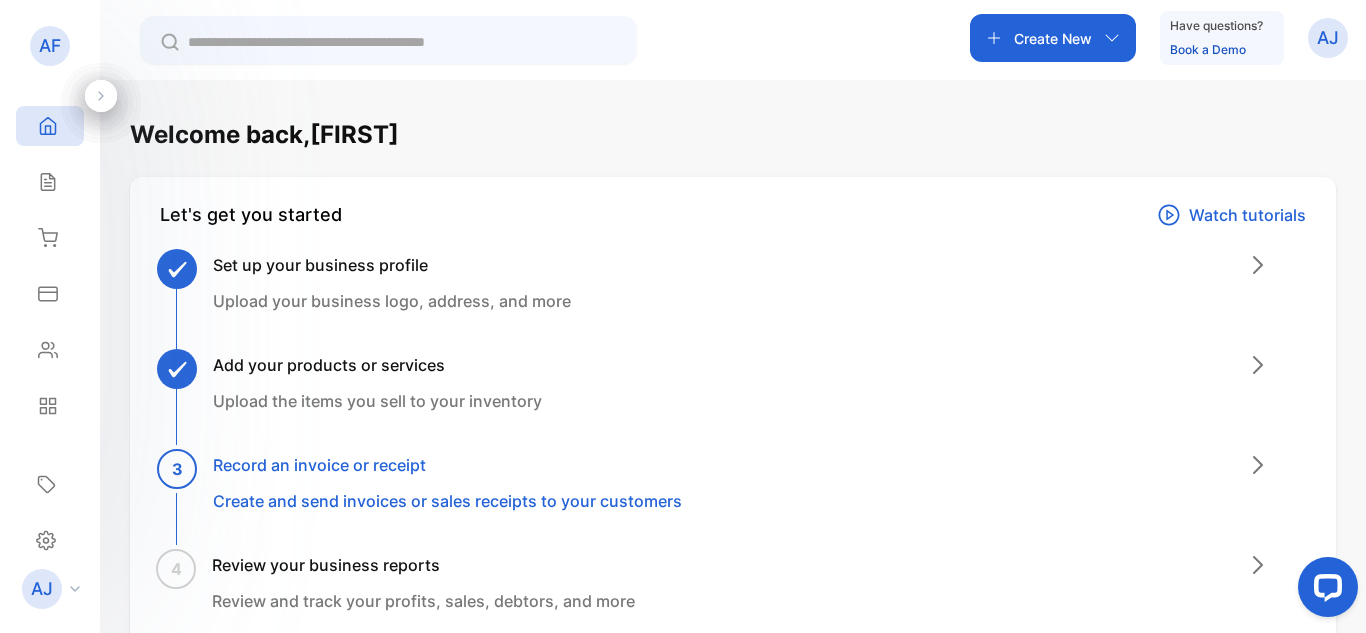 click at bounding box center [101, 96] 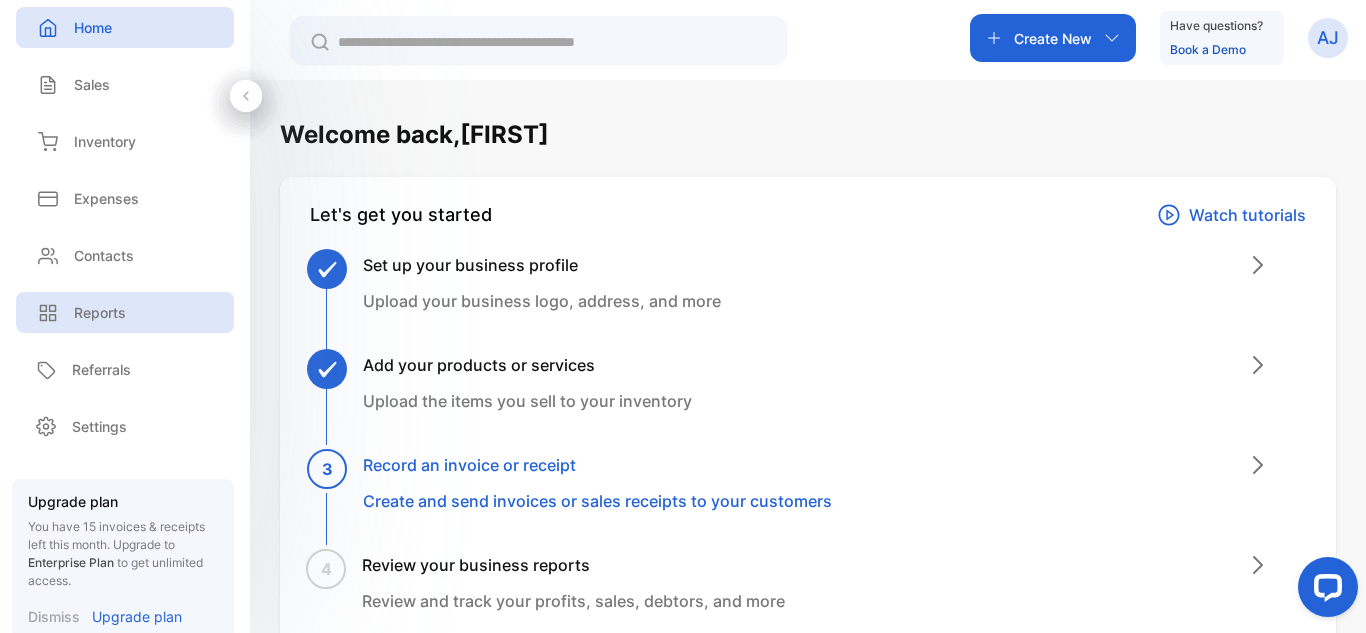 scroll, scrollTop: 100, scrollLeft: 0, axis: vertical 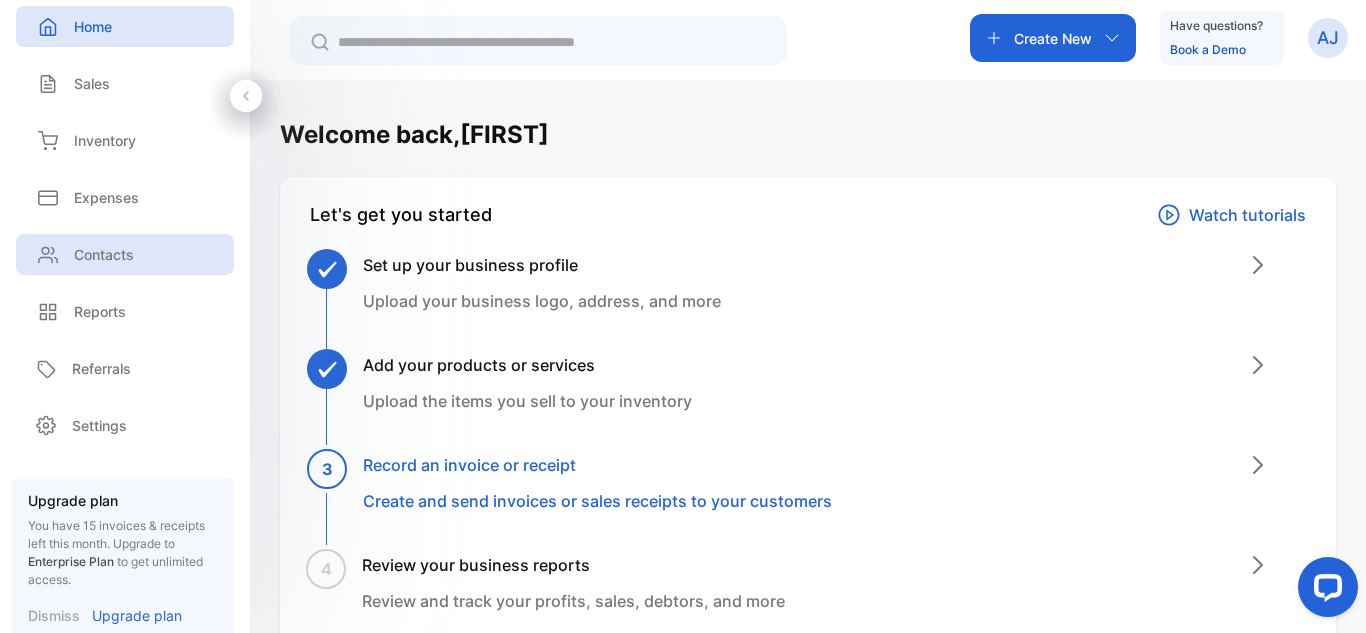 click on "Contacts" at bounding box center (125, 83) 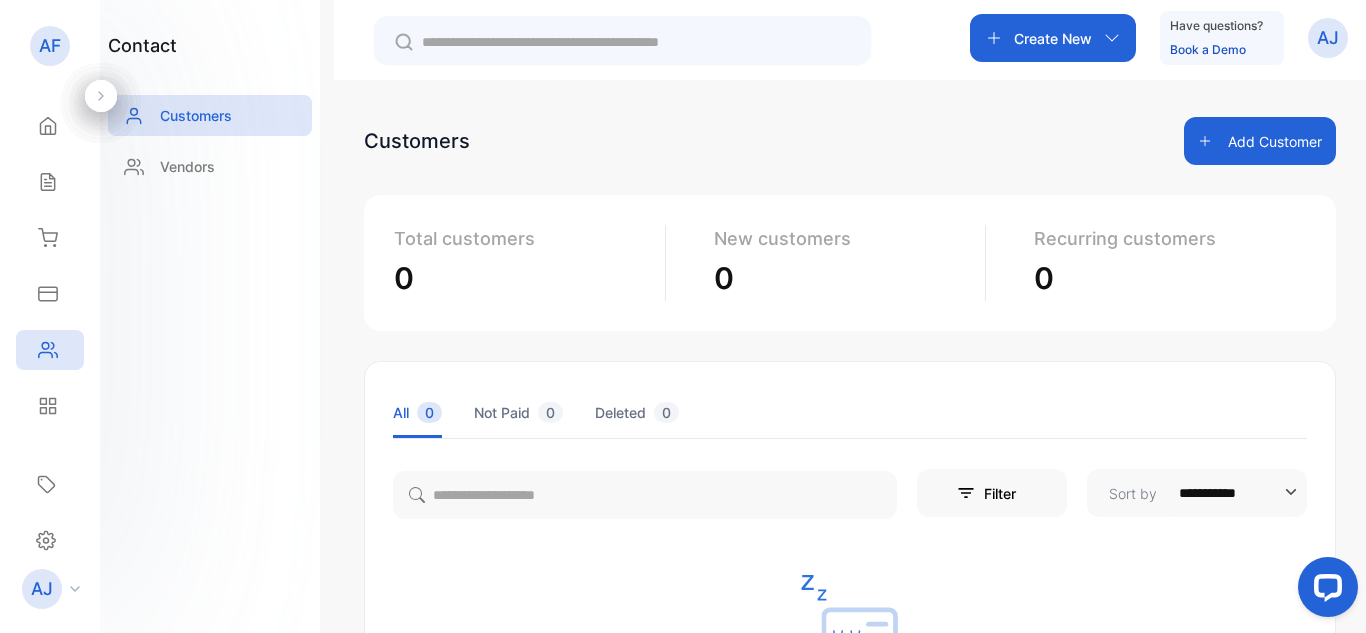 click on "Add Customer" at bounding box center (1260, 141) 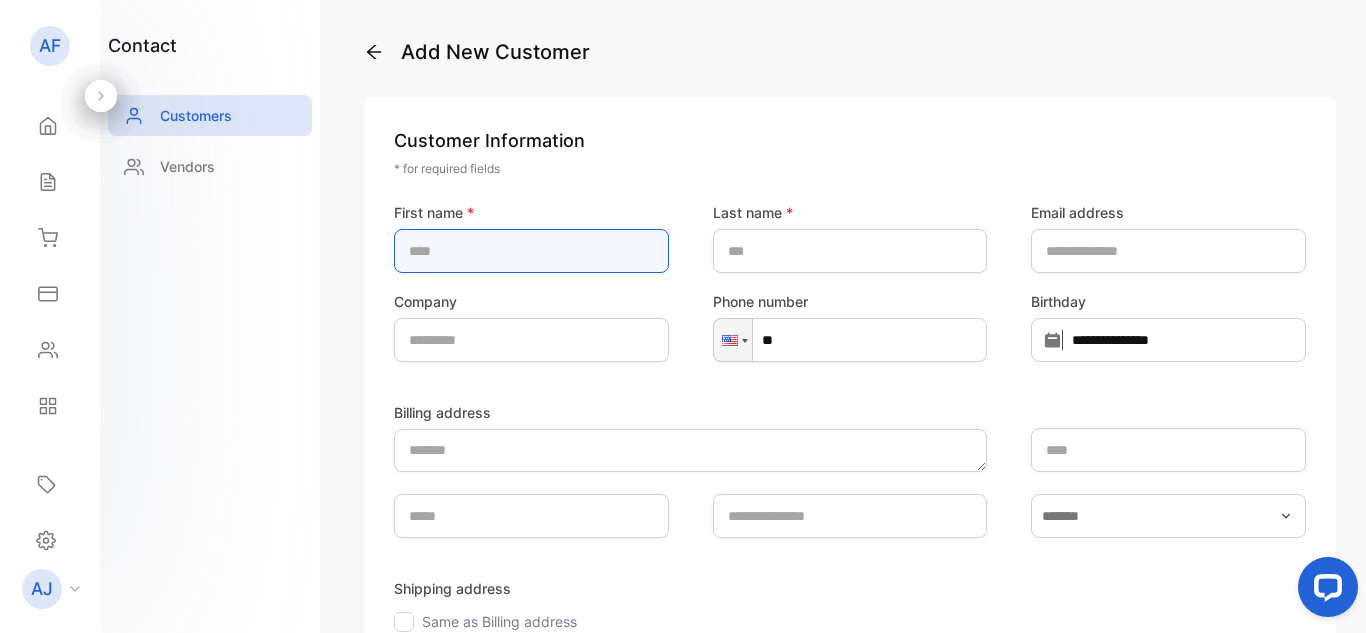 click at bounding box center [531, 251] 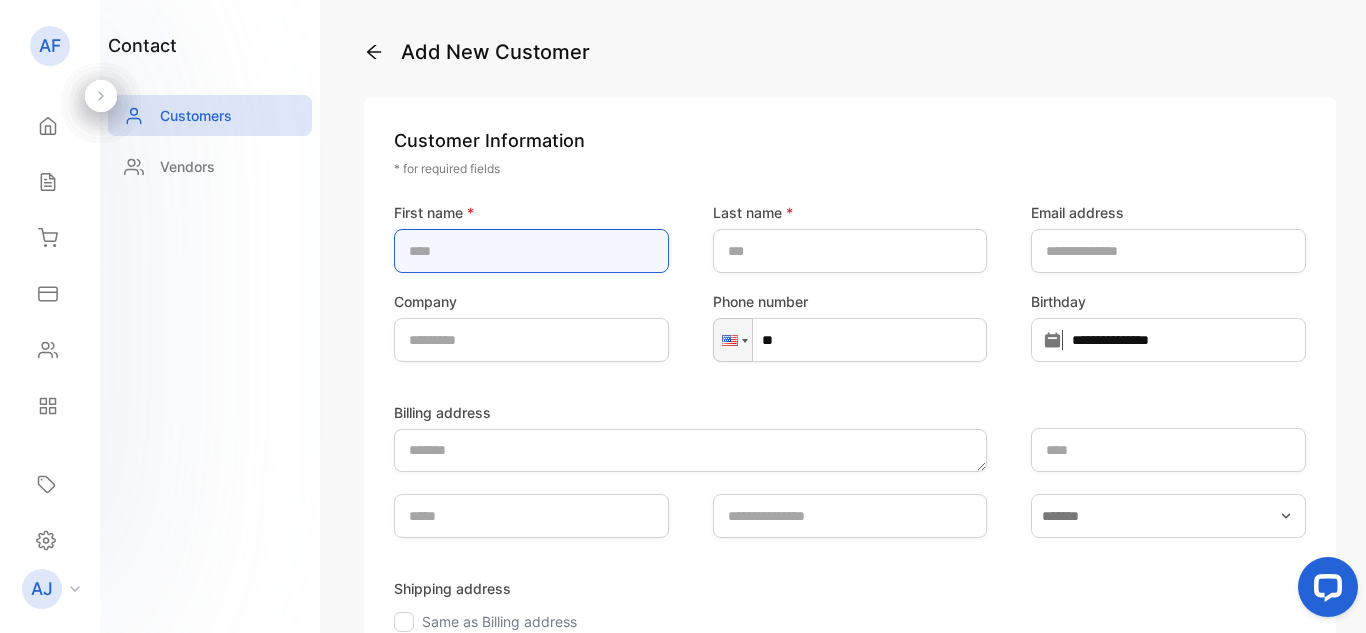 type on "*****" 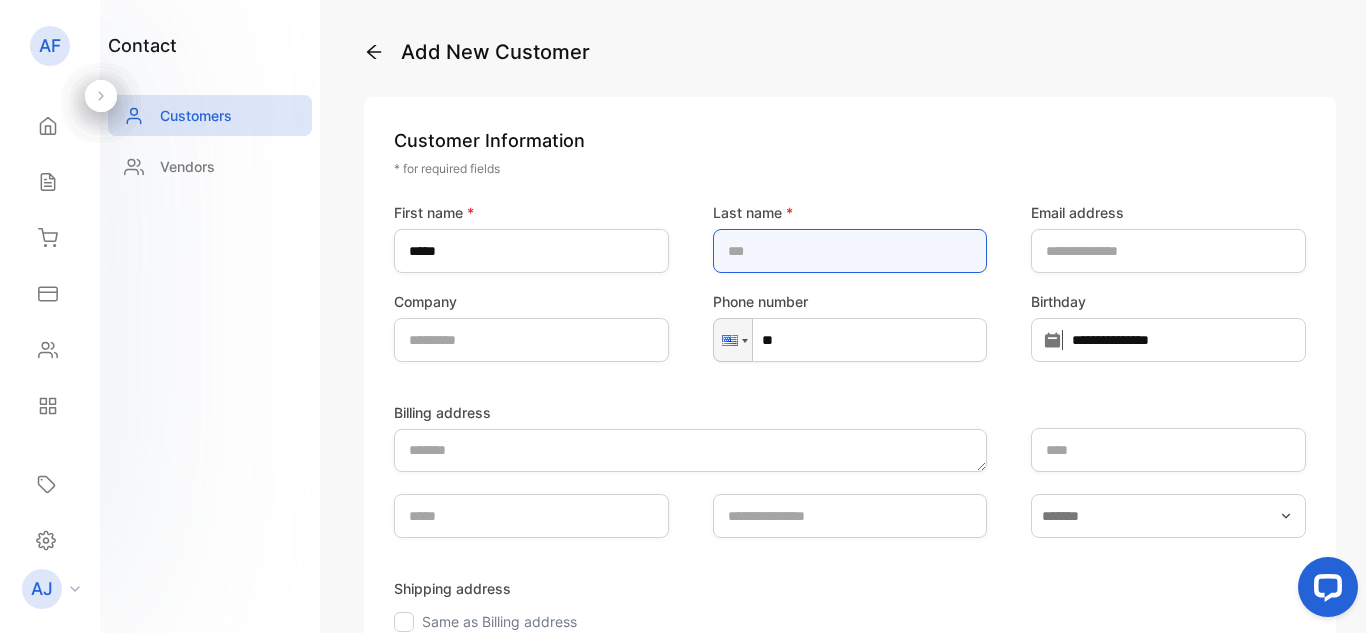 type on "******" 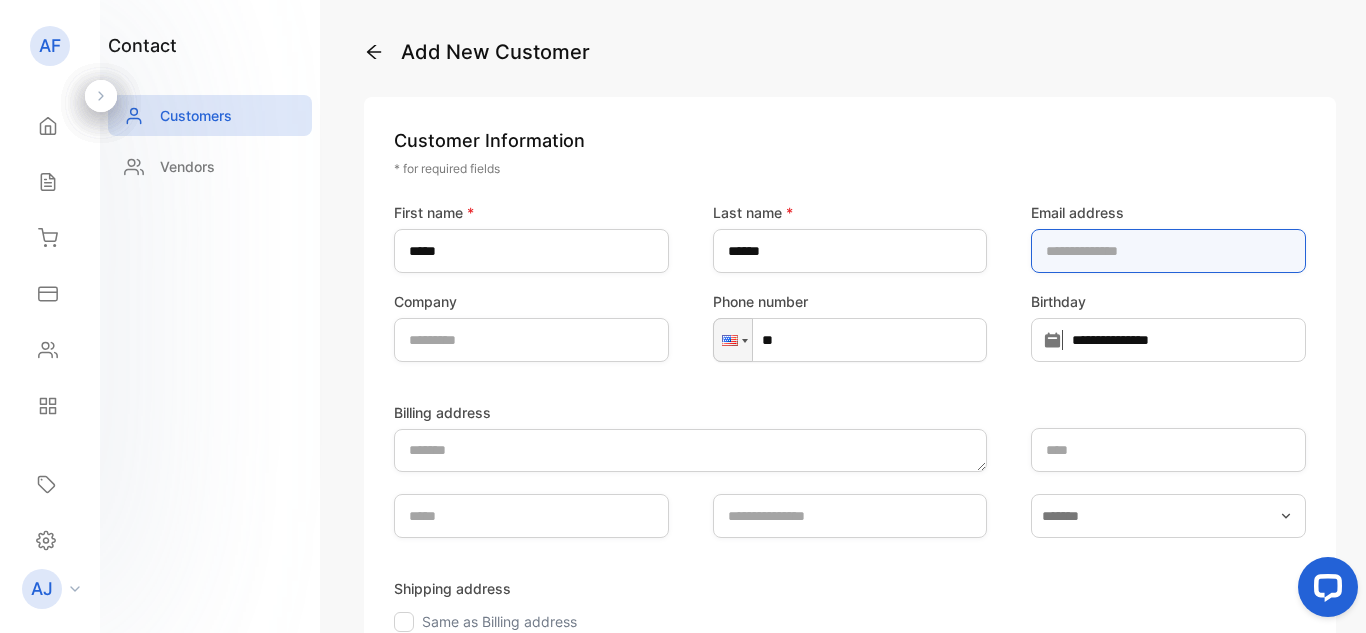 type on "**********" 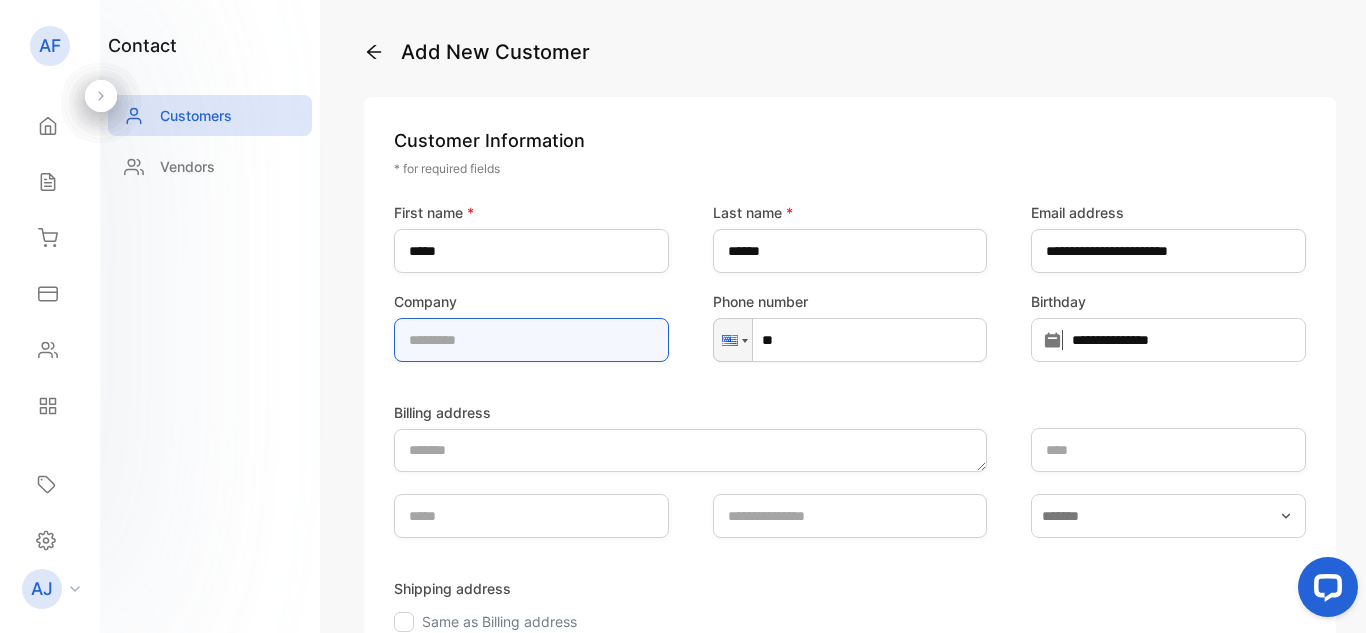 type on "**********" 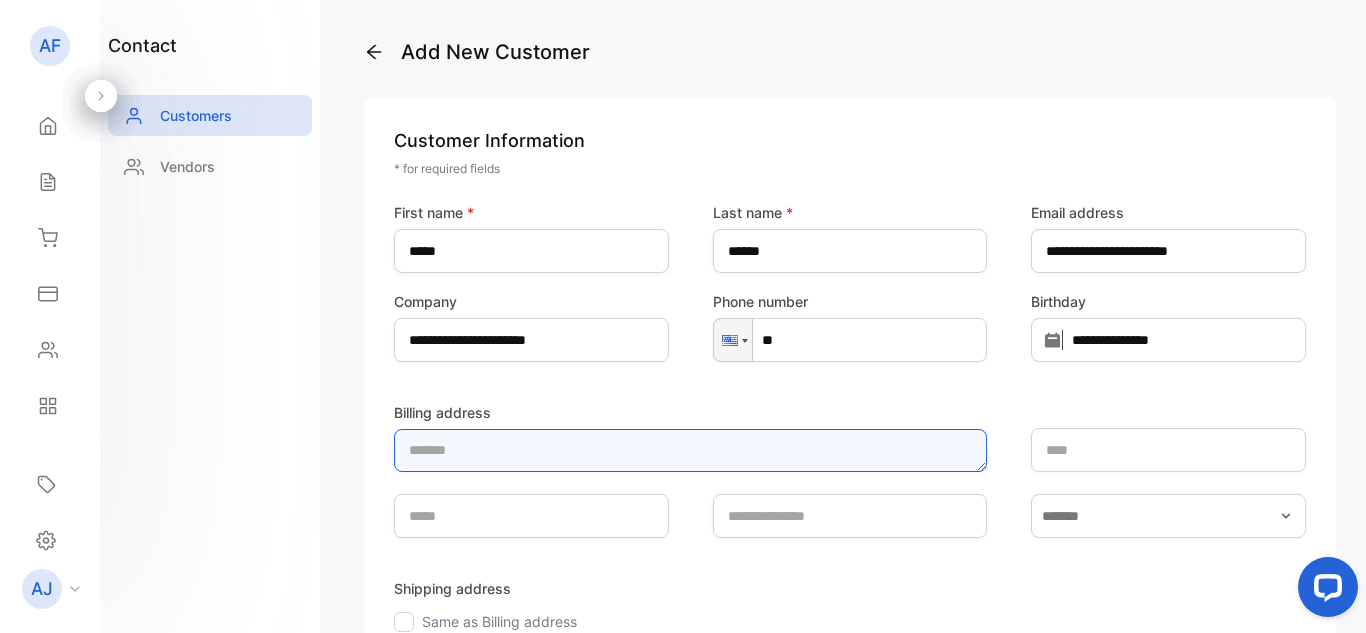 type on "**********" 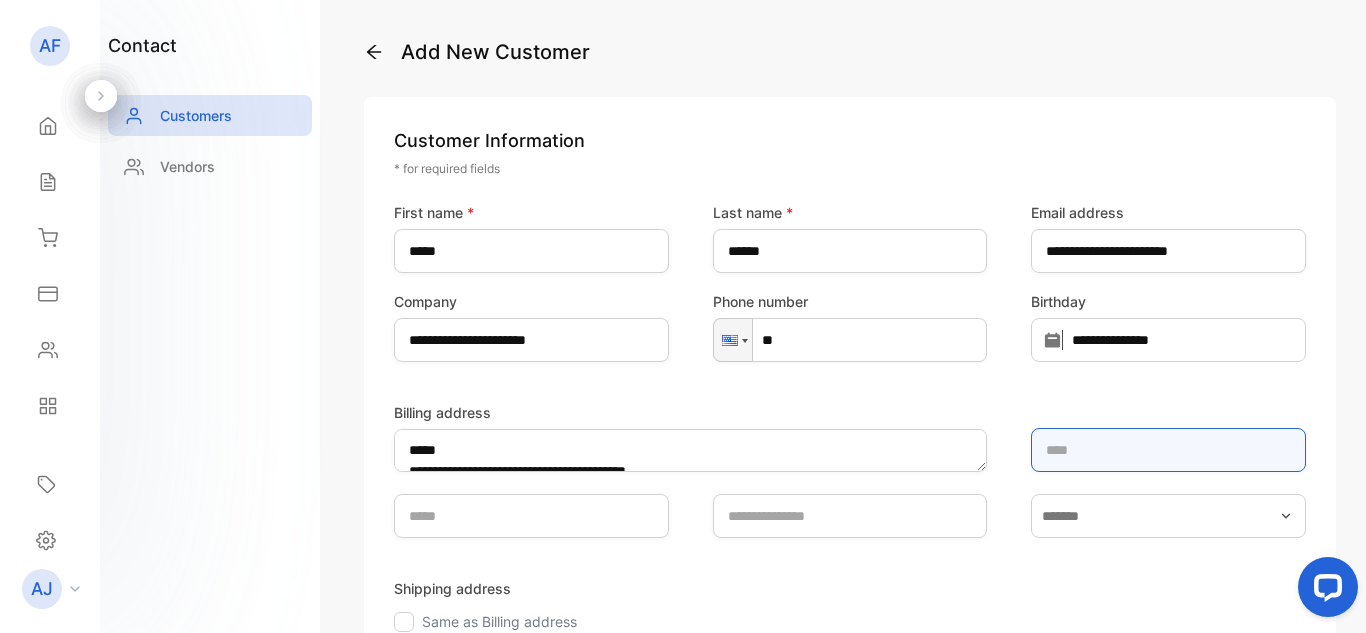 type on "*****" 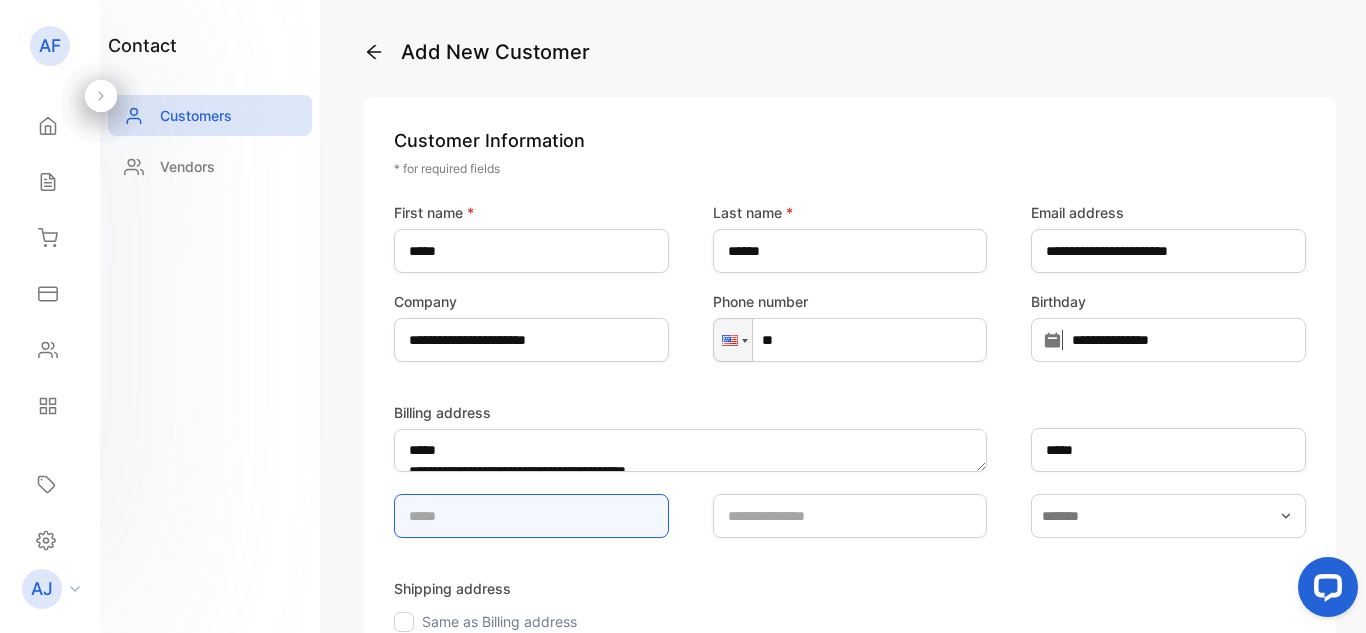 type on "*****" 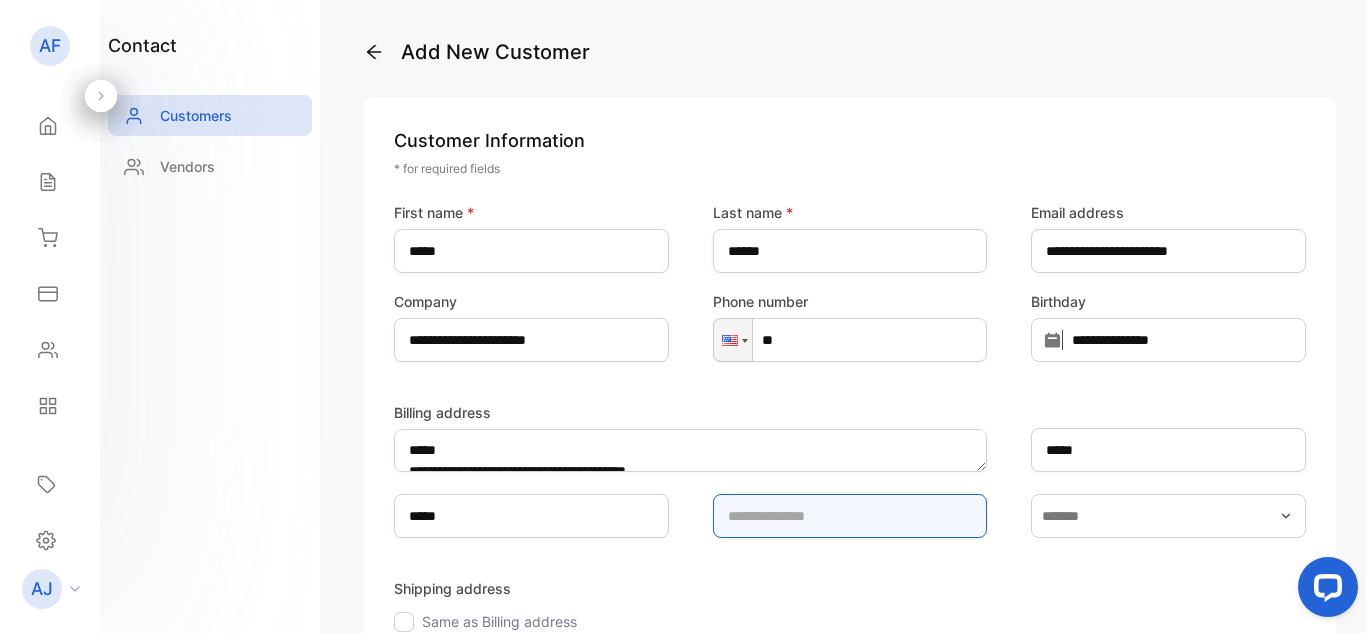 type on "******" 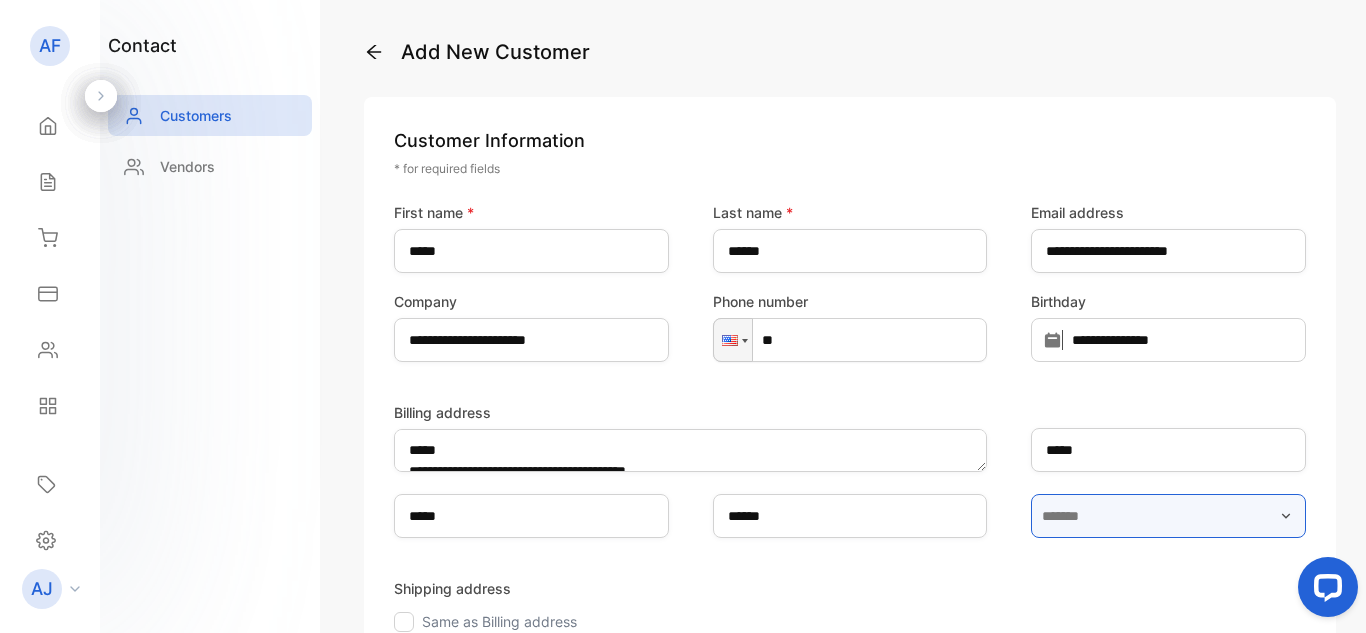type on "**********" 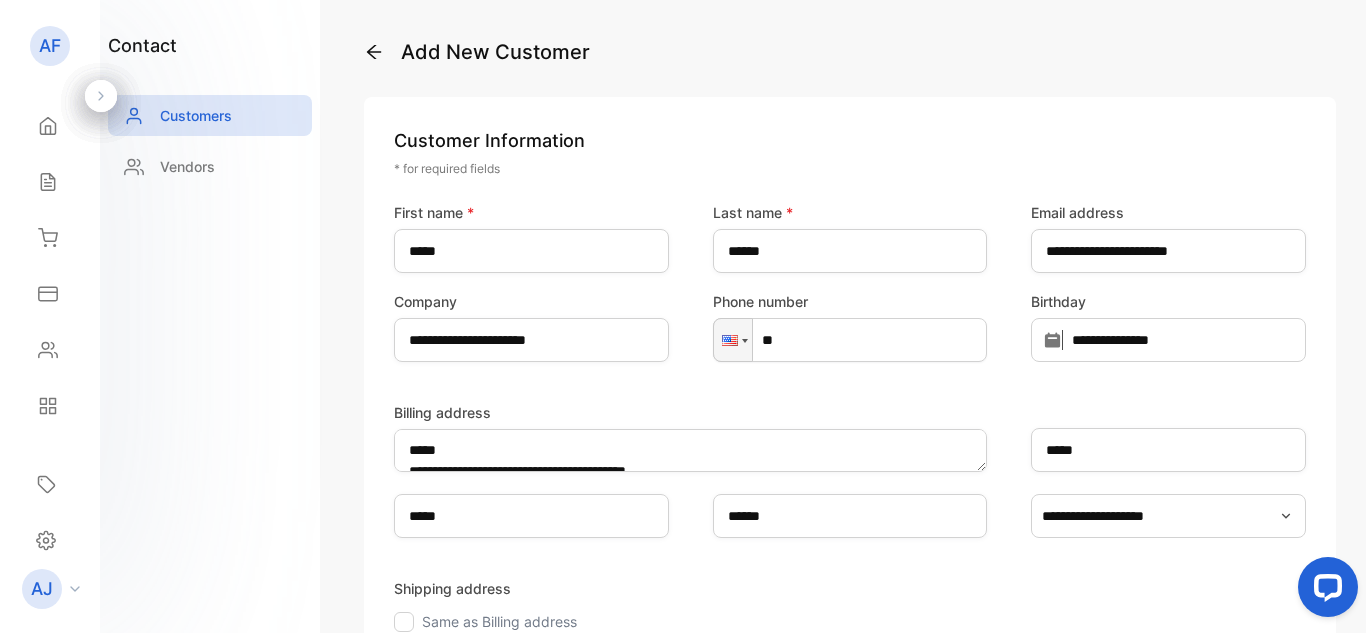 type on "*****" 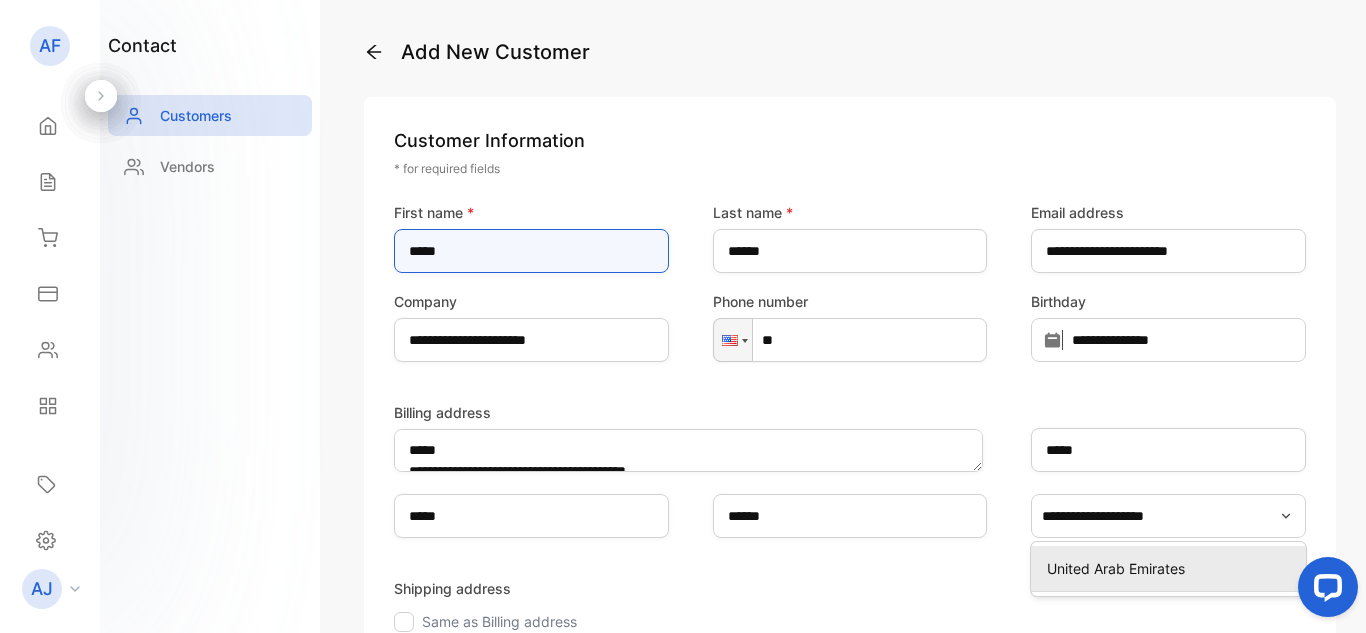 scroll, scrollTop: 100, scrollLeft: 0, axis: vertical 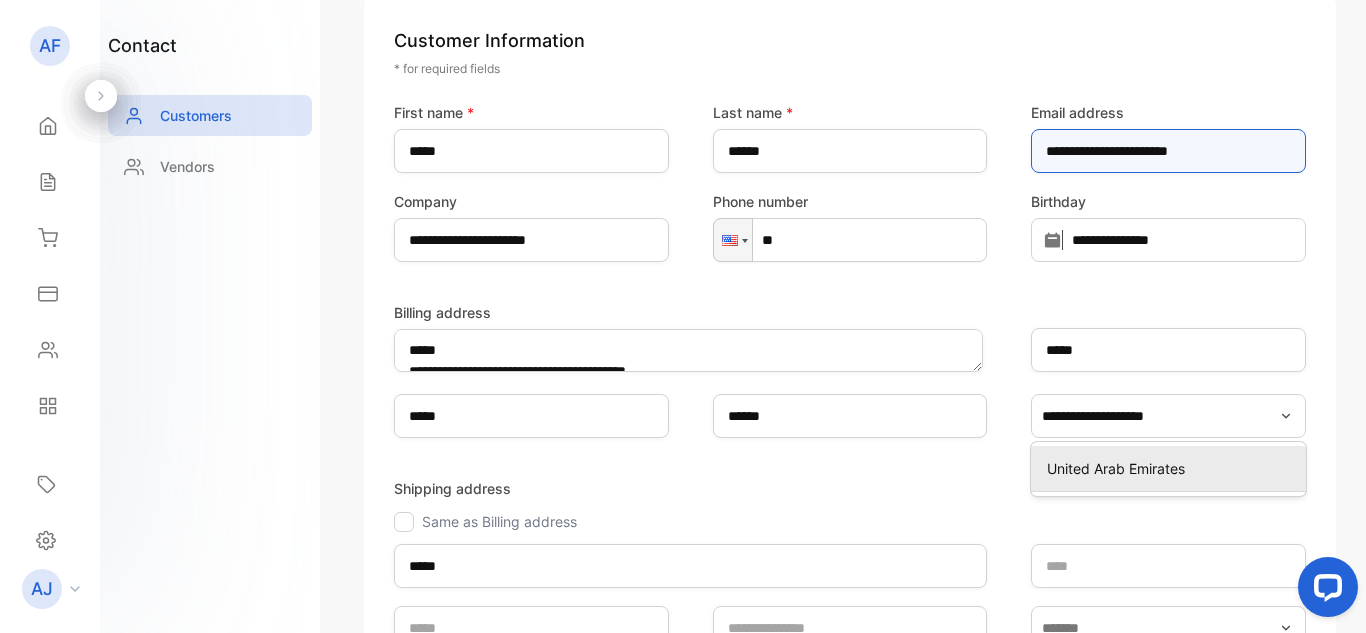 click on "**********" at bounding box center [1168, 151] 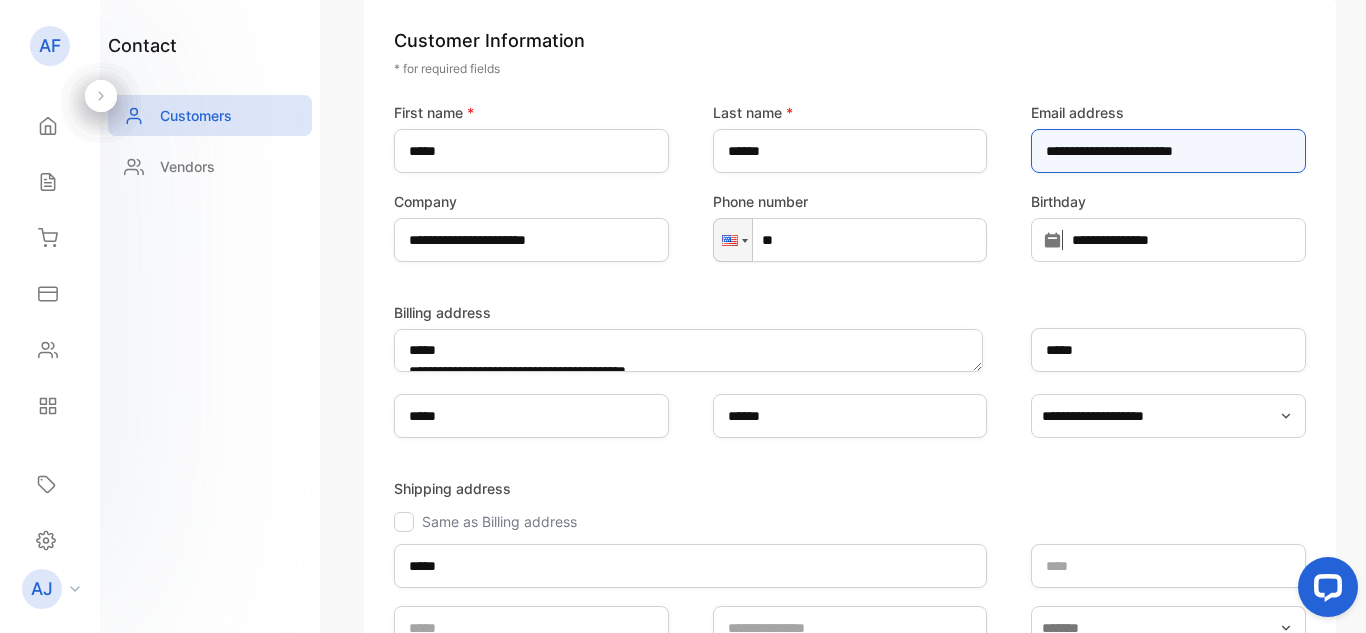 type on "**********" 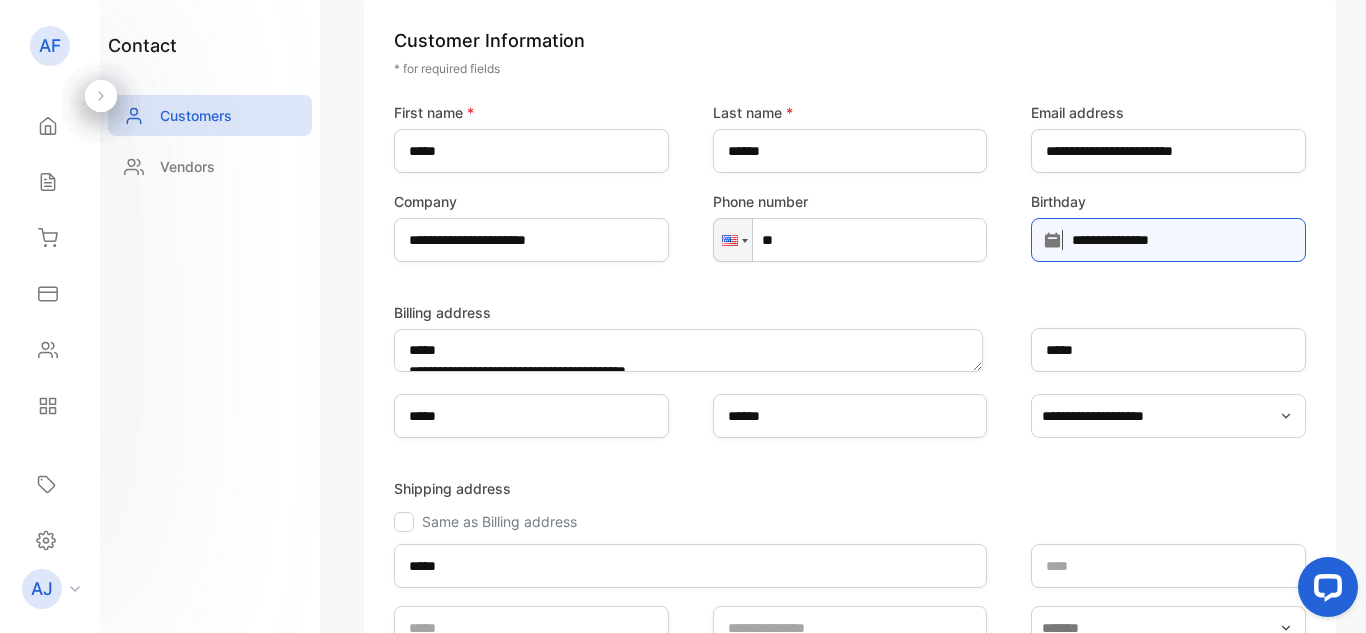 click on "**********" at bounding box center (1168, 240) 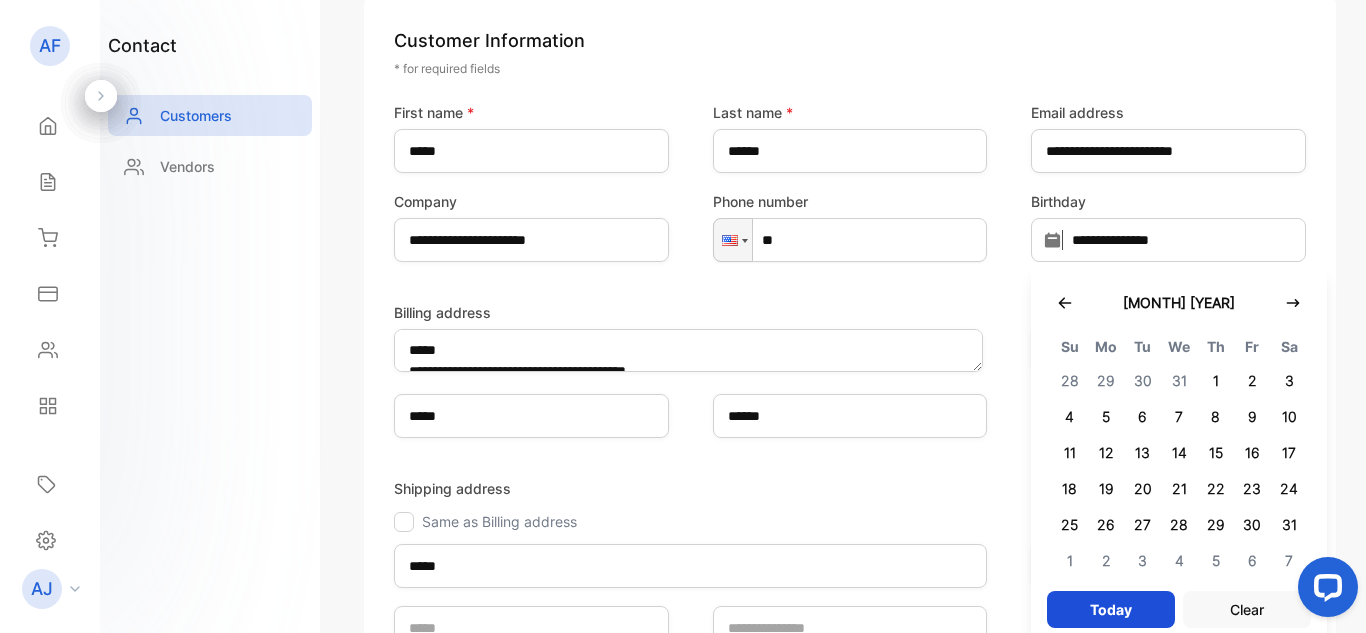 click on "**" at bounding box center (850, 240) 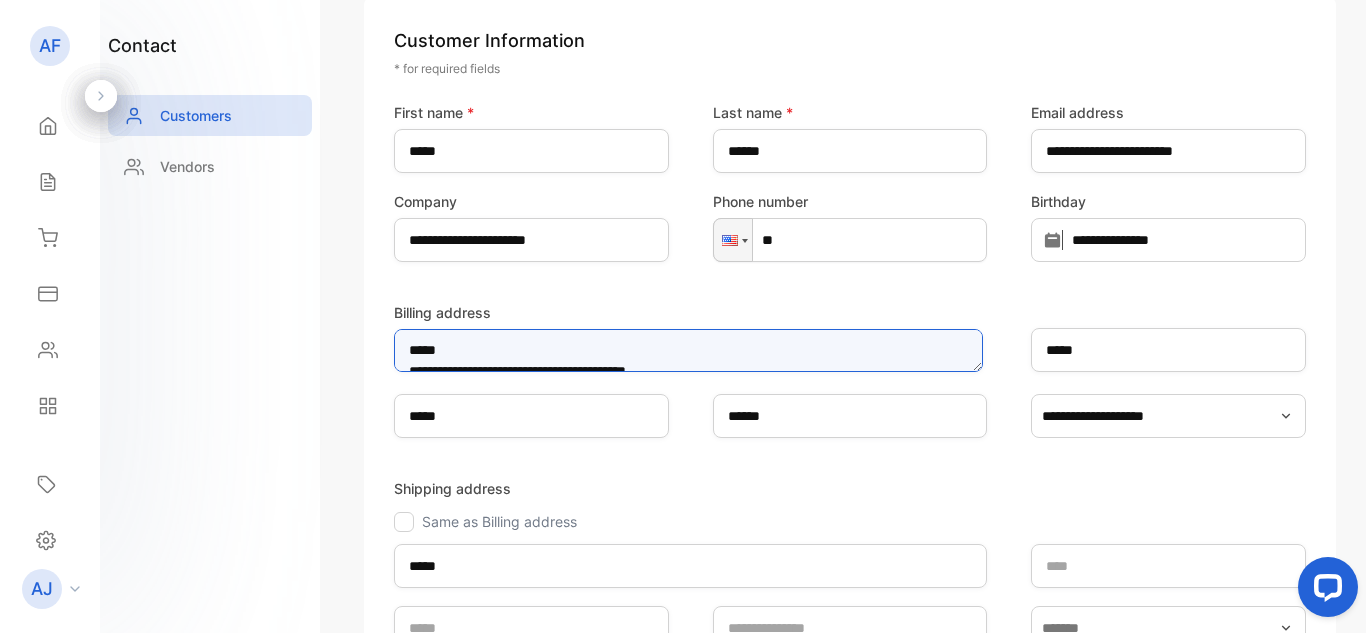 click on "**********" at bounding box center (688, 350) 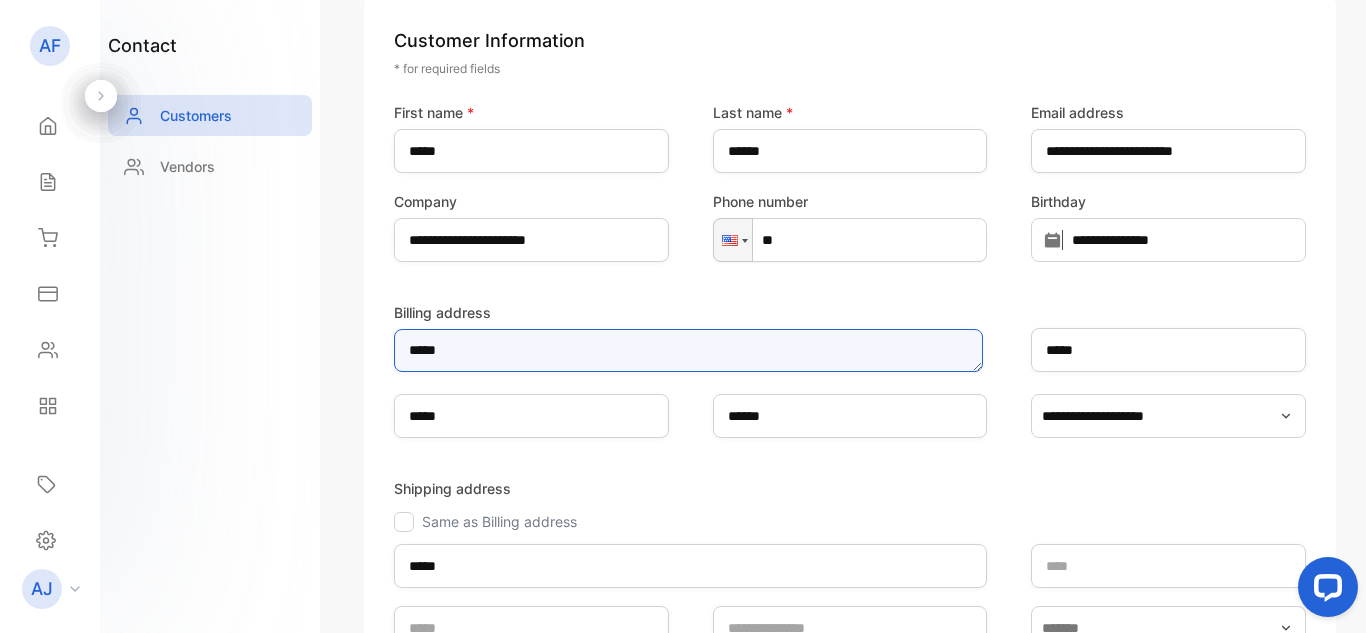 type on "*****" 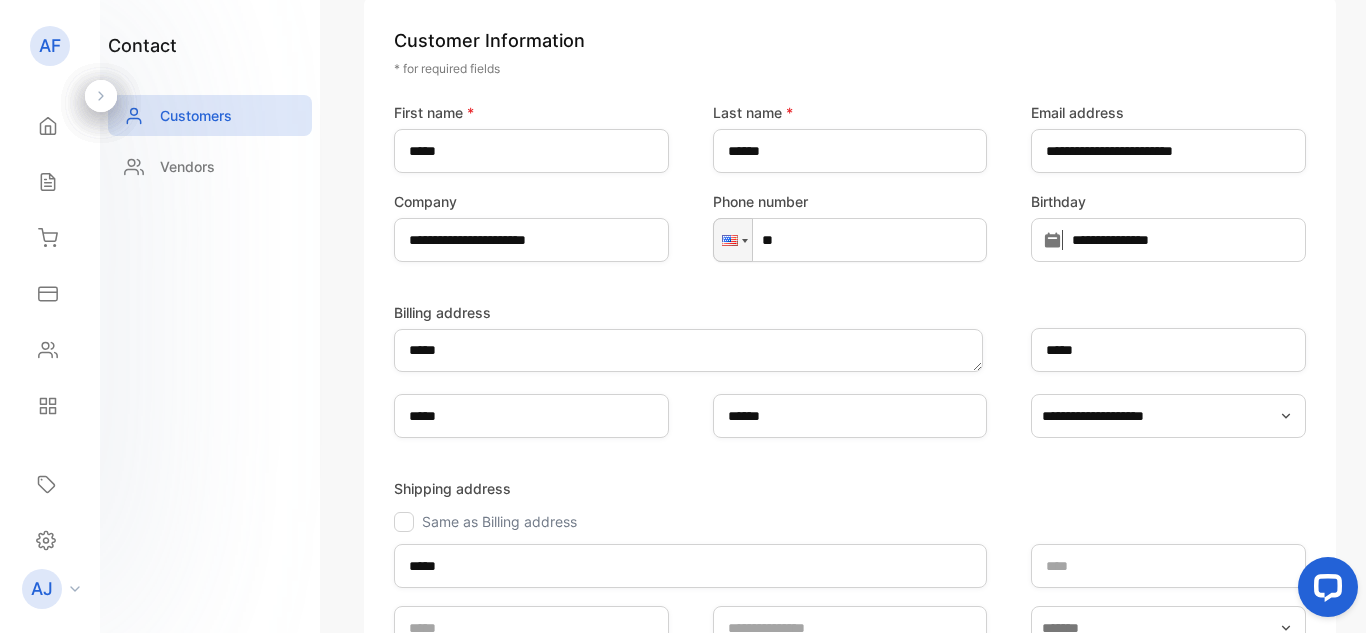 click on "**********" at bounding box center (850, 450) 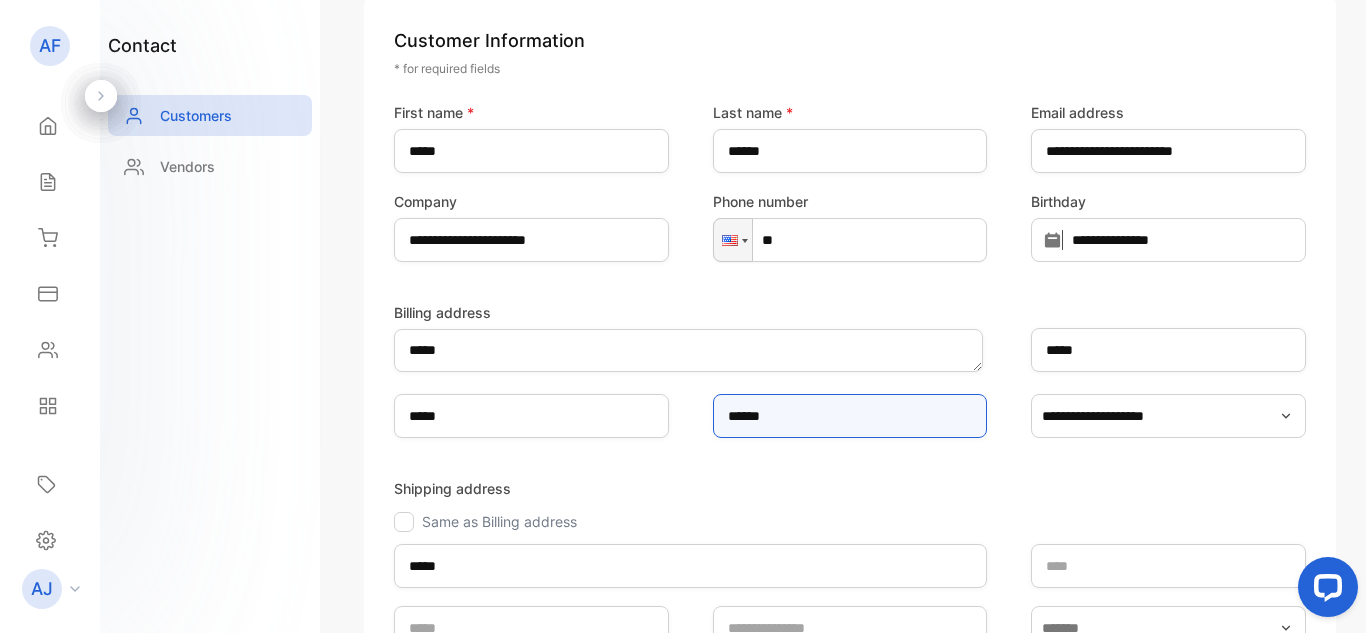drag, startPoint x: 829, startPoint y: 419, endPoint x: 647, endPoint y: 412, distance: 182.13457 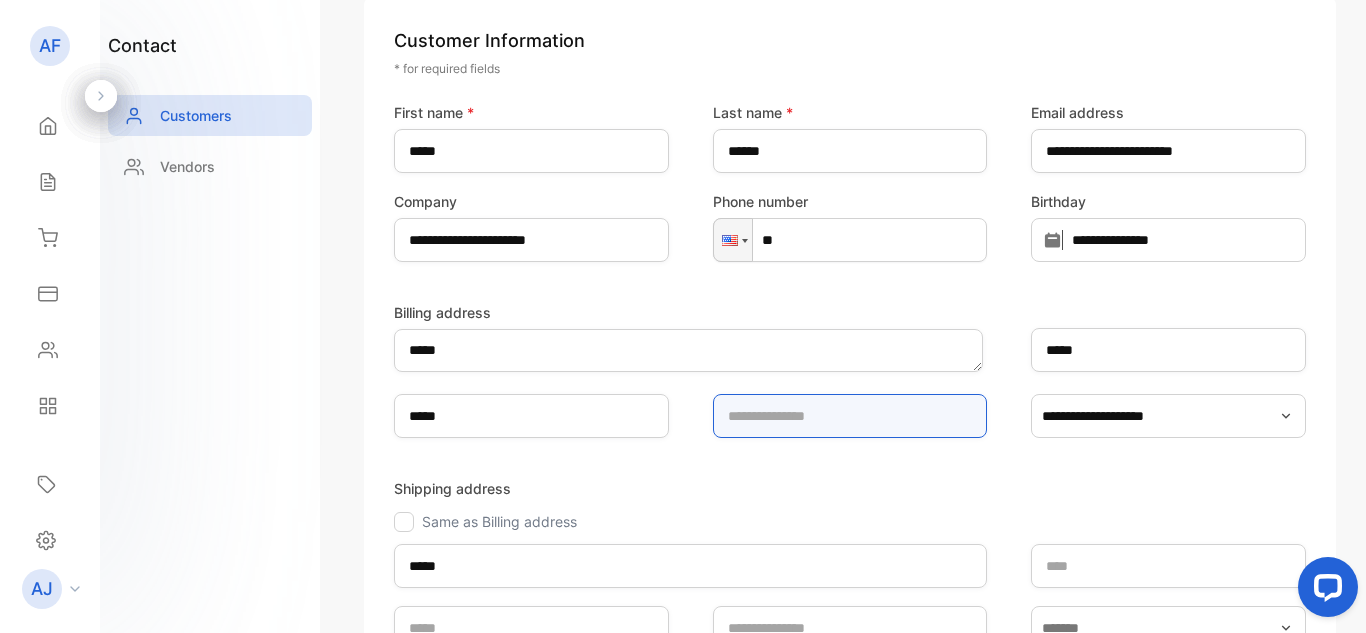 type 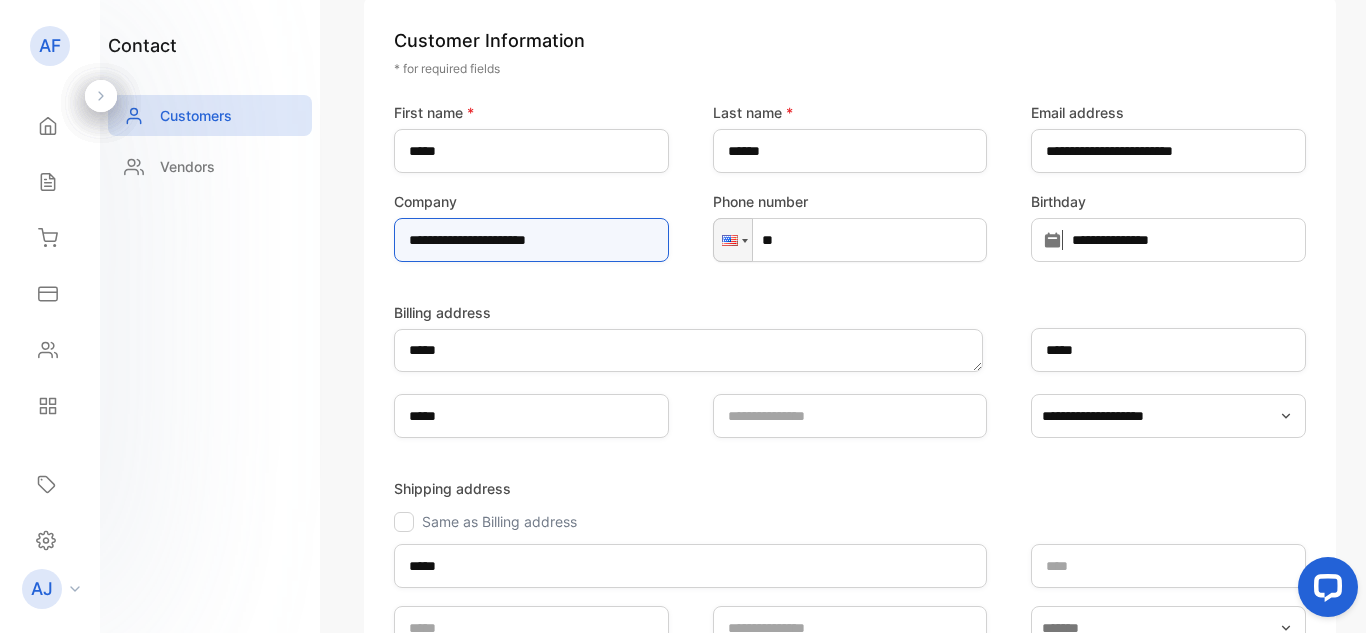 drag, startPoint x: 650, startPoint y: 242, endPoint x: 260, endPoint y: 247, distance: 390.03204 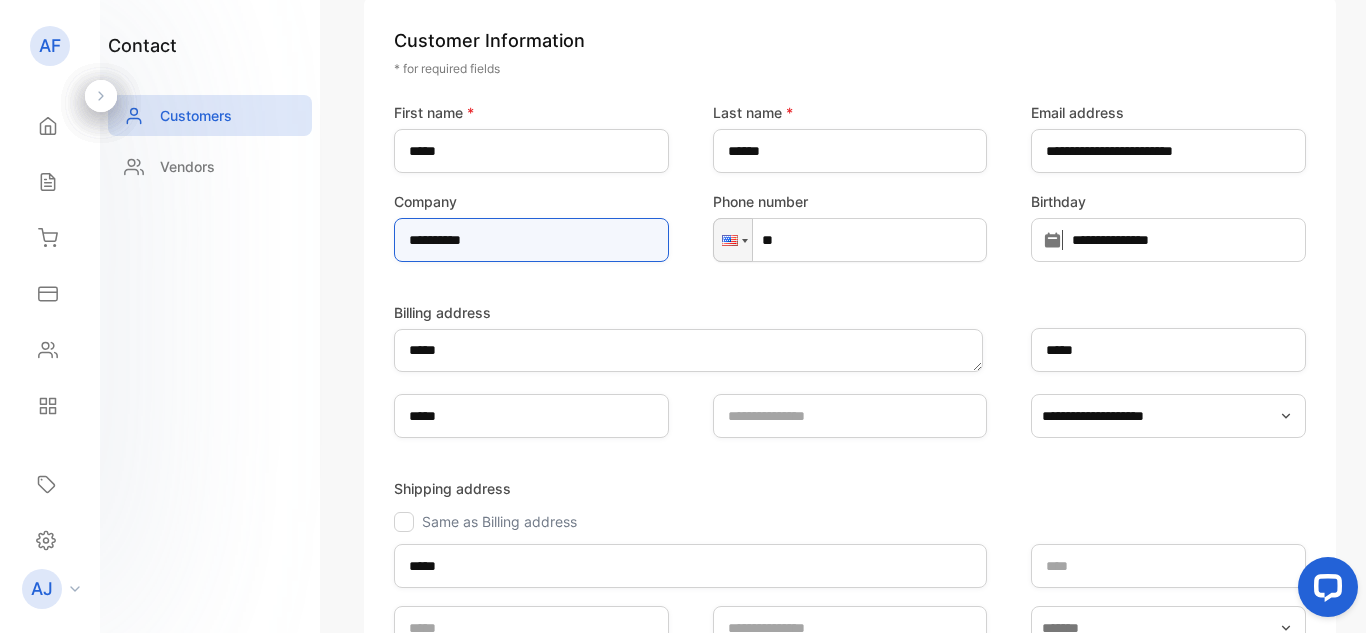 scroll, scrollTop: 200, scrollLeft: 0, axis: vertical 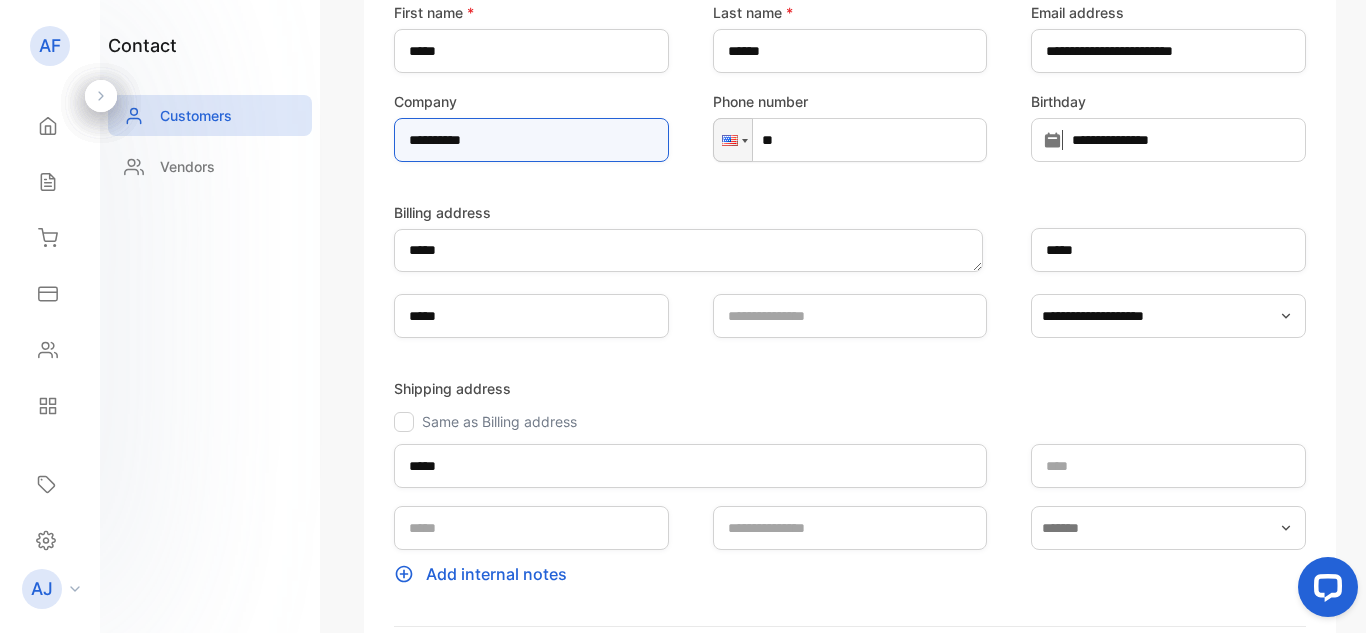 type on "**********" 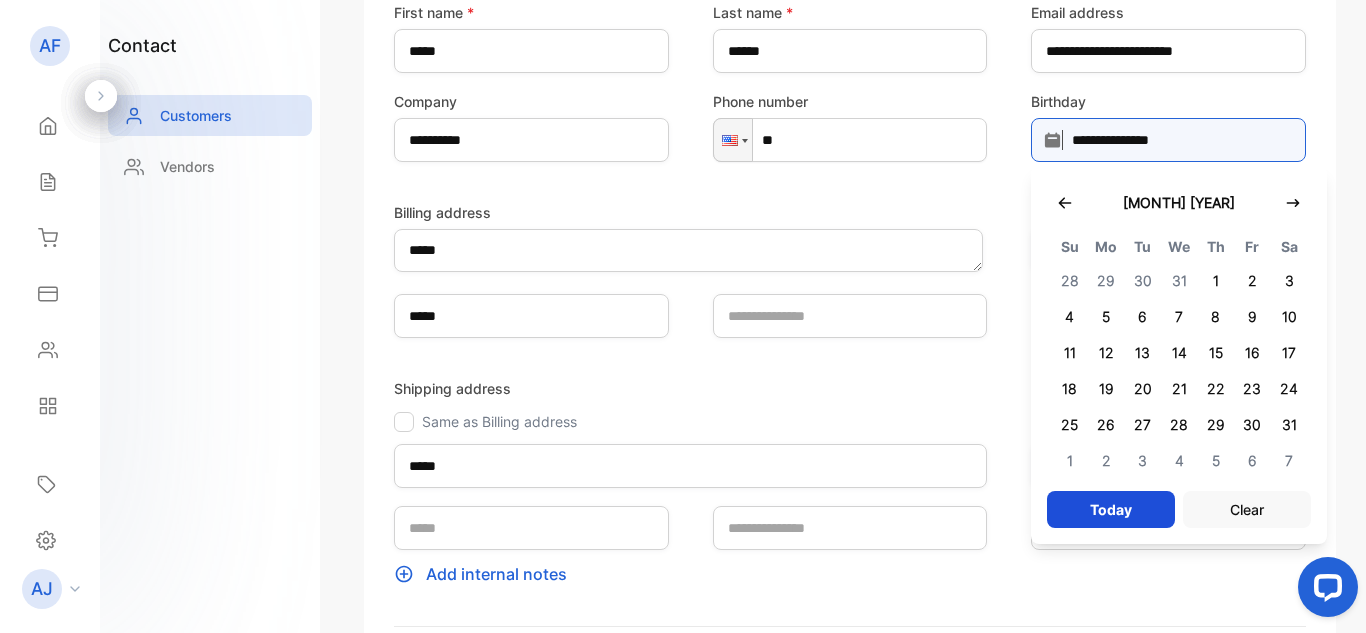 click on "**********" at bounding box center [1168, 140] 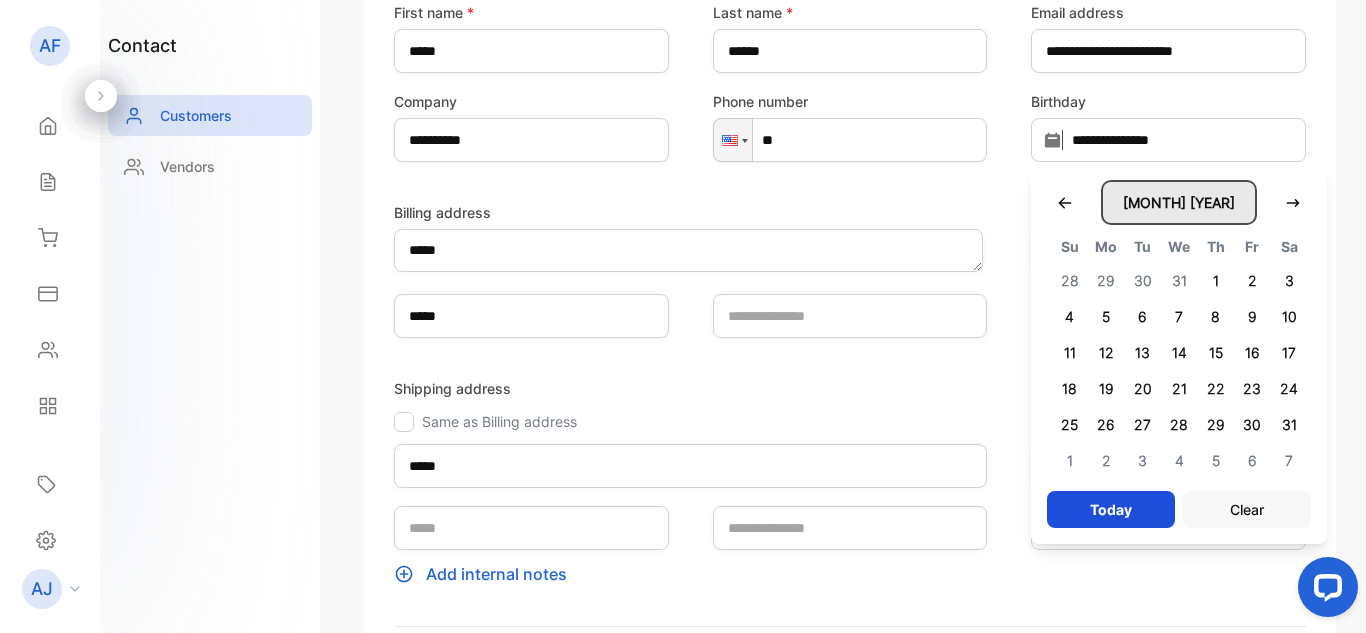 click on "January 1970" at bounding box center [1179, 202] 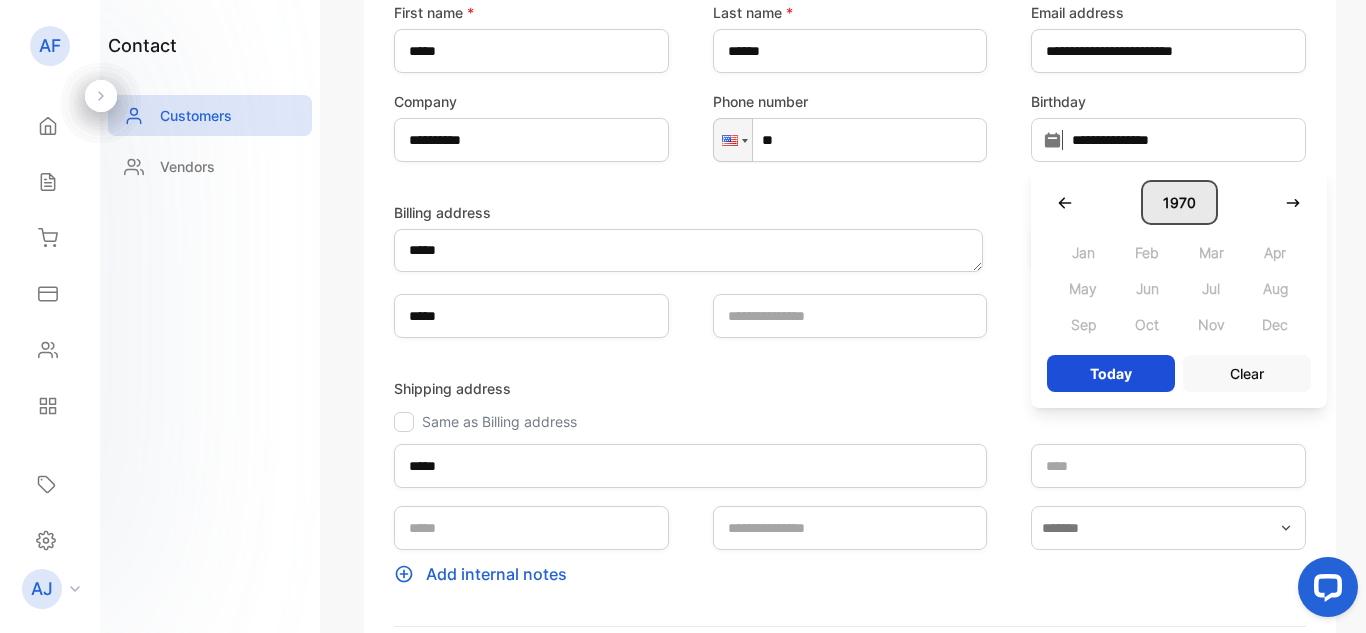 click on "1970" at bounding box center [1179, 202] 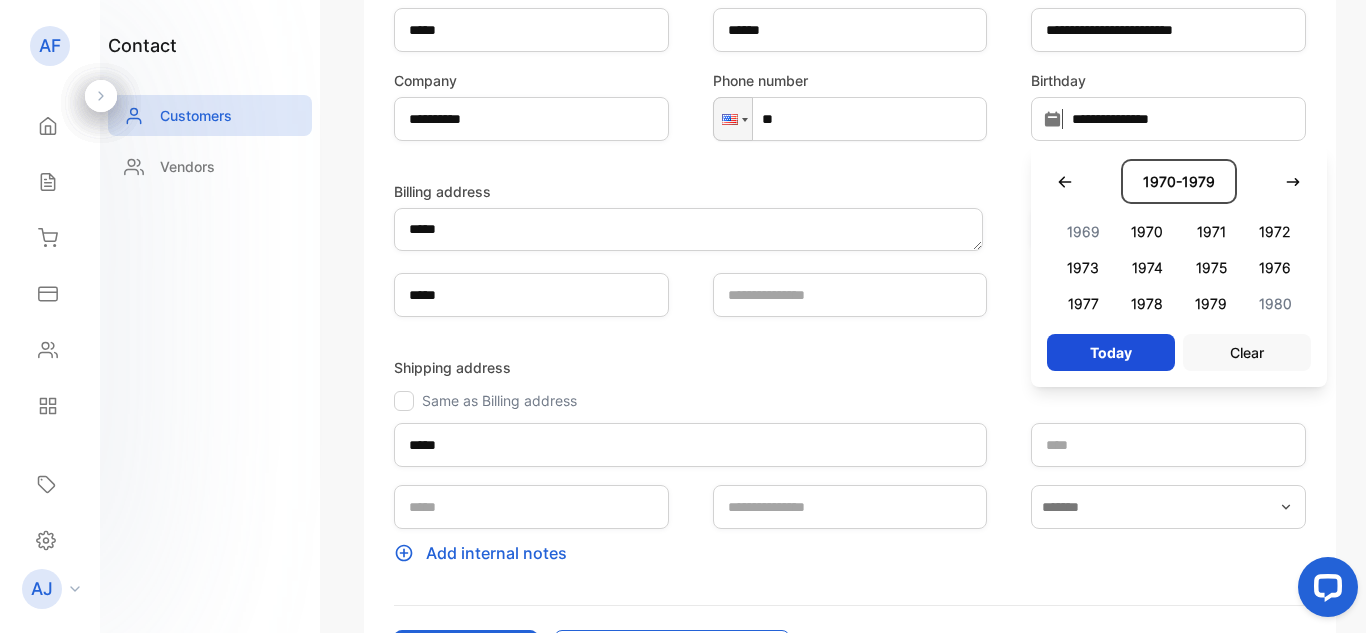 scroll, scrollTop: 200, scrollLeft: 0, axis: vertical 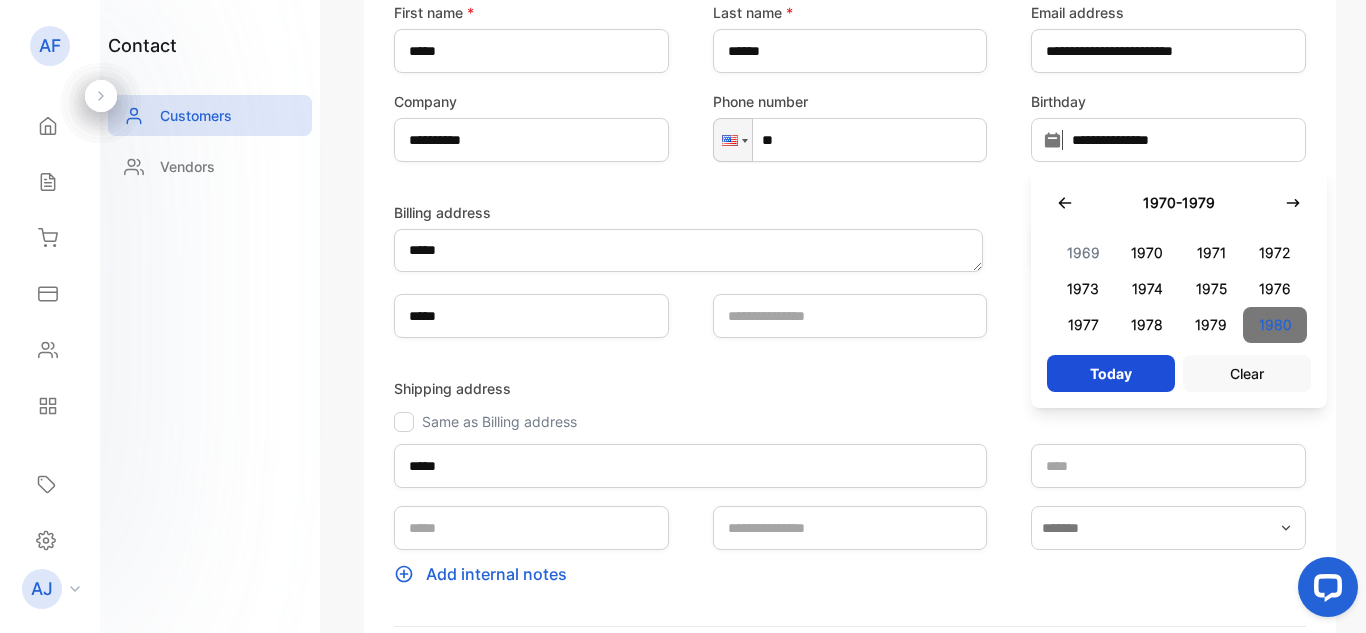click on "1980" at bounding box center [1275, 325] 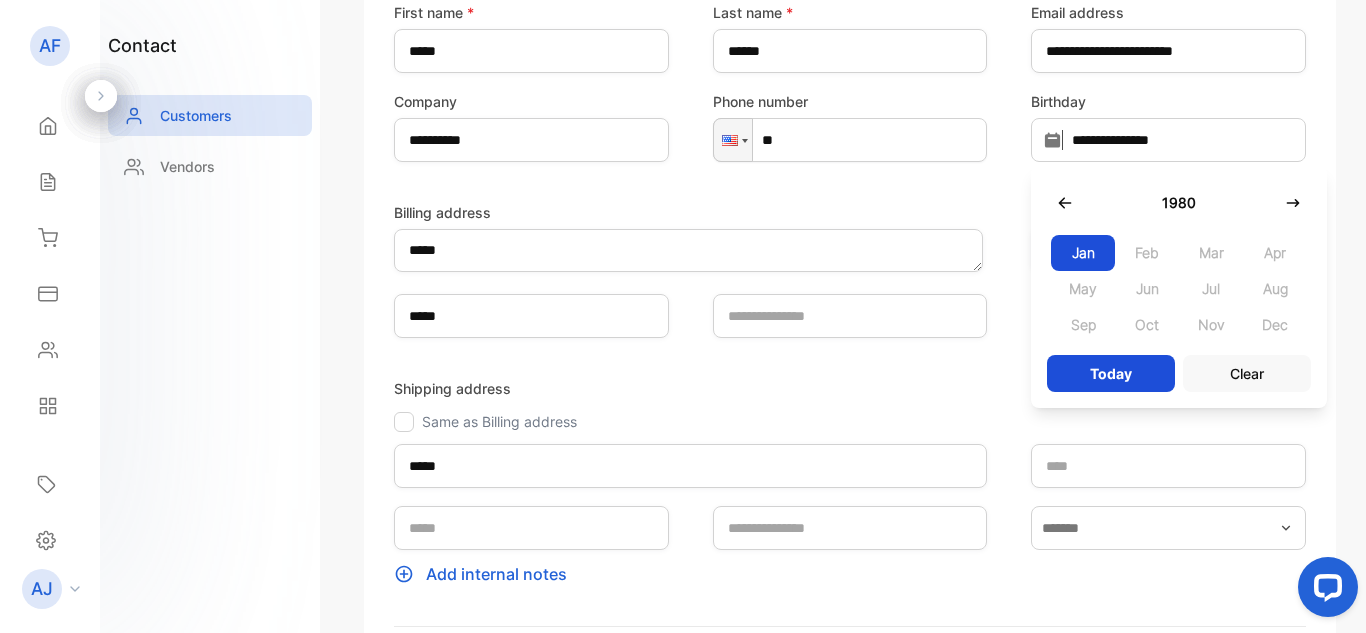 click on "Billing address" at bounding box center (690, 212) 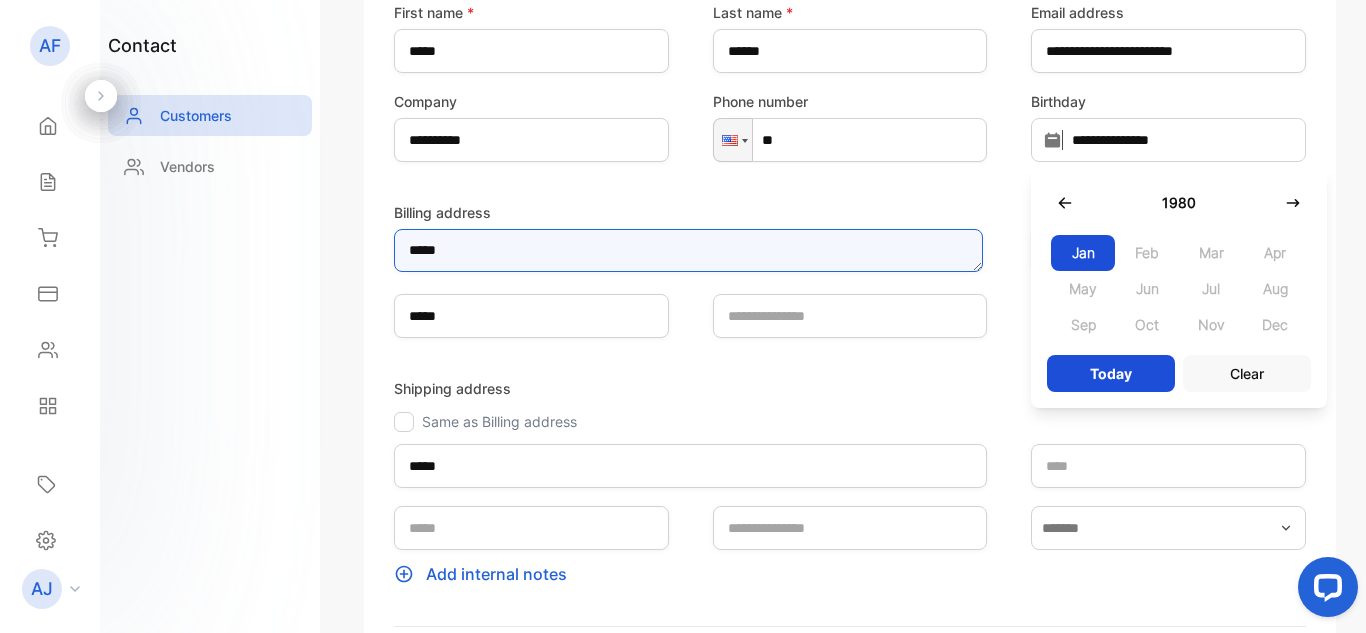 click on "*****" at bounding box center [688, 250] 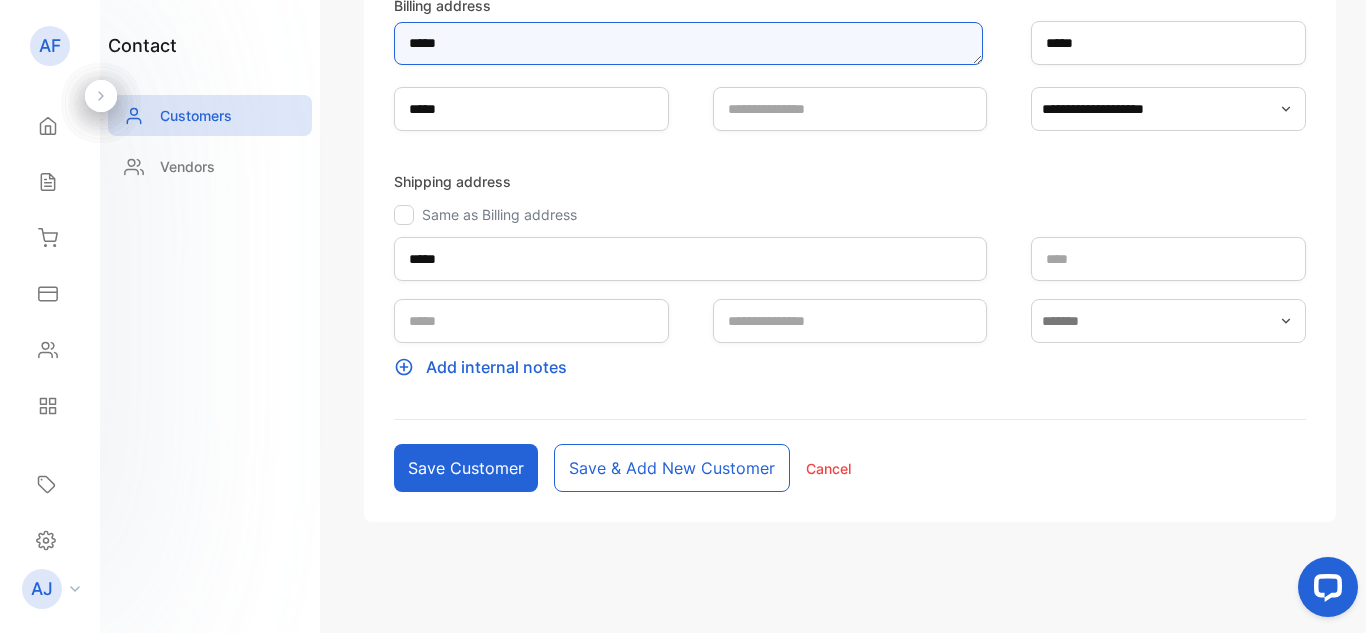 scroll, scrollTop: 408, scrollLeft: 0, axis: vertical 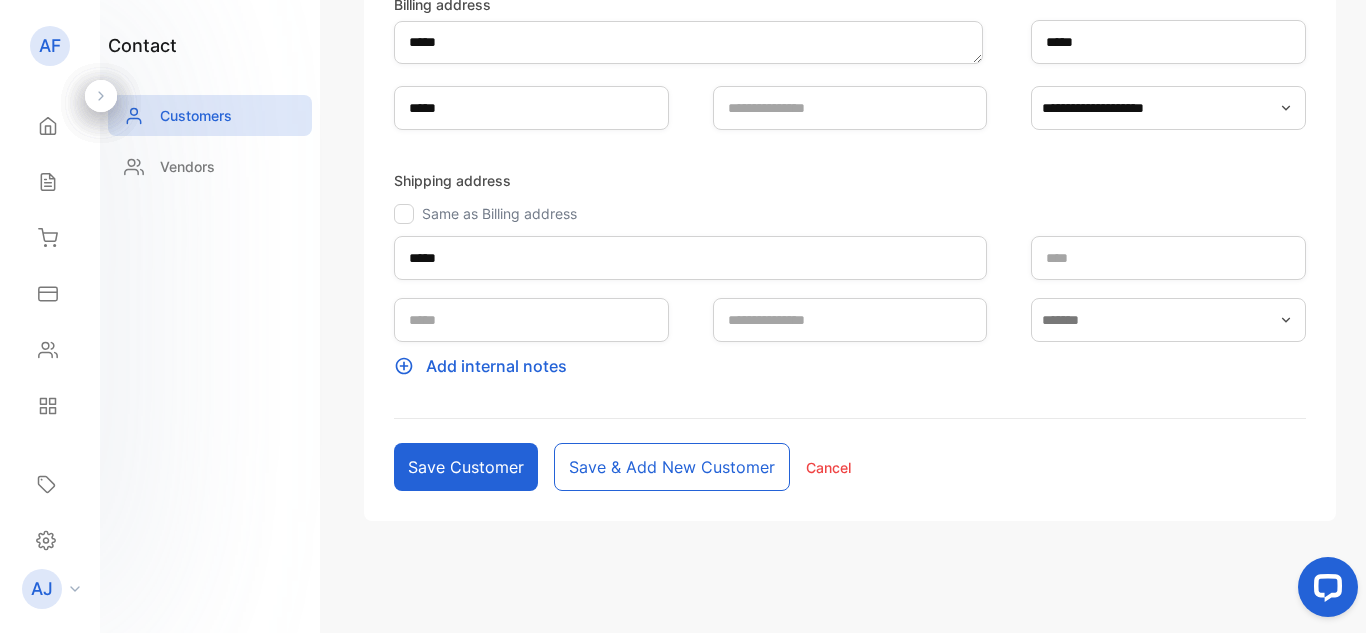 click on "Save customer" at bounding box center (466, 467) 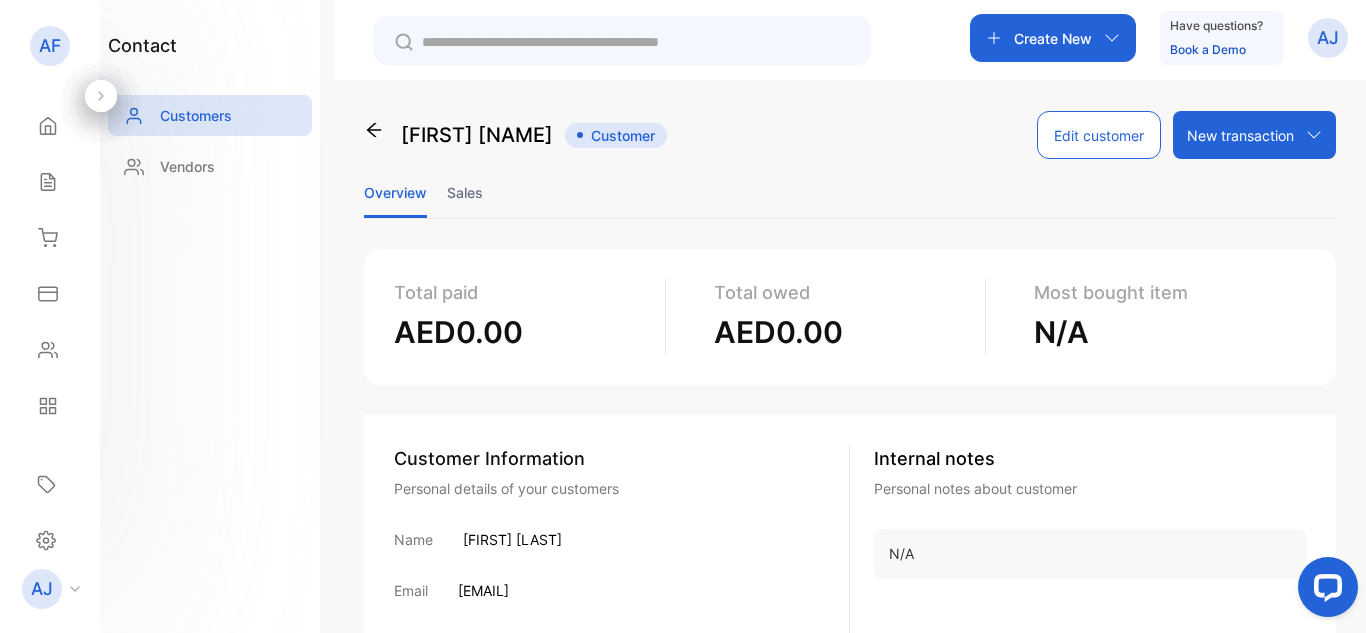 scroll, scrollTop: 0, scrollLeft: 0, axis: both 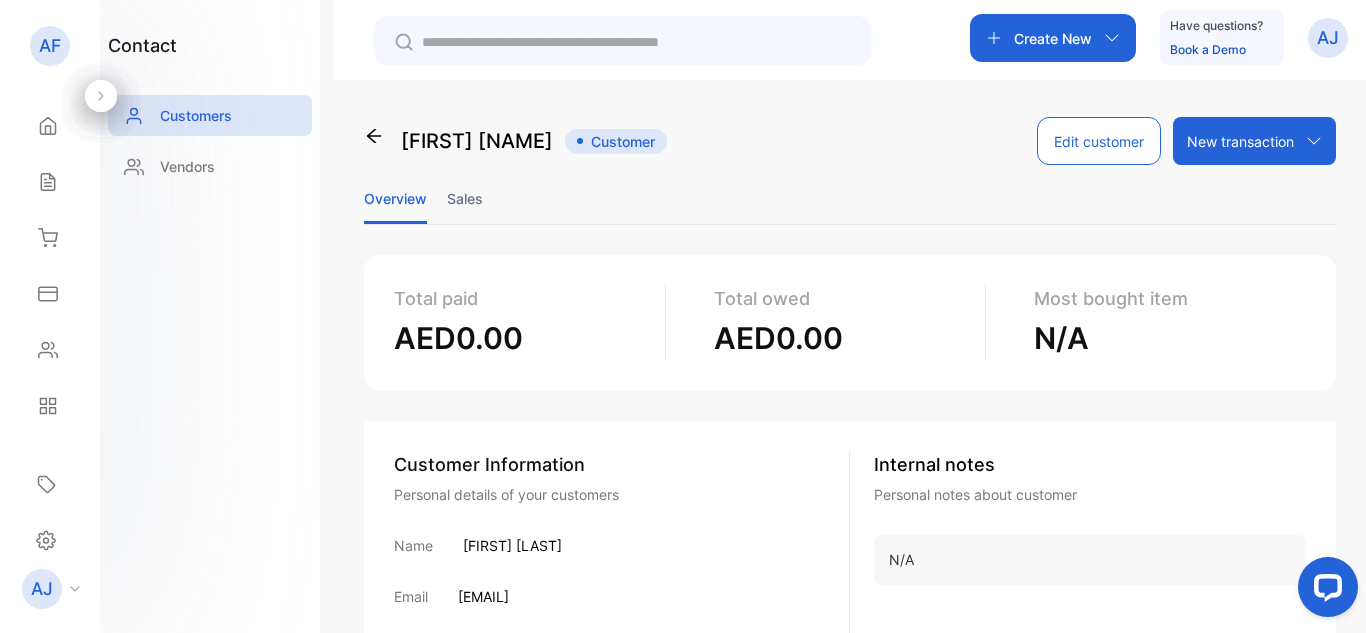 click on "contact Customers Vendors" at bounding box center [210, 114] 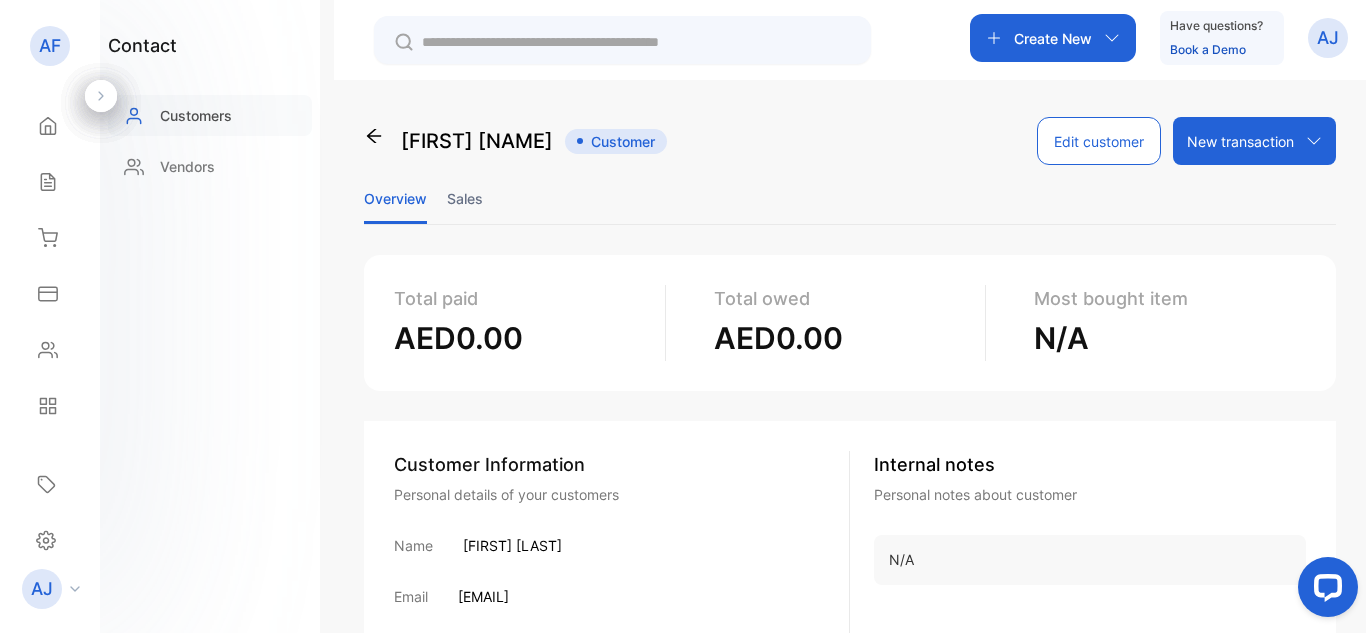 click on "Customers" at bounding box center (196, 115) 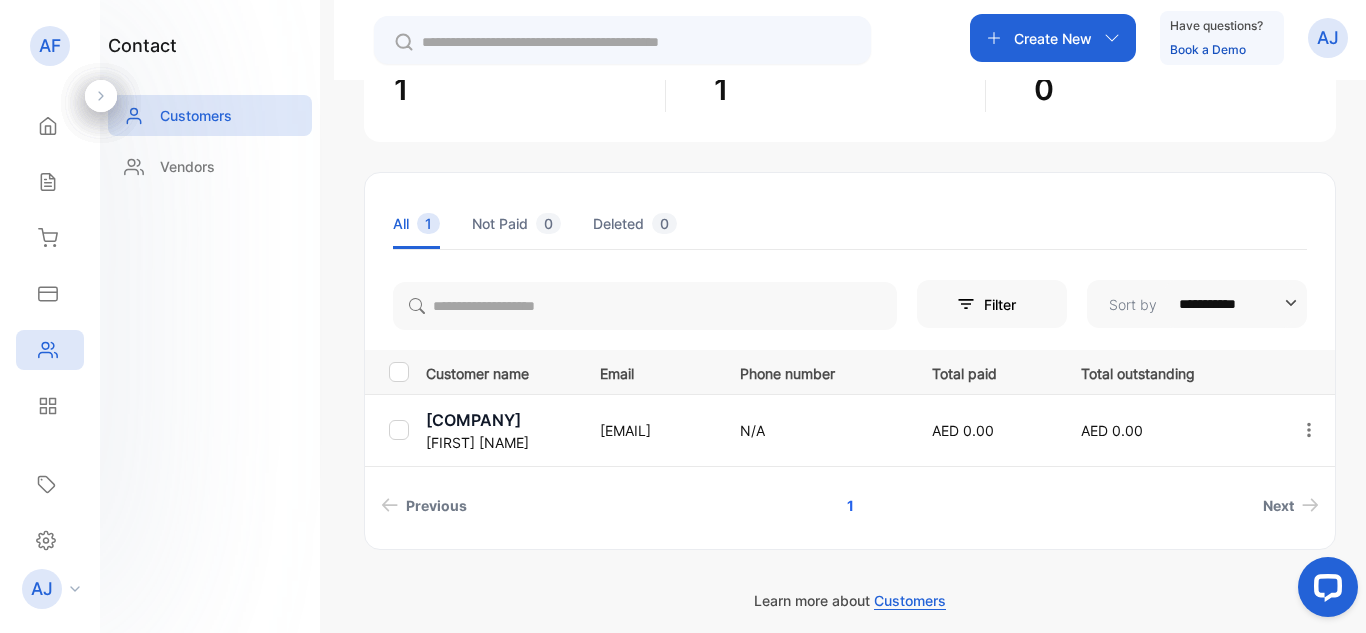 scroll, scrollTop: 199, scrollLeft: 0, axis: vertical 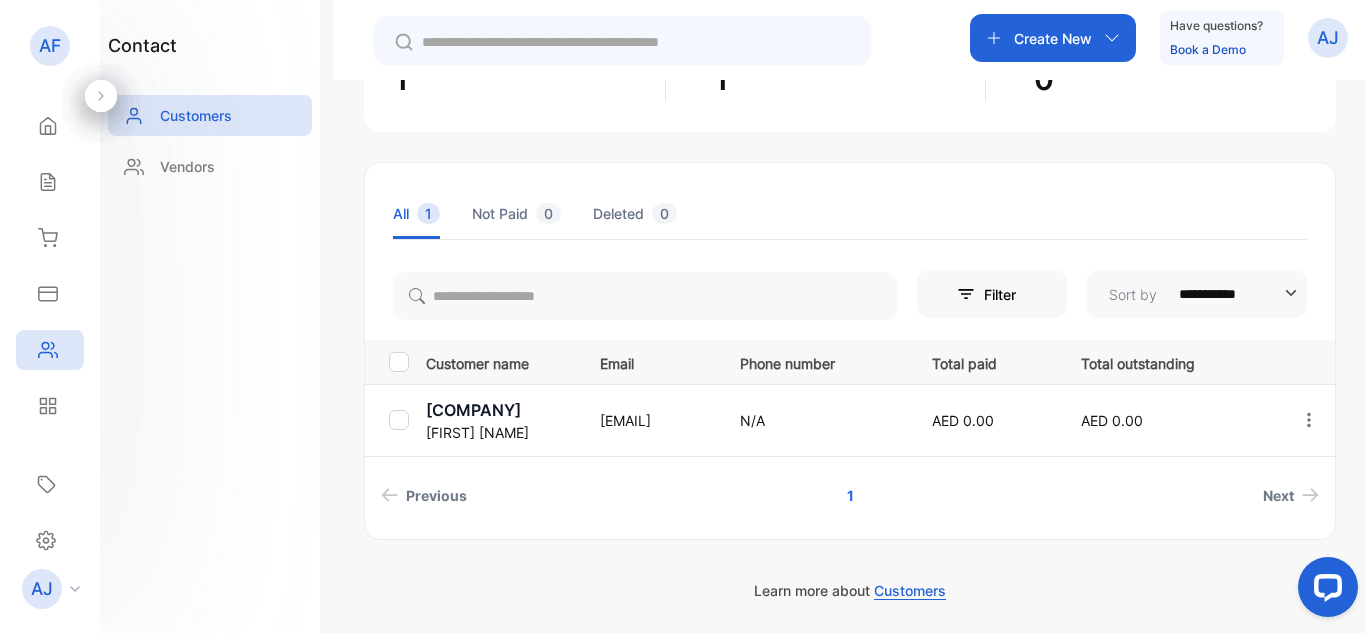 click at bounding box center [1309, 420] 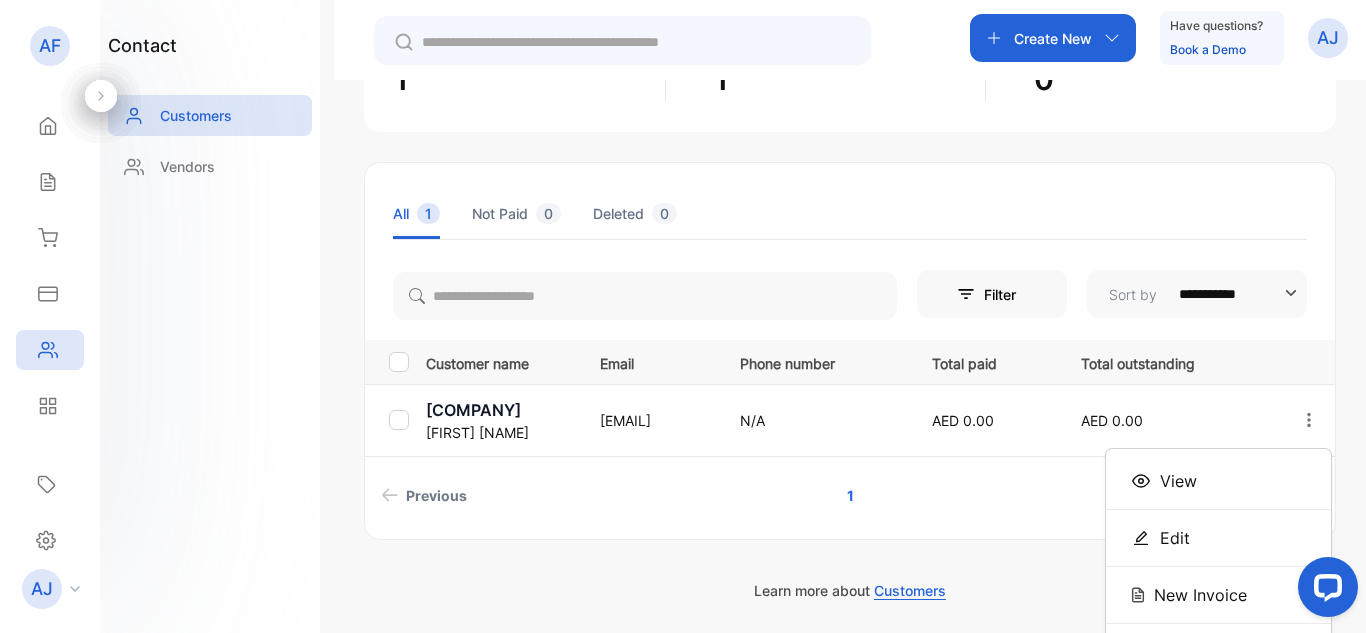scroll, scrollTop: 227, scrollLeft: 0, axis: vertical 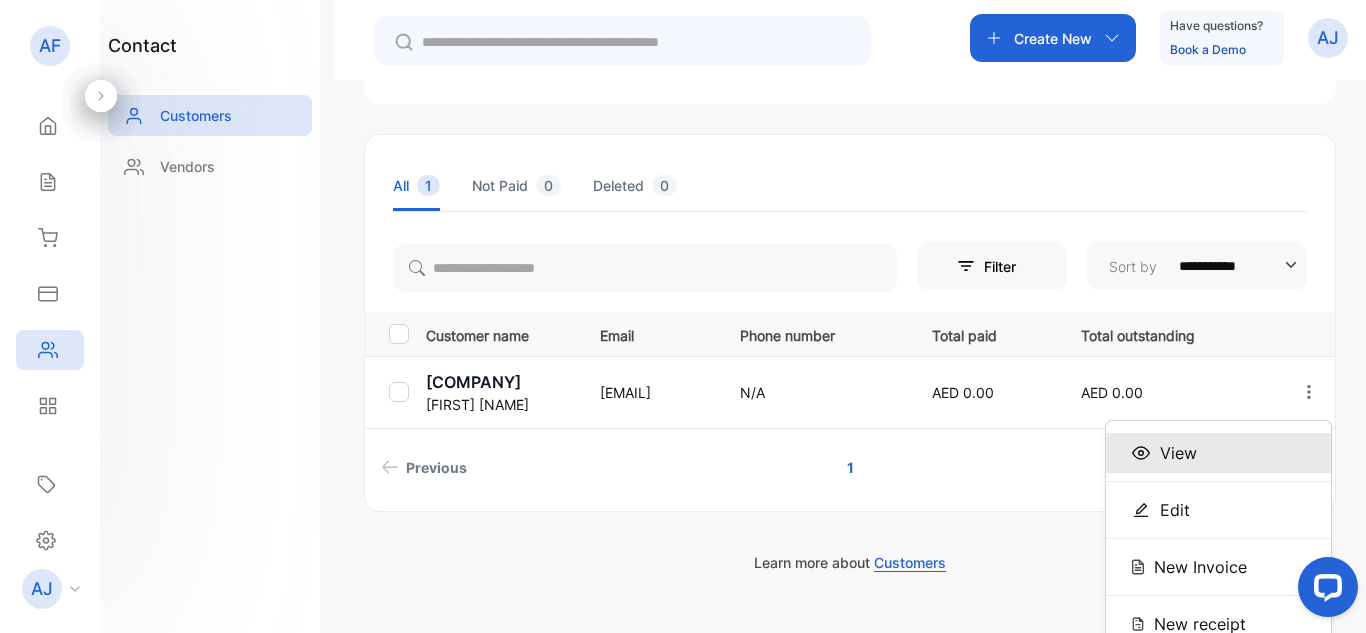 click on "View" at bounding box center [1218, 453] 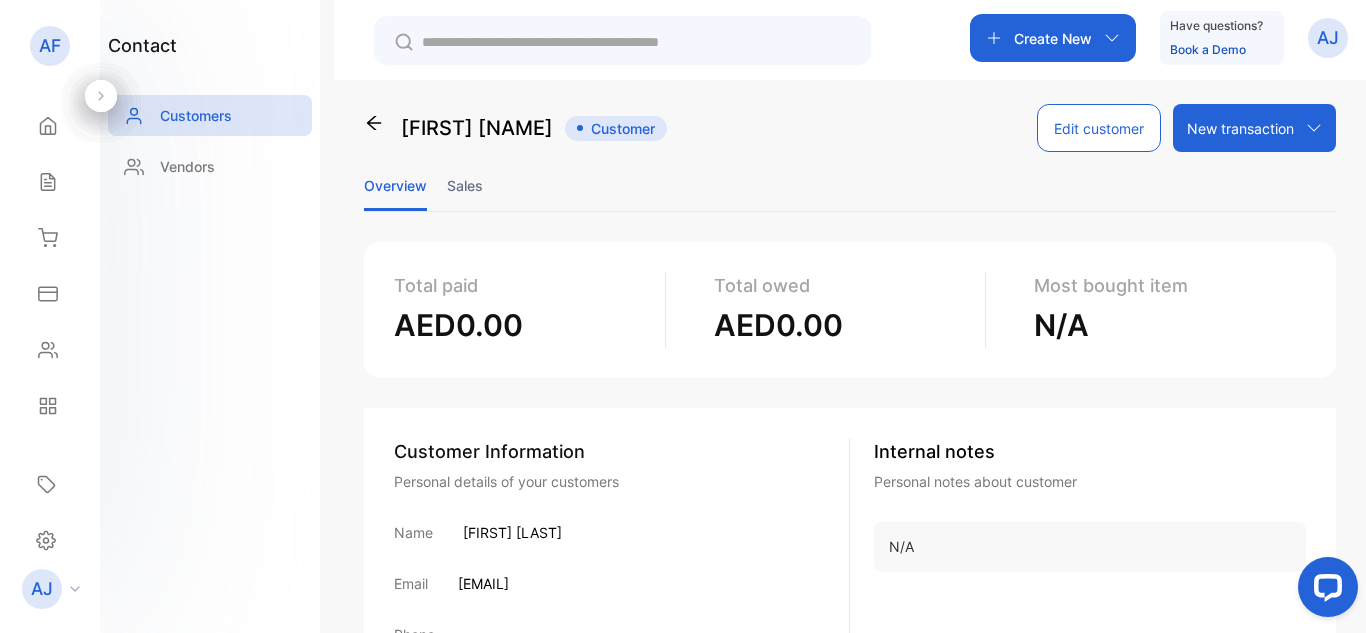 scroll, scrollTop: 0, scrollLeft: 0, axis: both 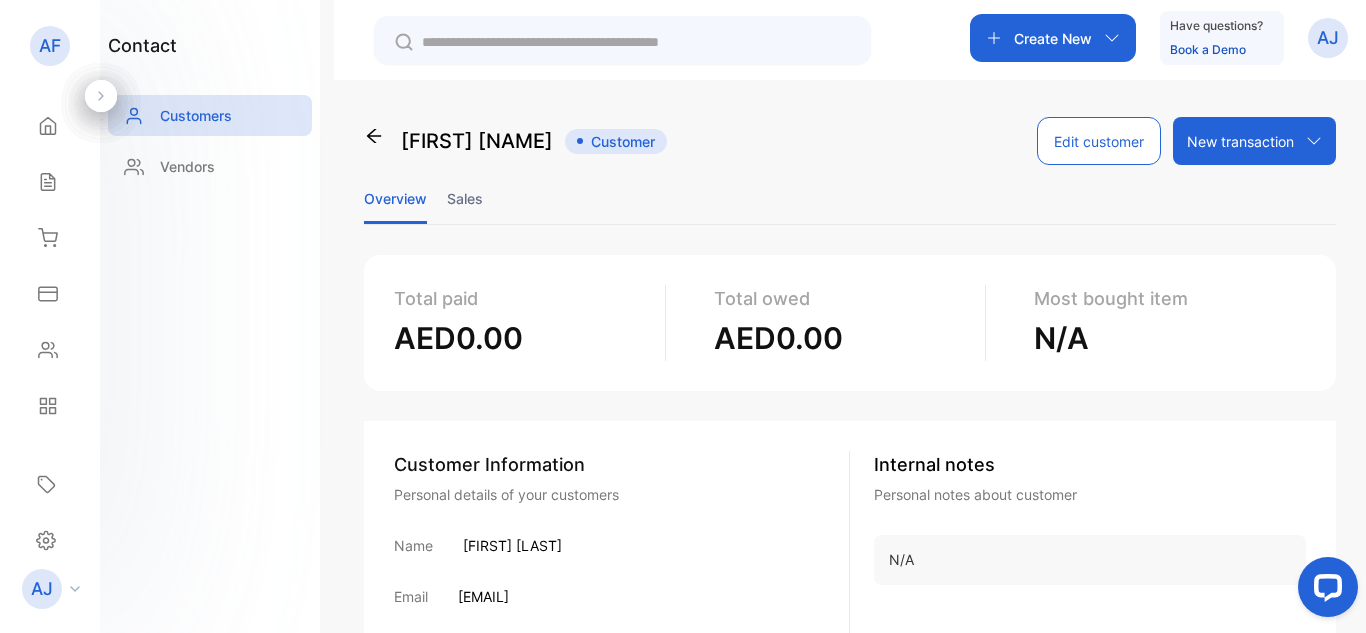 click on "Sales" at bounding box center (465, 198) 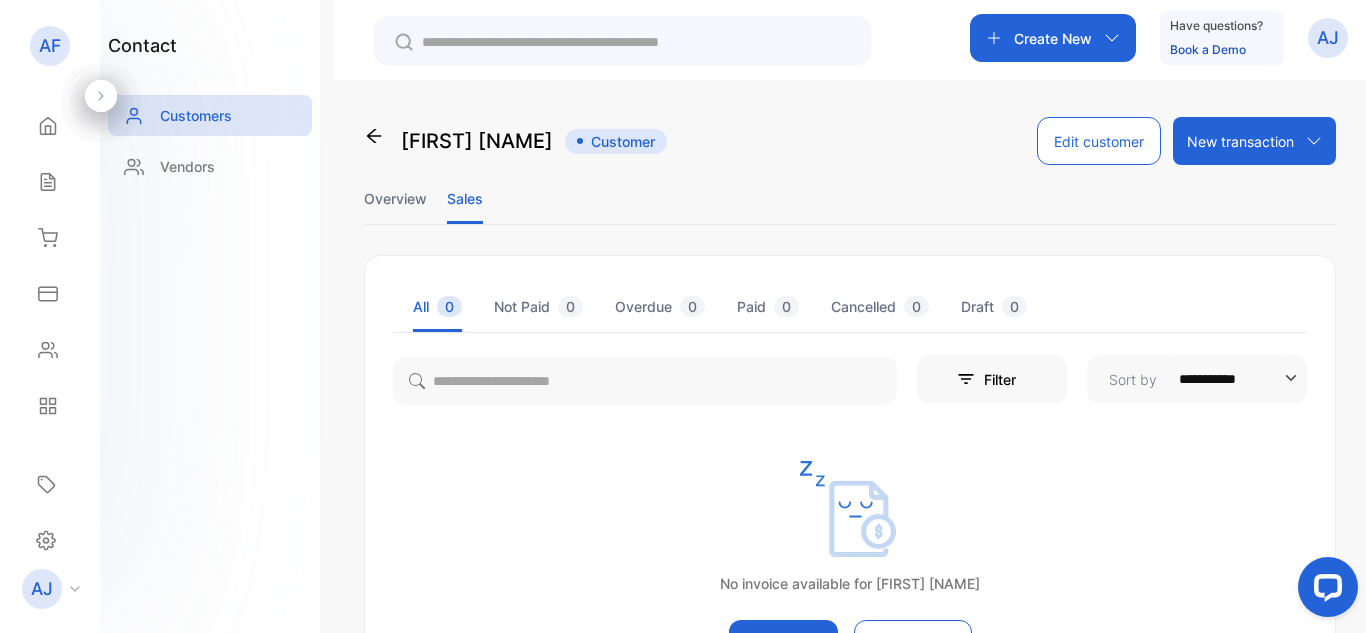 click on "Overview" at bounding box center (395, 198) 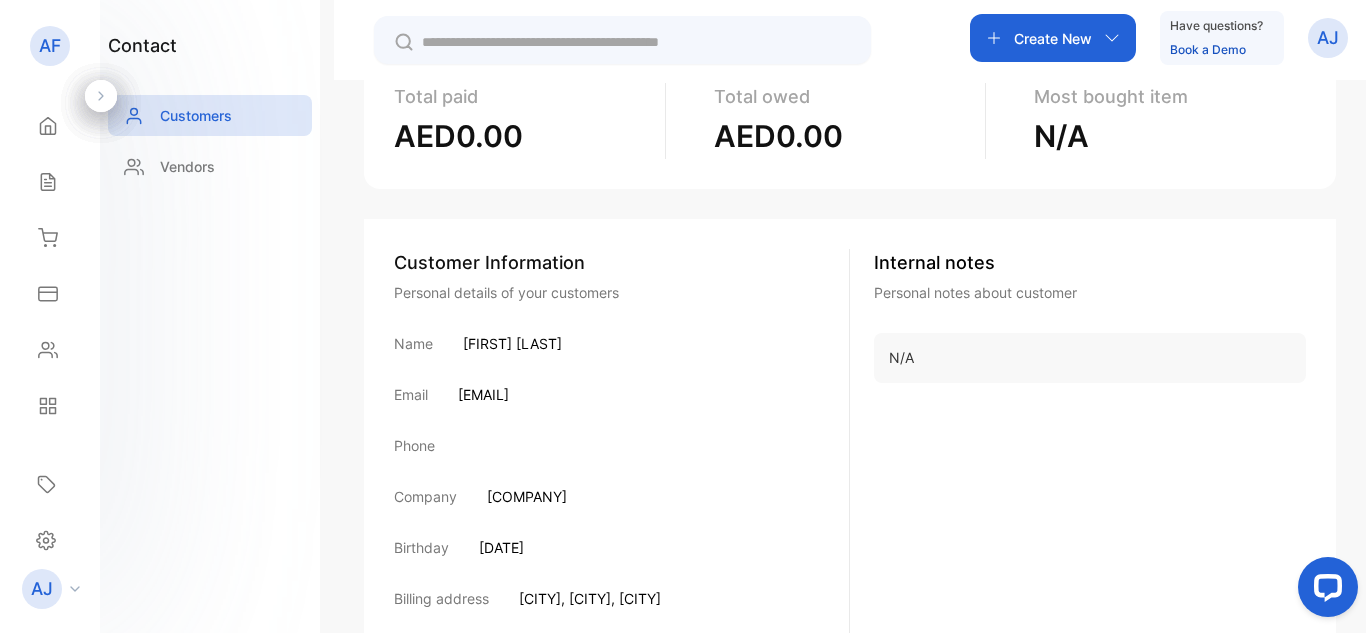 scroll, scrollTop: 0, scrollLeft: 0, axis: both 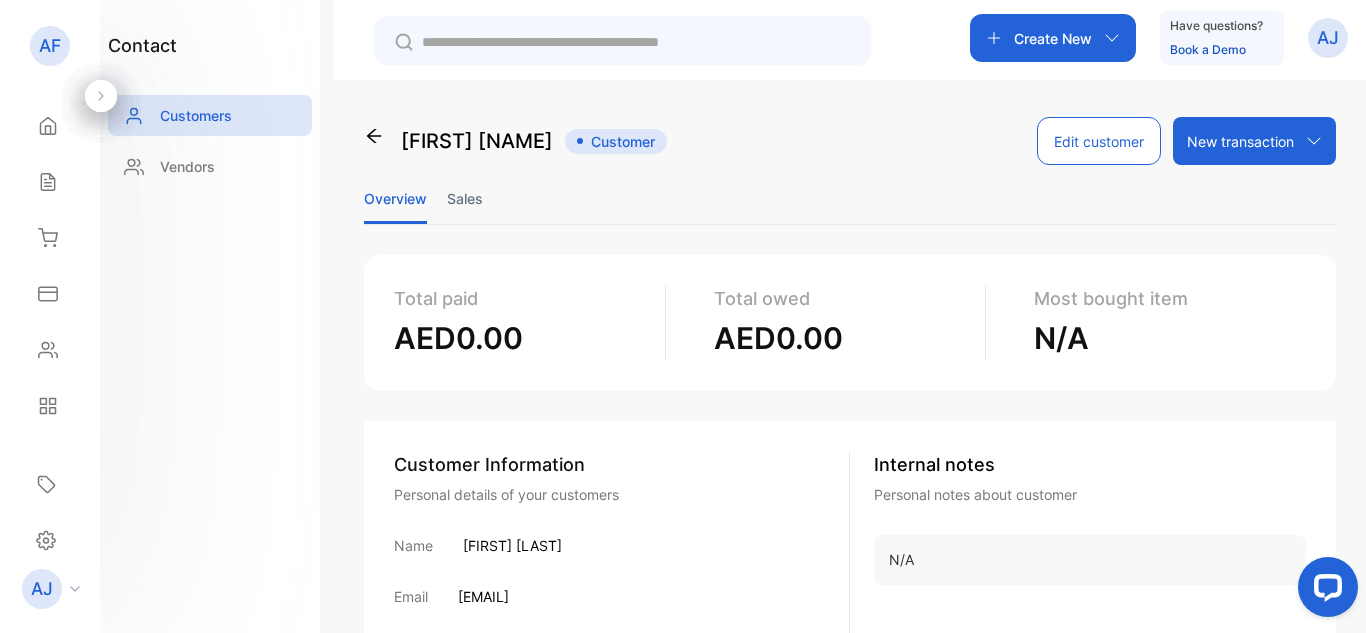 click on "ABDUL   JALEEL" at bounding box center (458, 141) 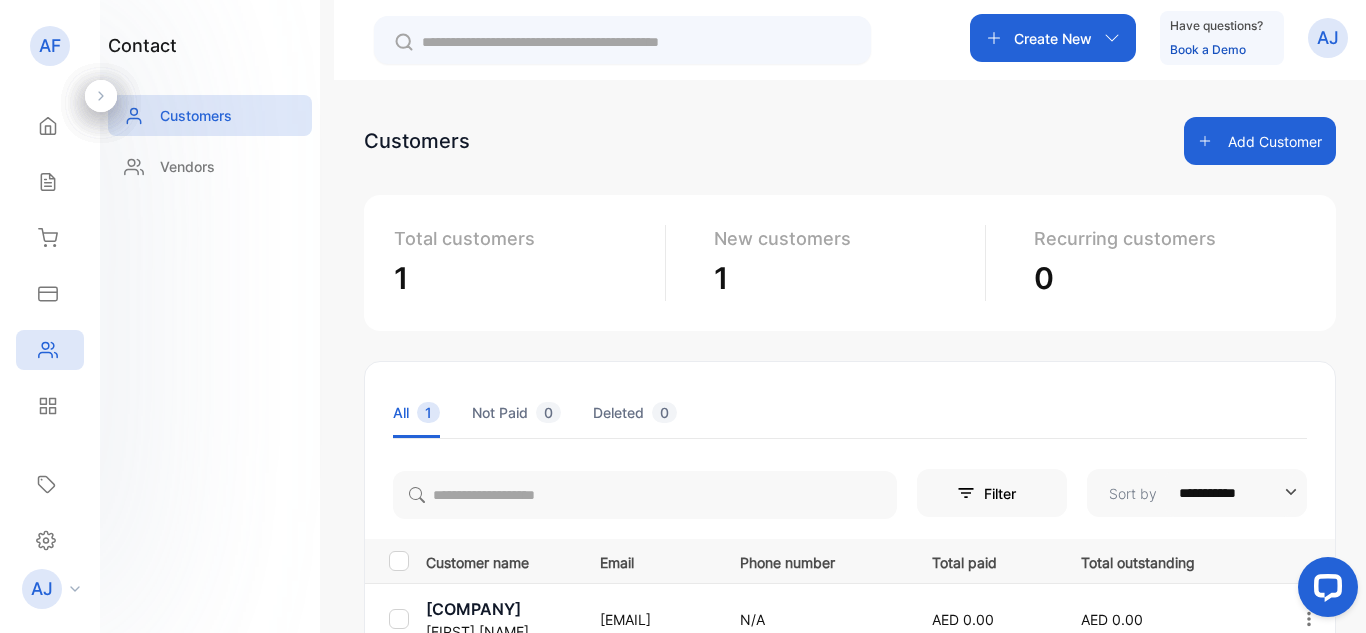 click at bounding box center (101, 96) 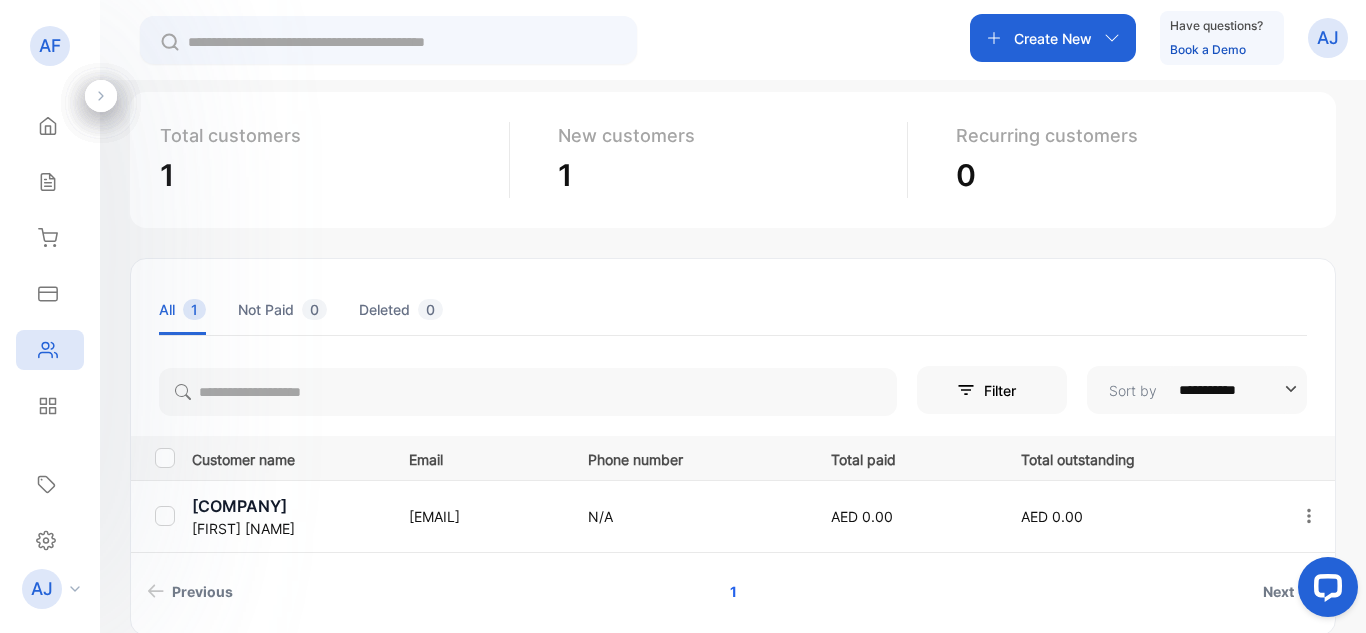 scroll, scrollTop: 199, scrollLeft: 0, axis: vertical 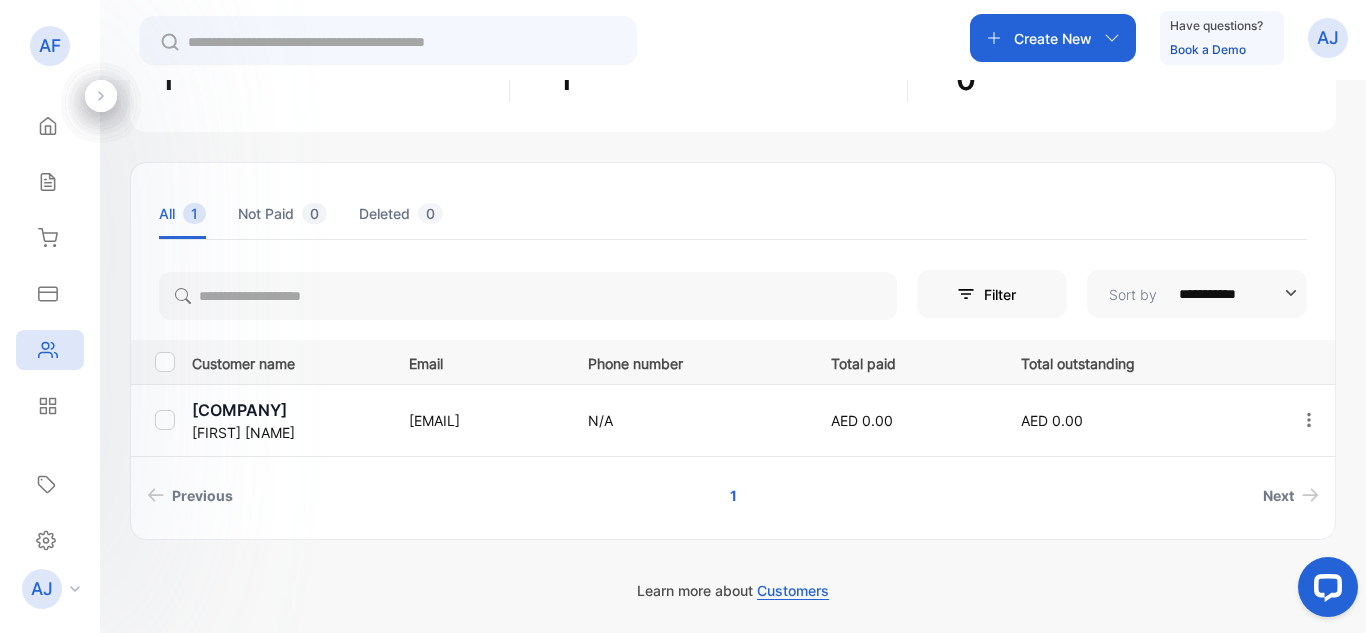 click on "A1 FLOWERS" at bounding box center [288, 410] 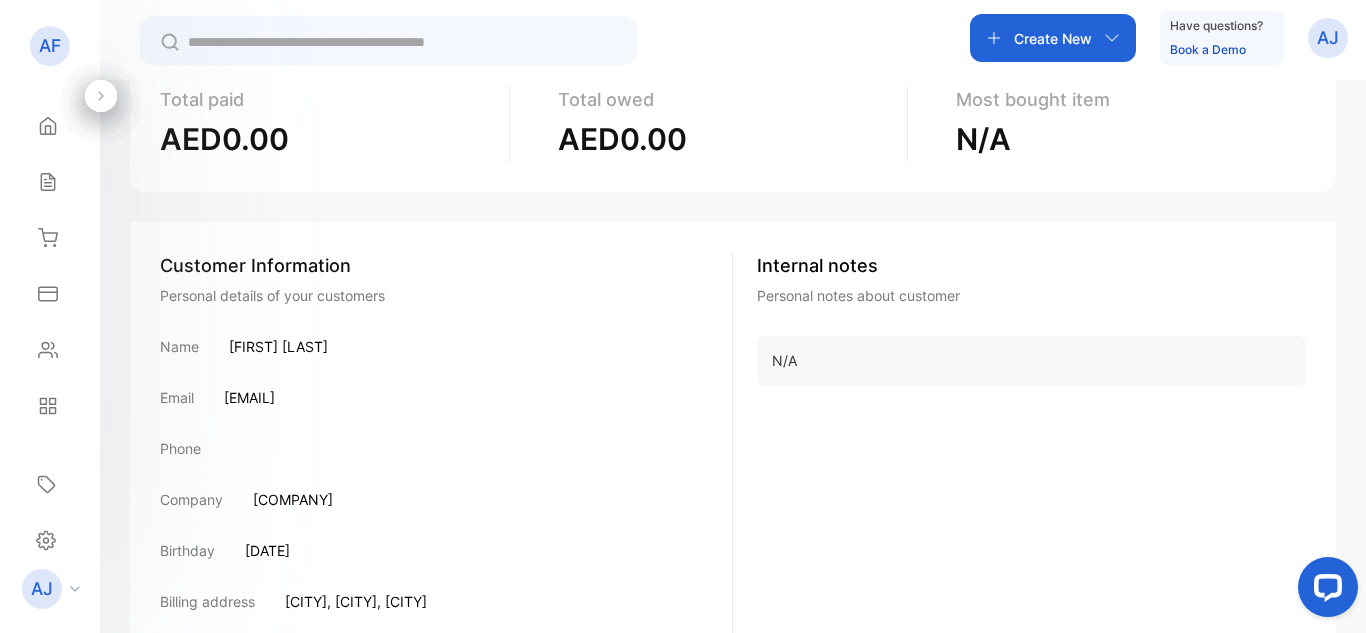 click on "AJ" at bounding box center (1328, 38) 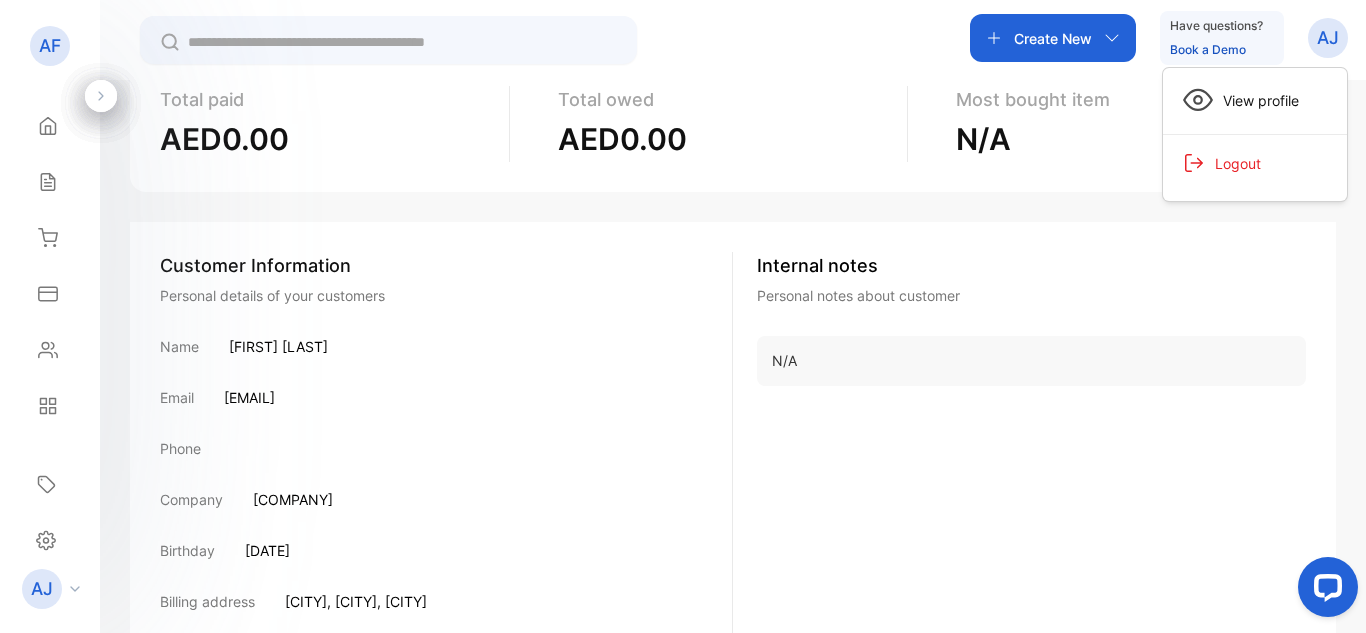 click on "N/A" at bounding box center [1031, 361] 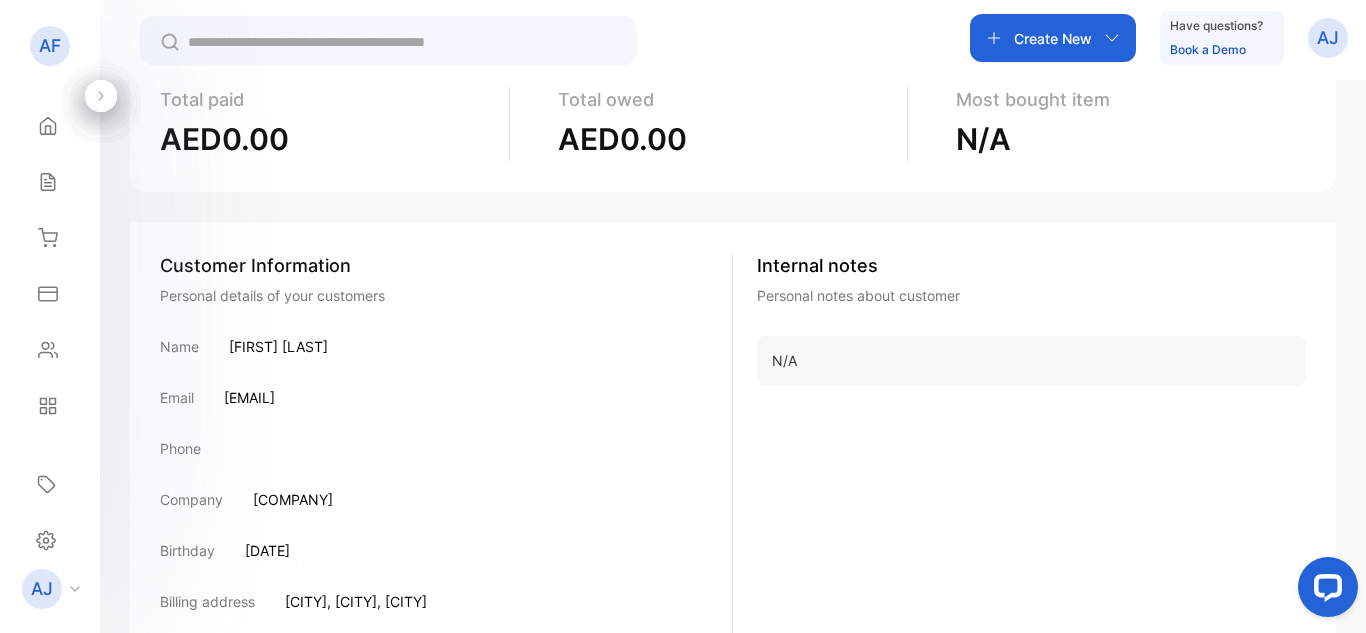 click at bounding box center (101, 96) 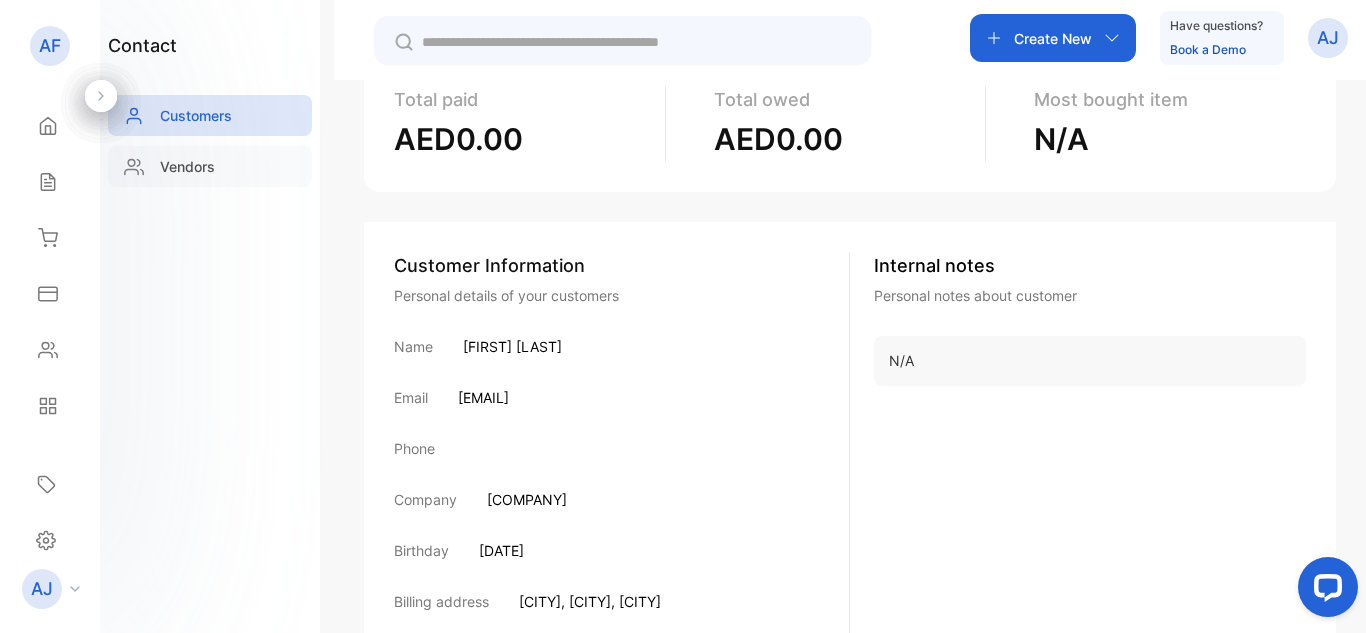 click on "Vendors" at bounding box center (187, 166) 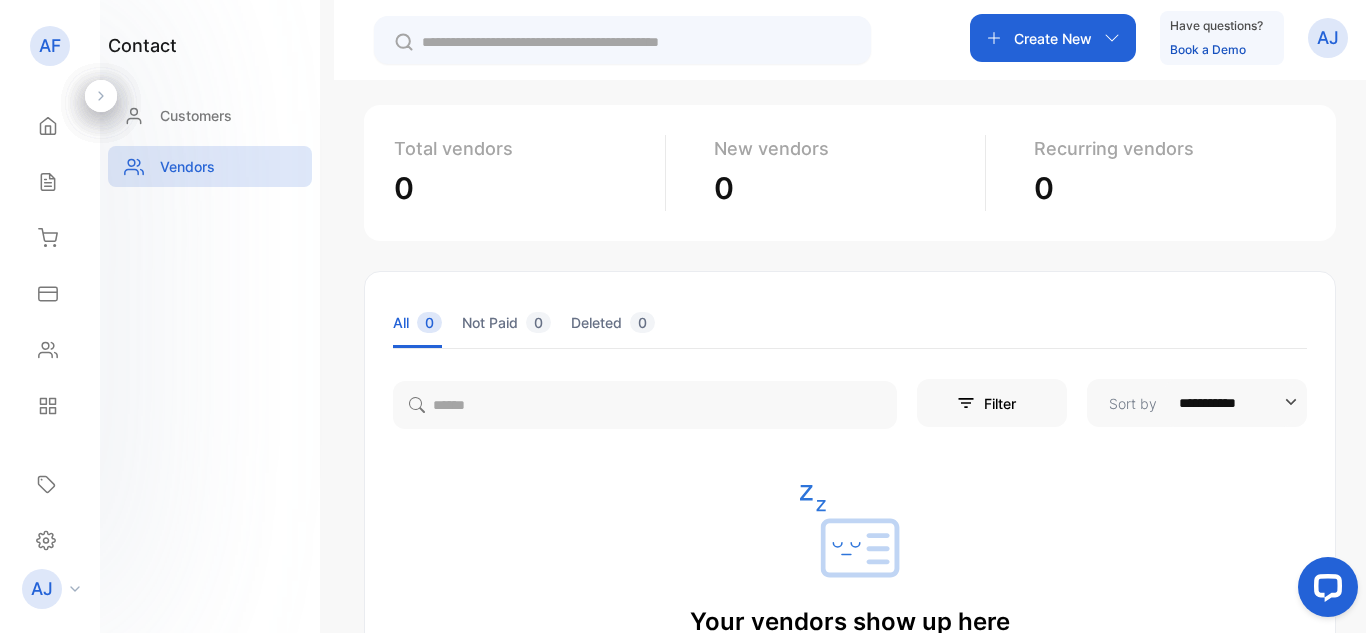 scroll, scrollTop: 127, scrollLeft: 0, axis: vertical 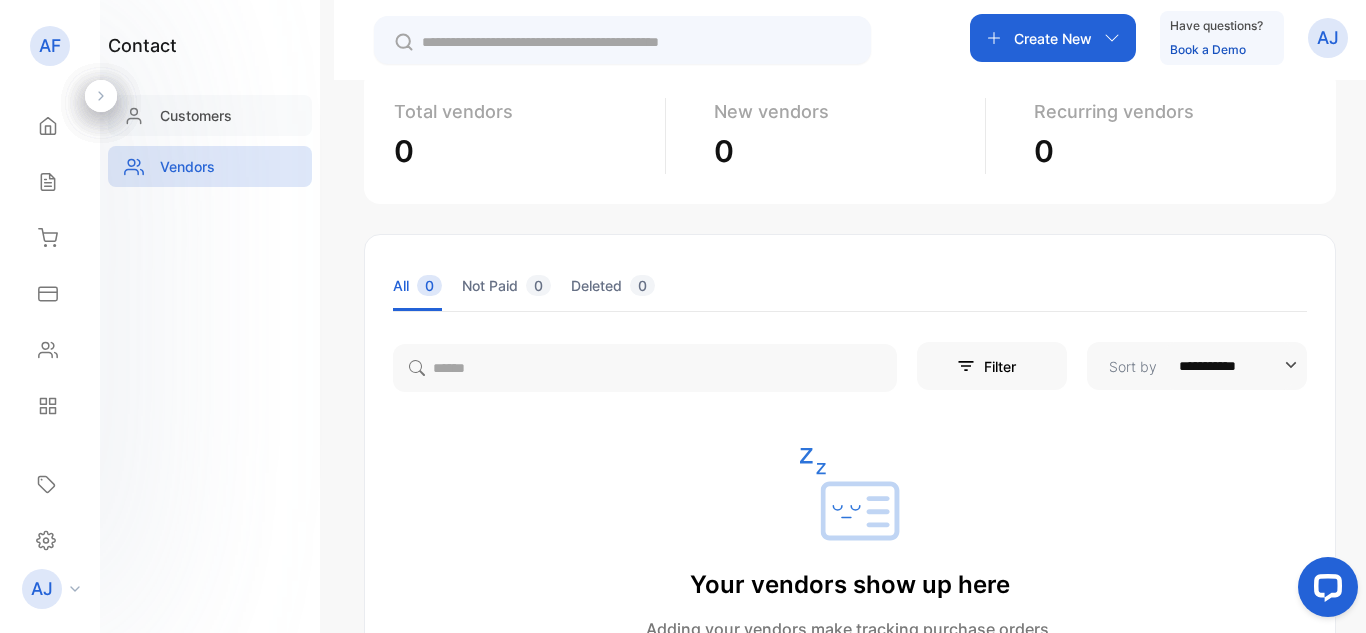click on "Customers" at bounding box center (210, 115) 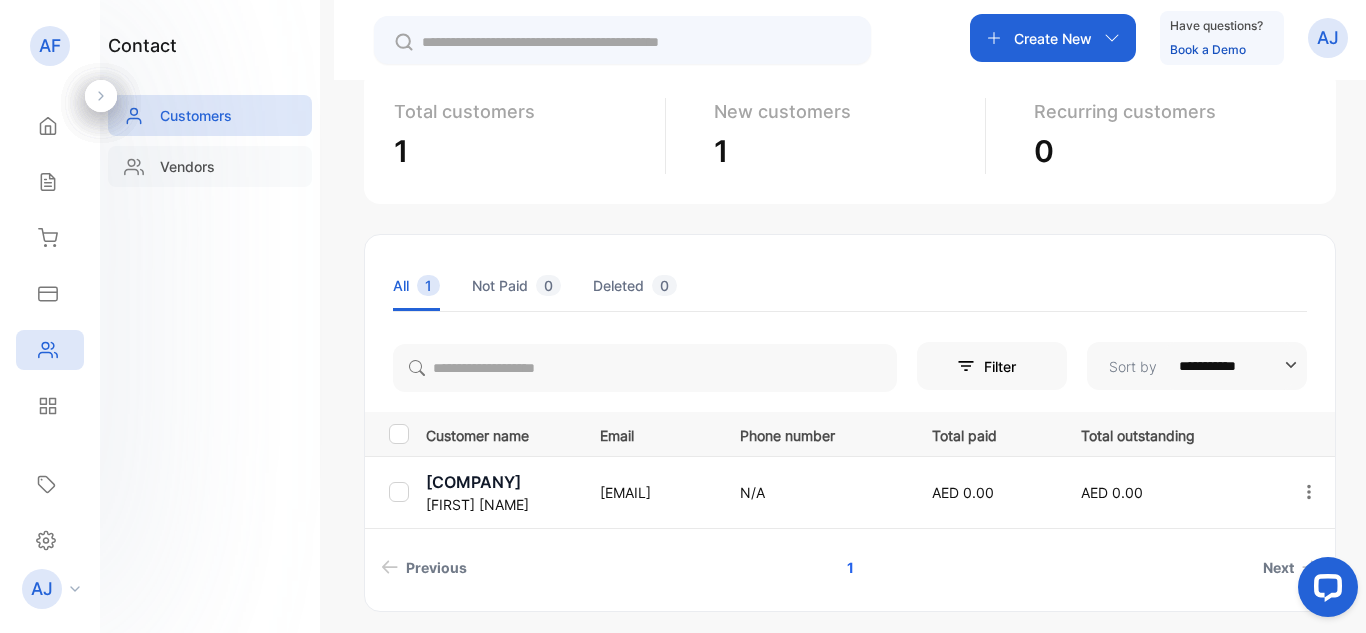 click on "Vendors" at bounding box center (187, 166) 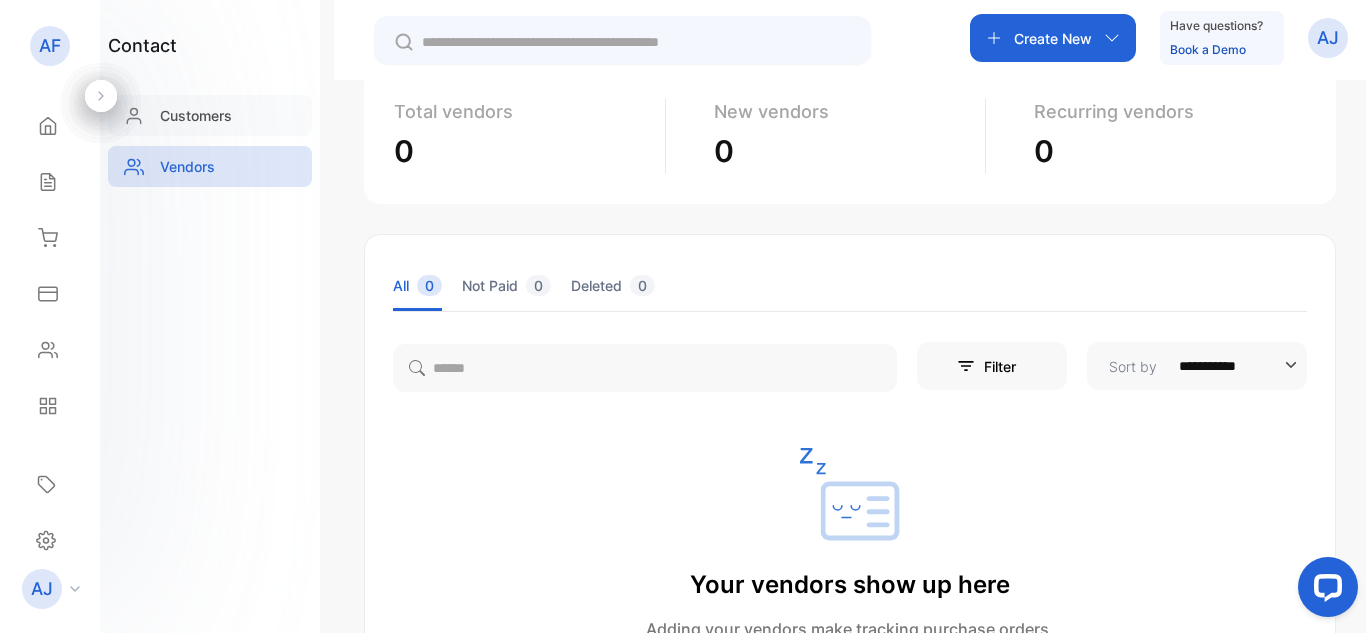 click on "Customers" at bounding box center (196, 115) 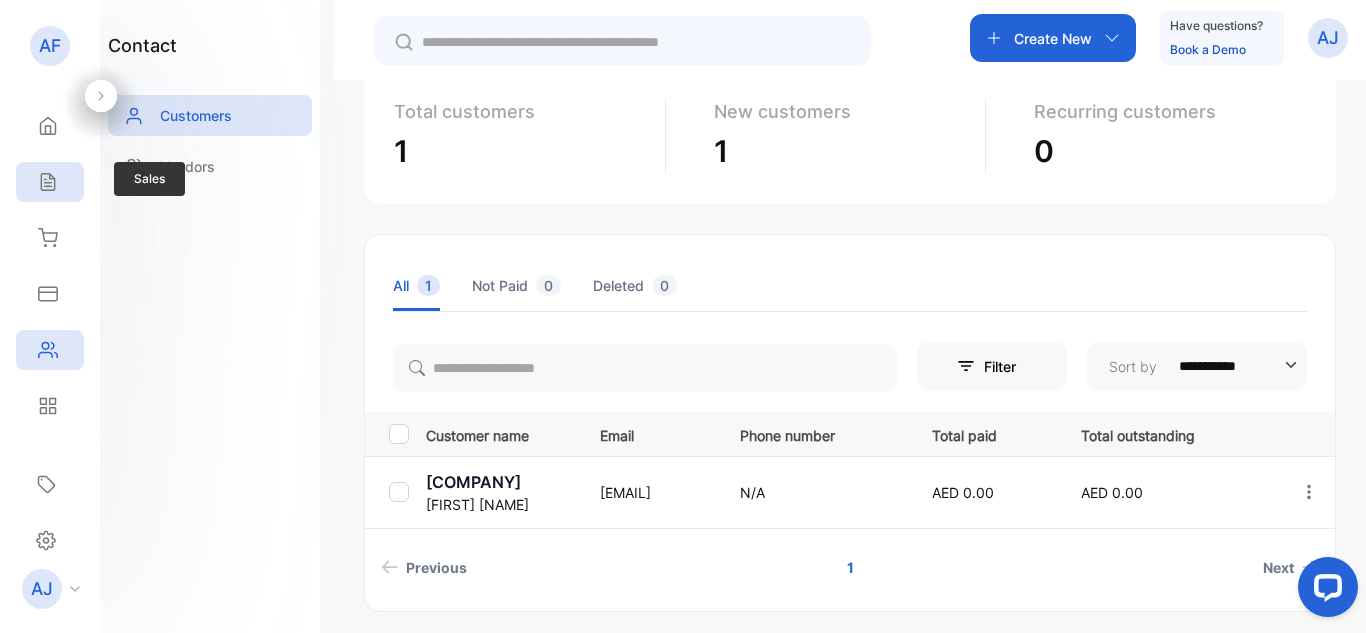 click at bounding box center [48, 126] 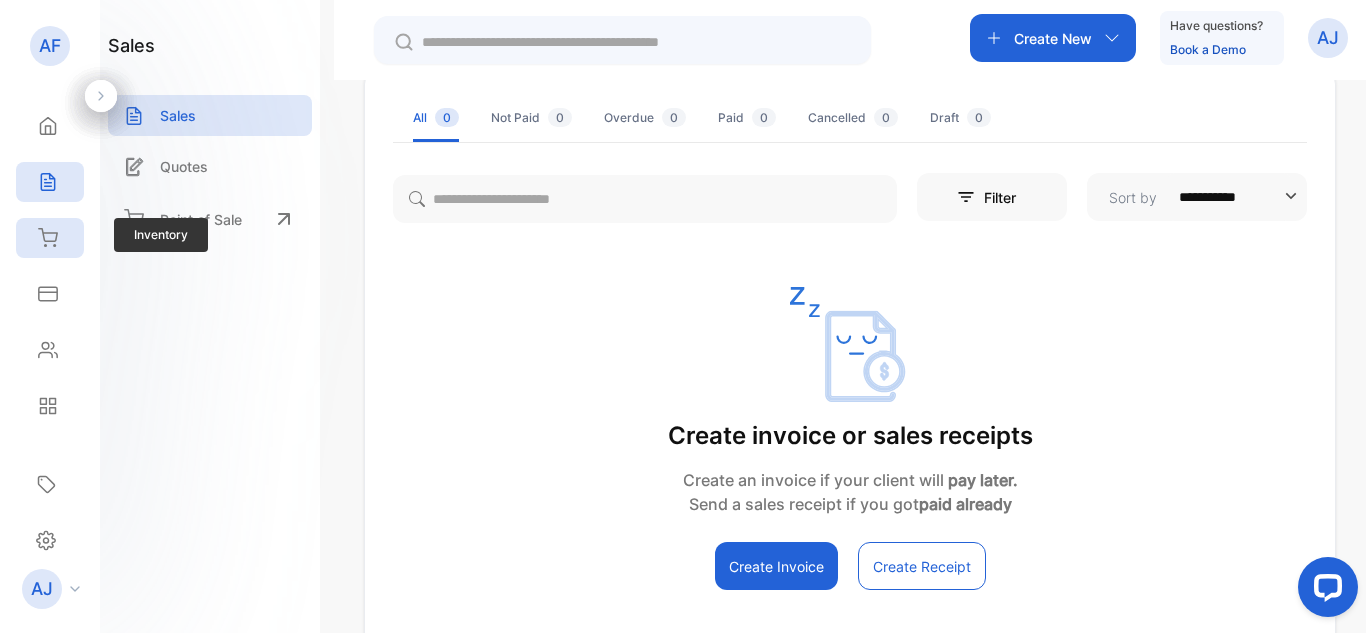 click on "Inventory" at bounding box center (50, 126) 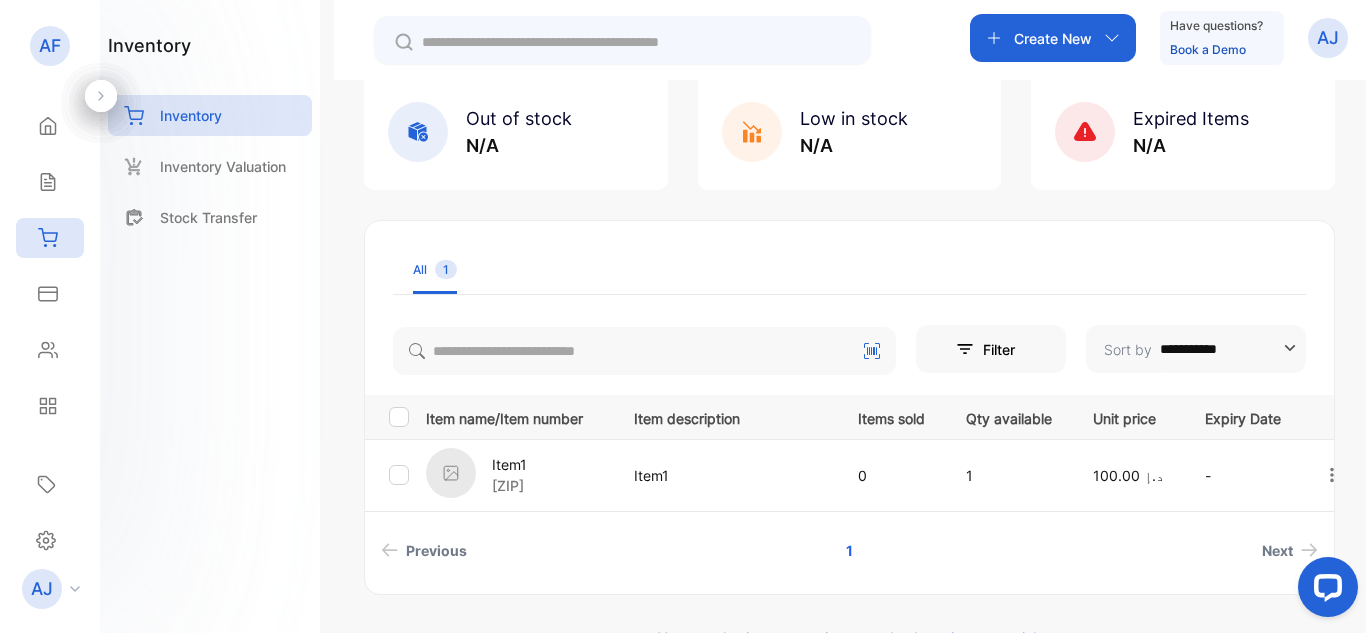 click at bounding box center [101, 96] 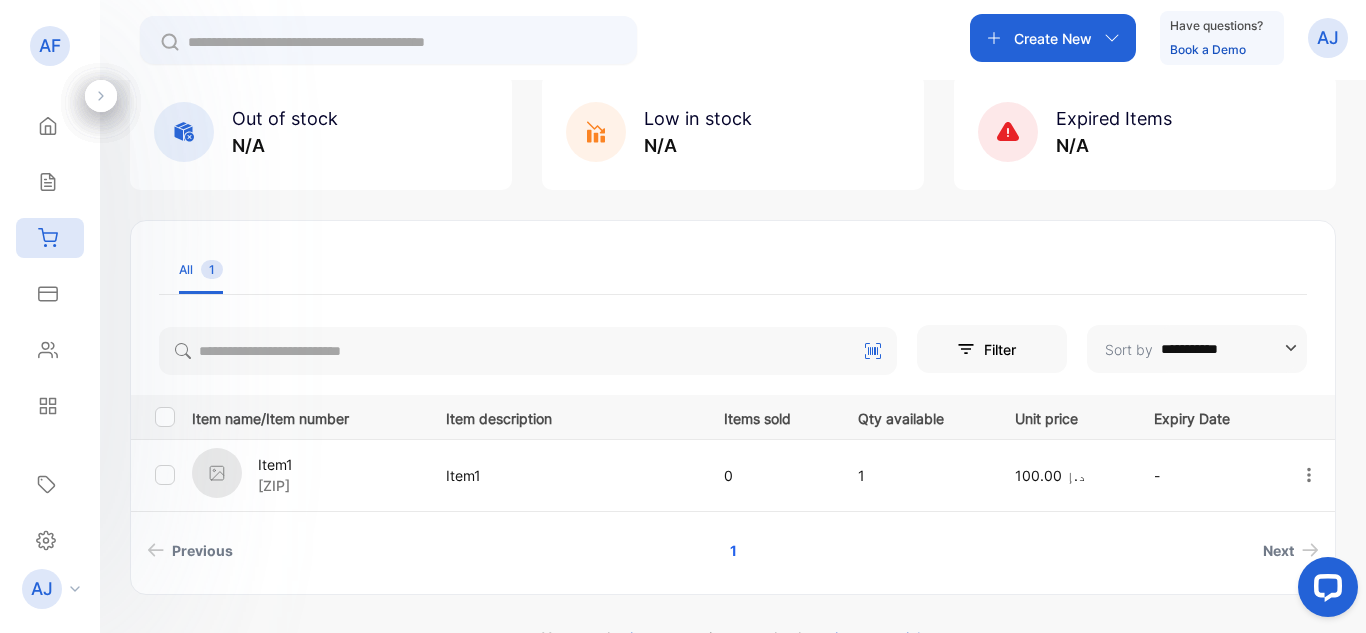 click at bounding box center (101, 96) 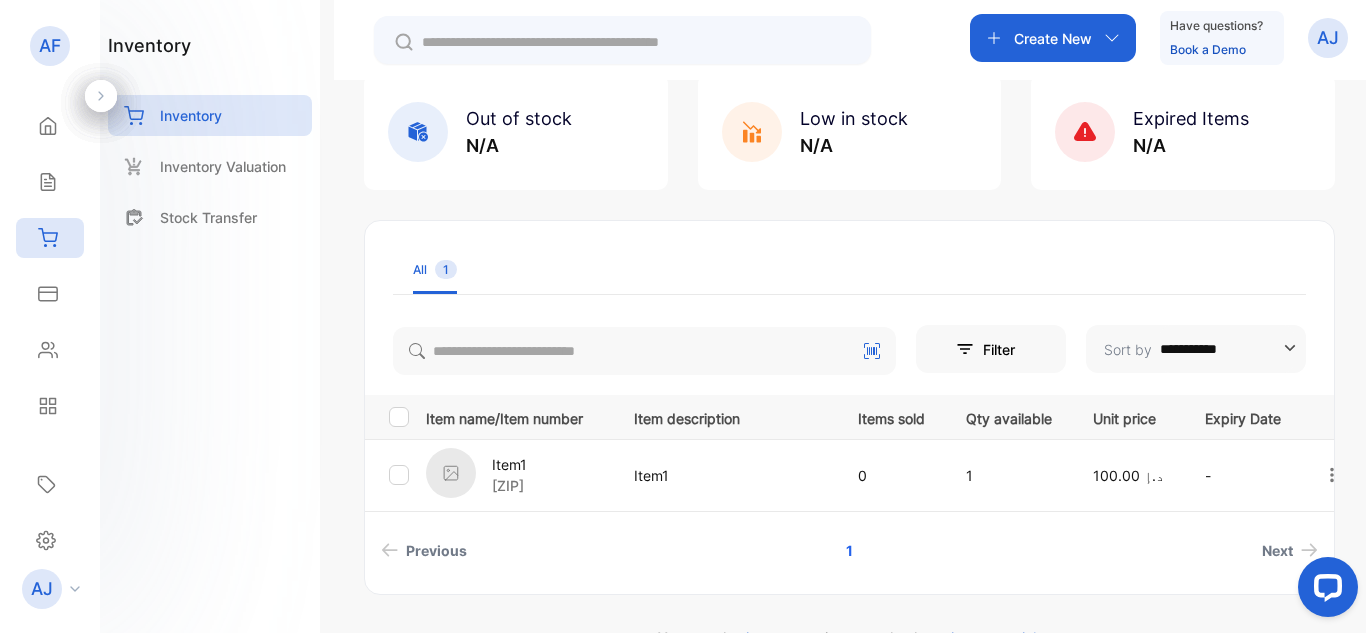 click at bounding box center [101, 96] 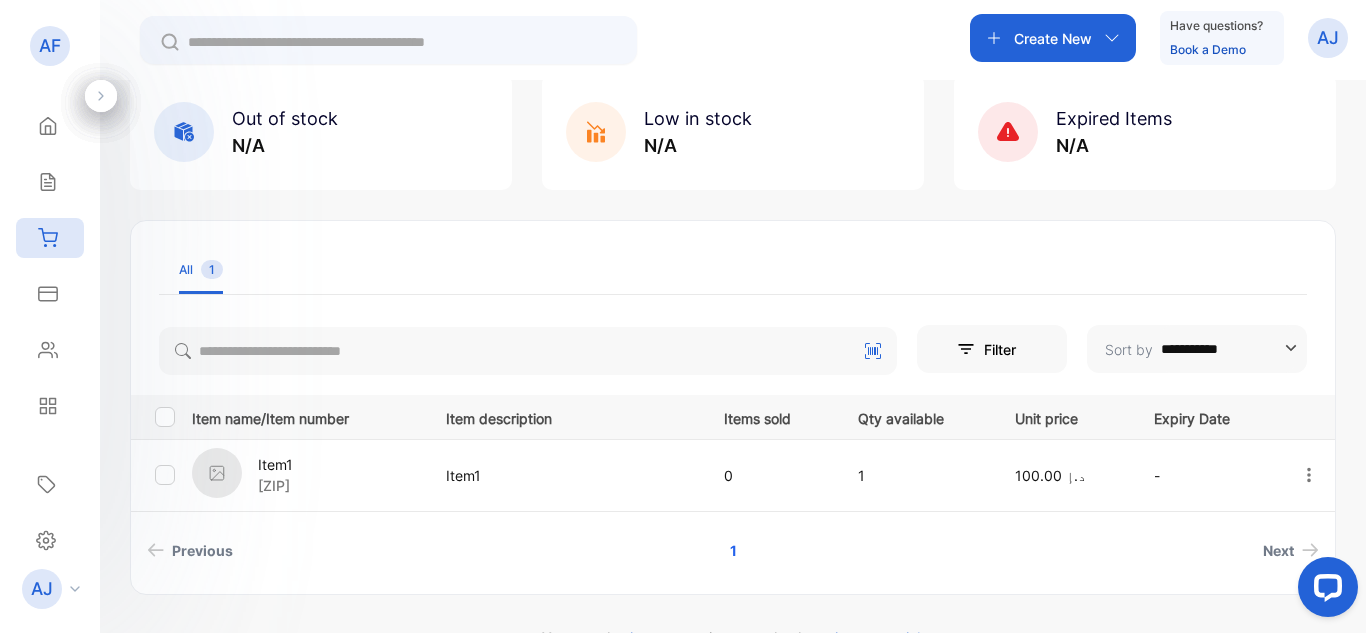 click on "Create New" at bounding box center [1053, 38] 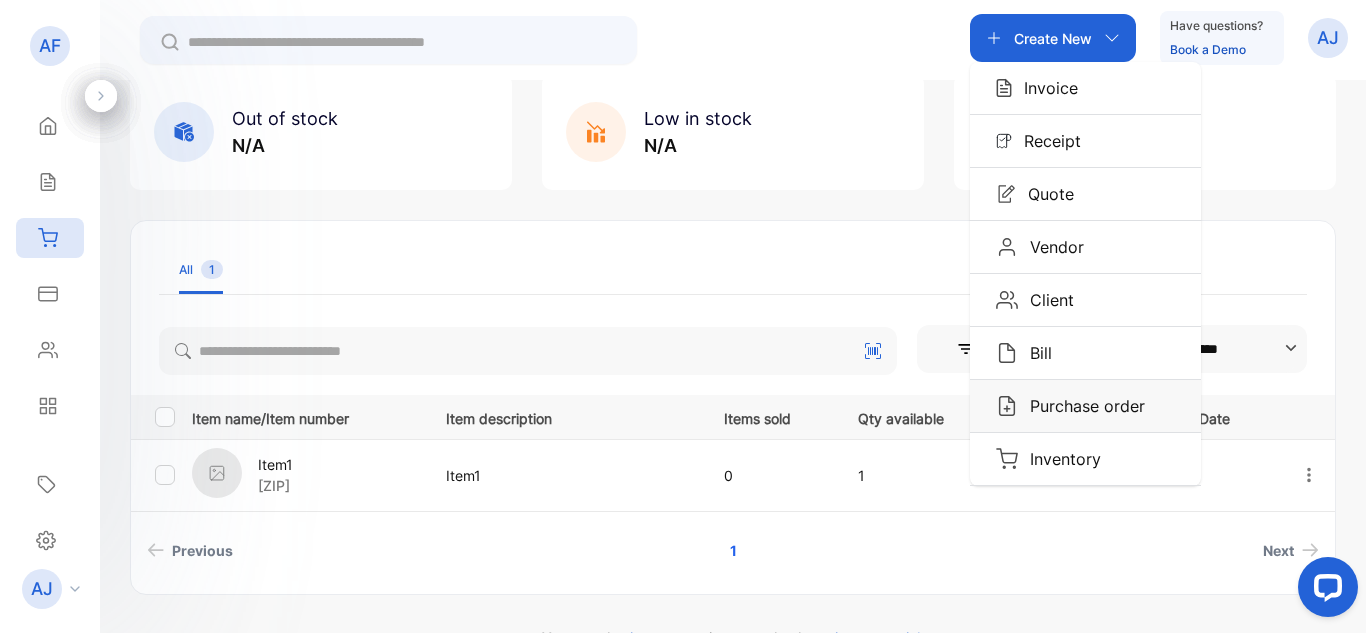 click on "Purchase order" at bounding box center (1045, 88) 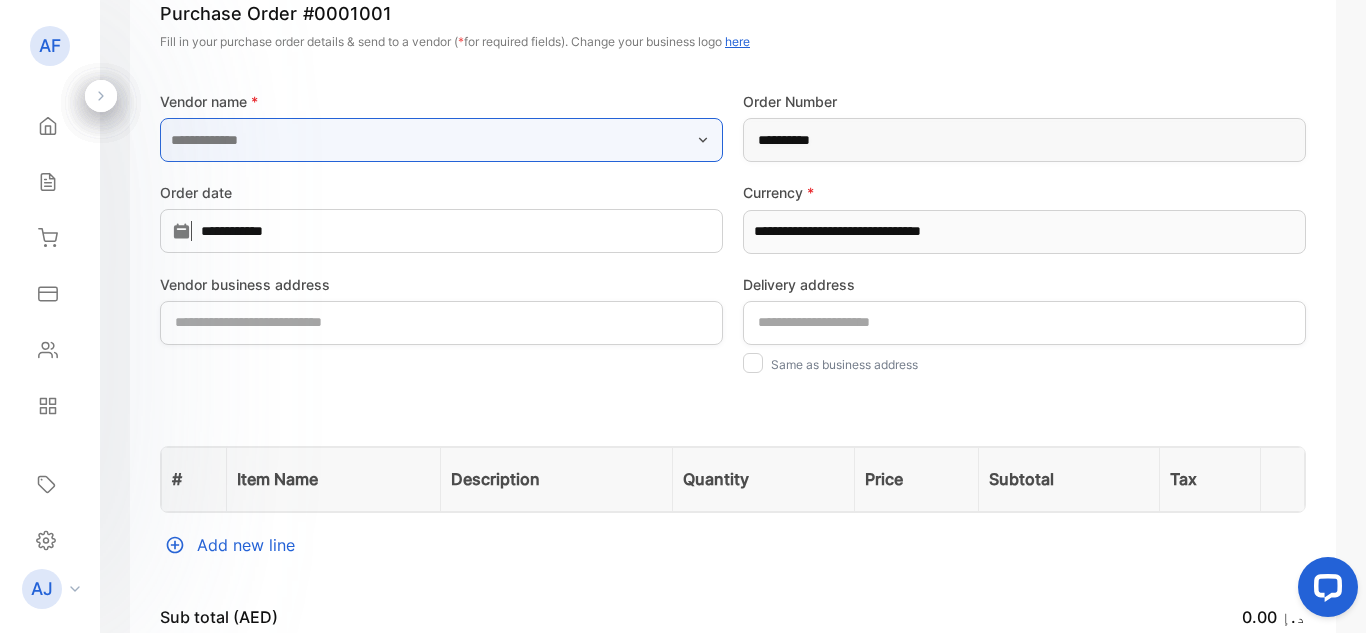 click at bounding box center (441, 140) 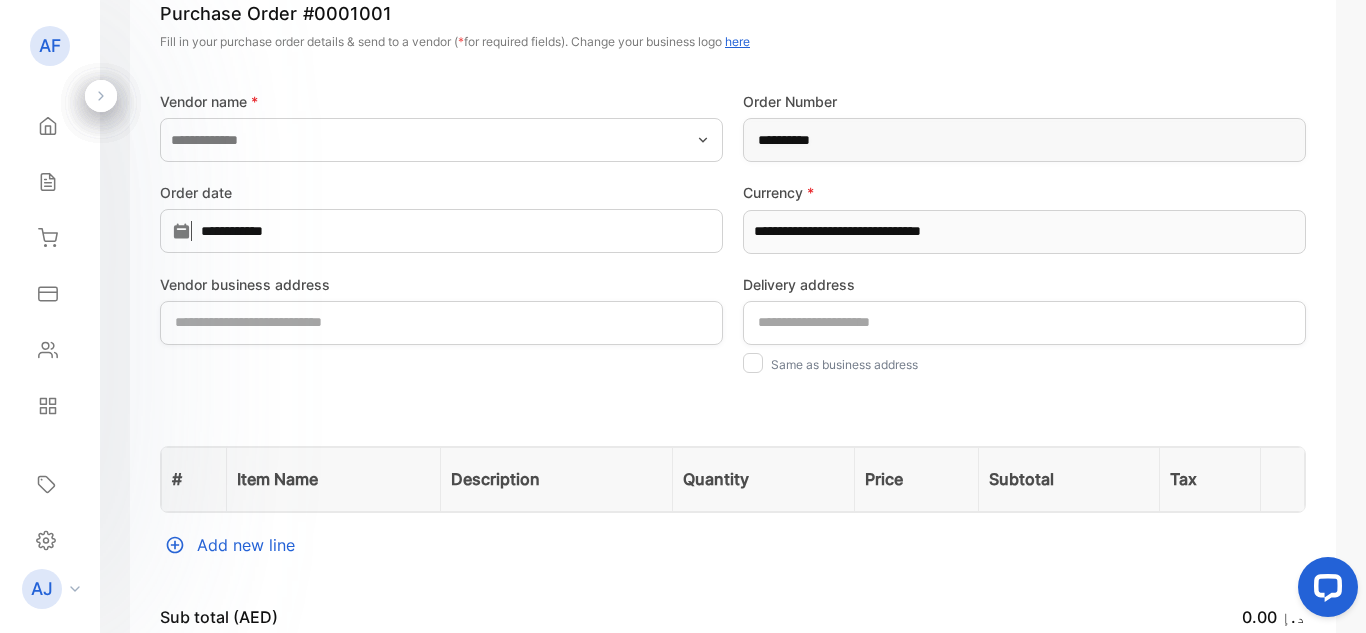 click at bounding box center (101, 96) 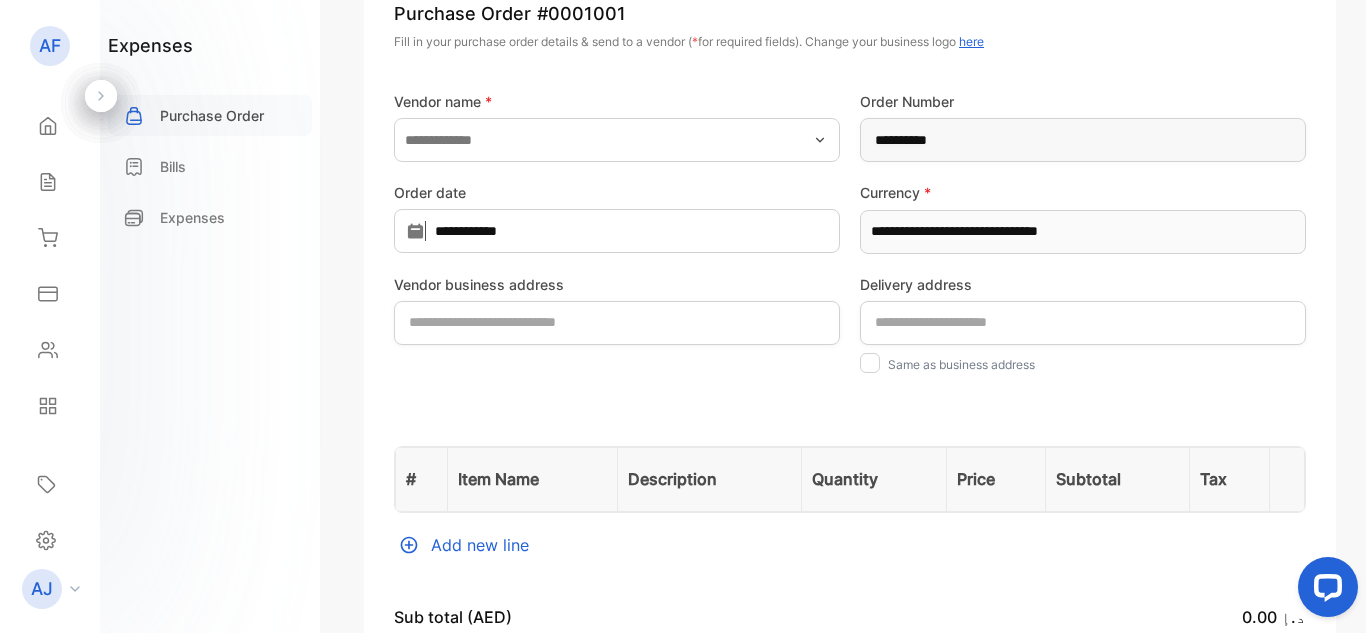 click on "Purchase Order" at bounding box center [212, 115] 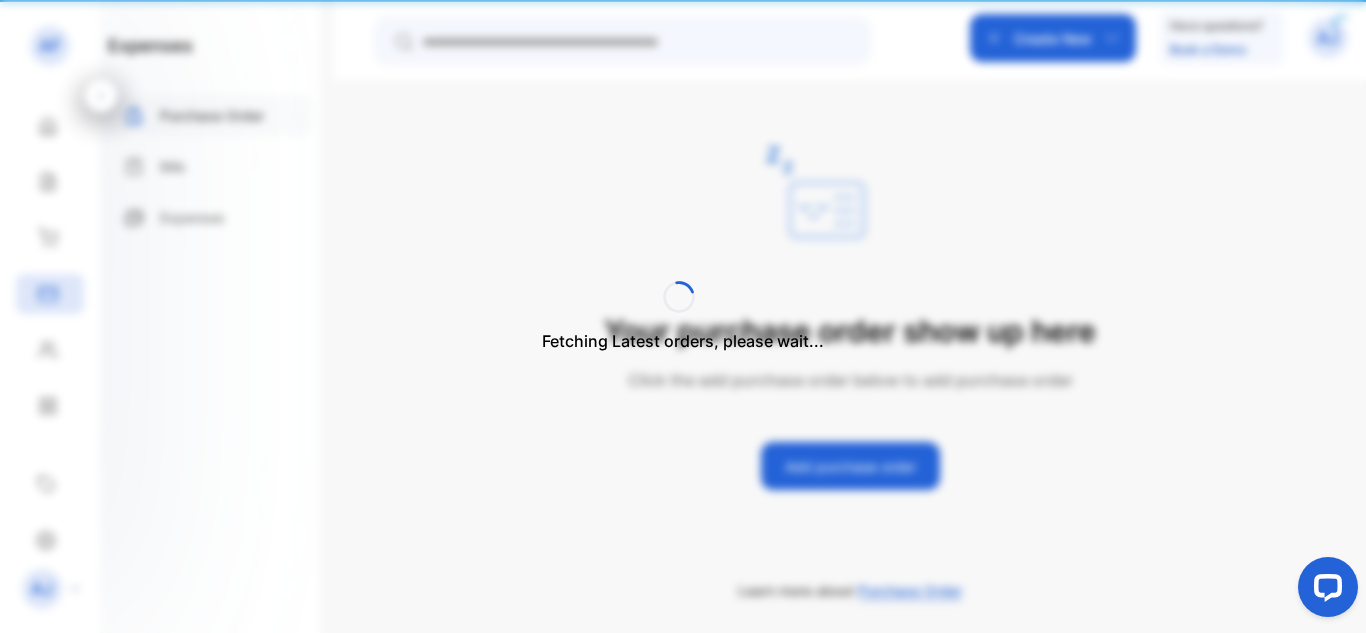 scroll, scrollTop: 20, scrollLeft: 0, axis: vertical 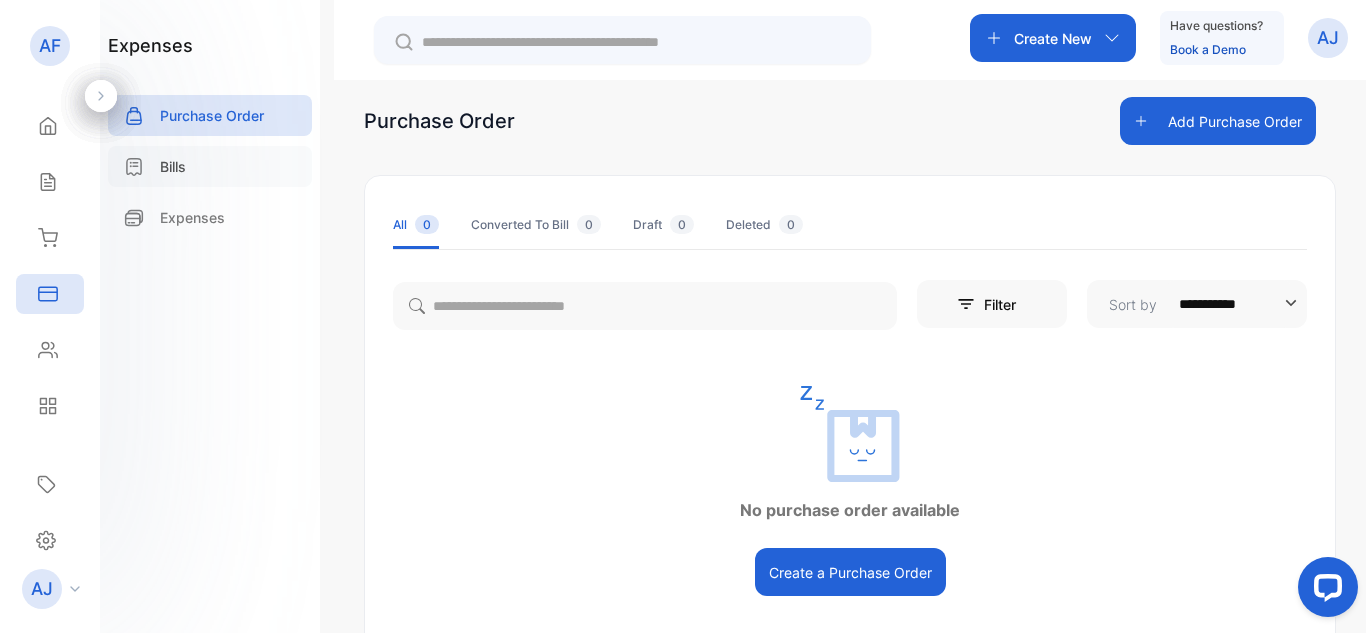 click on "Bills" at bounding box center [173, 166] 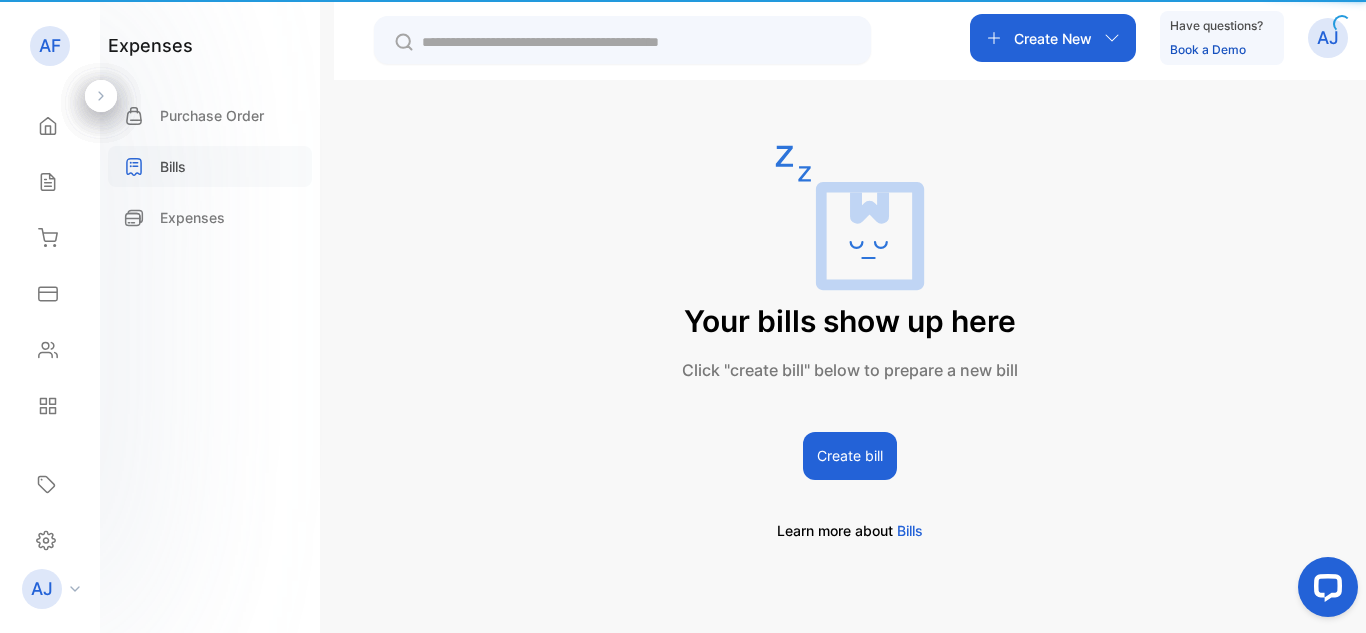 scroll, scrollTop: 0, scrollLeft: 0, axis: both 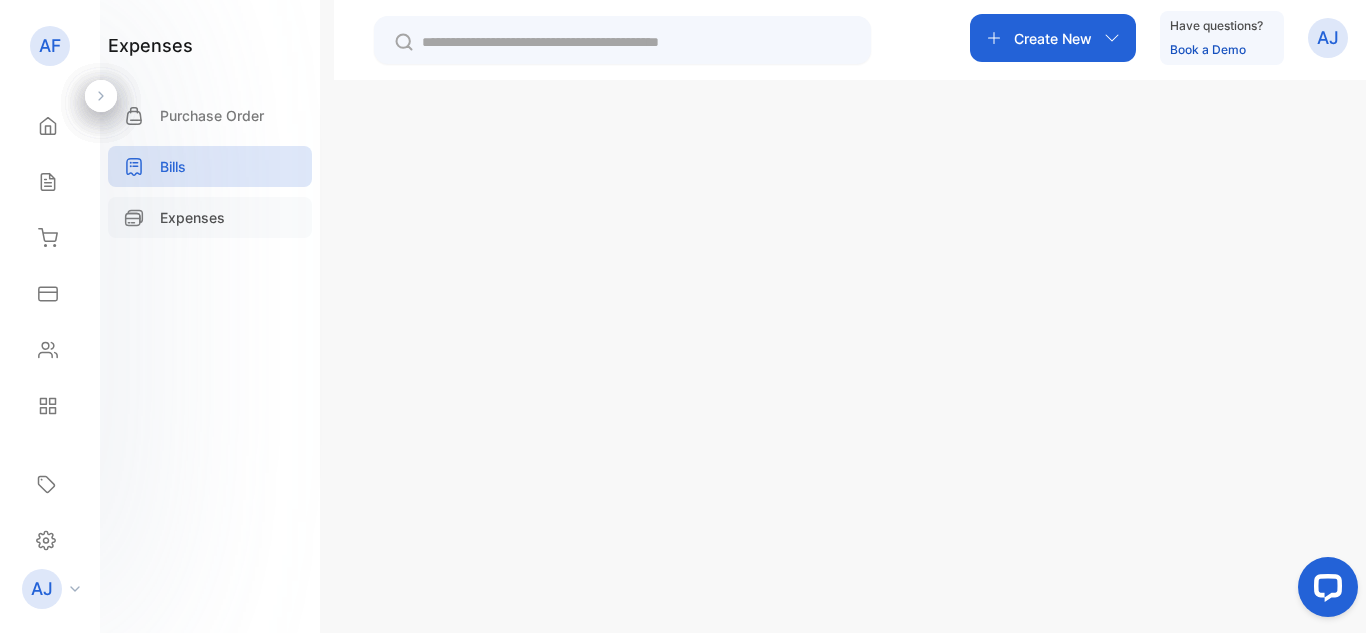 click on "Expenses" at bounding box center [192, 217] 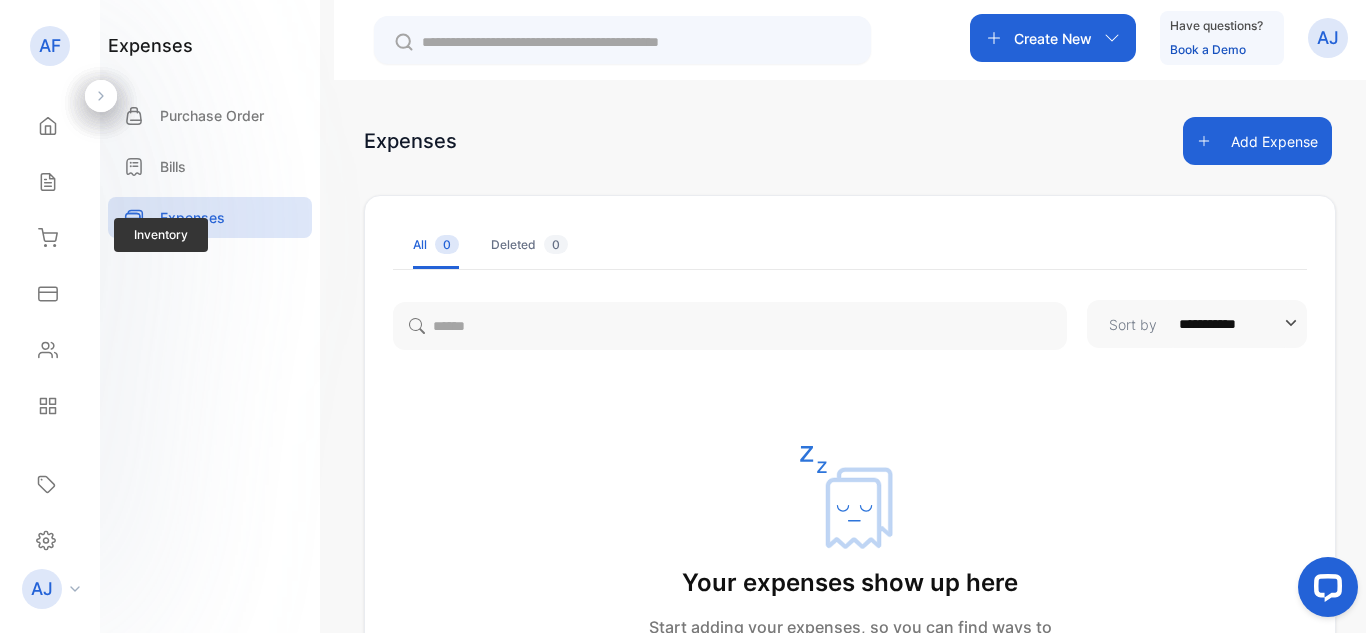 click on "Inventory Inventory" at bounding box center (50, 126) 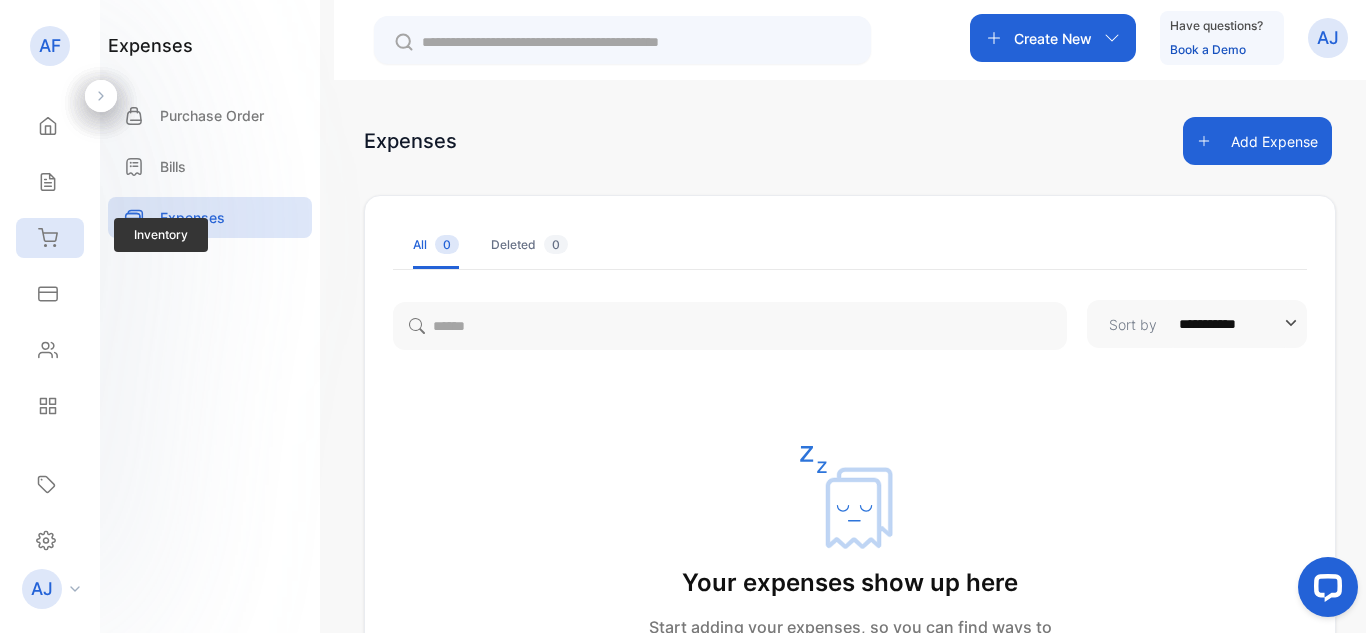 click on "Inventory" at bounding box center [50, 126] 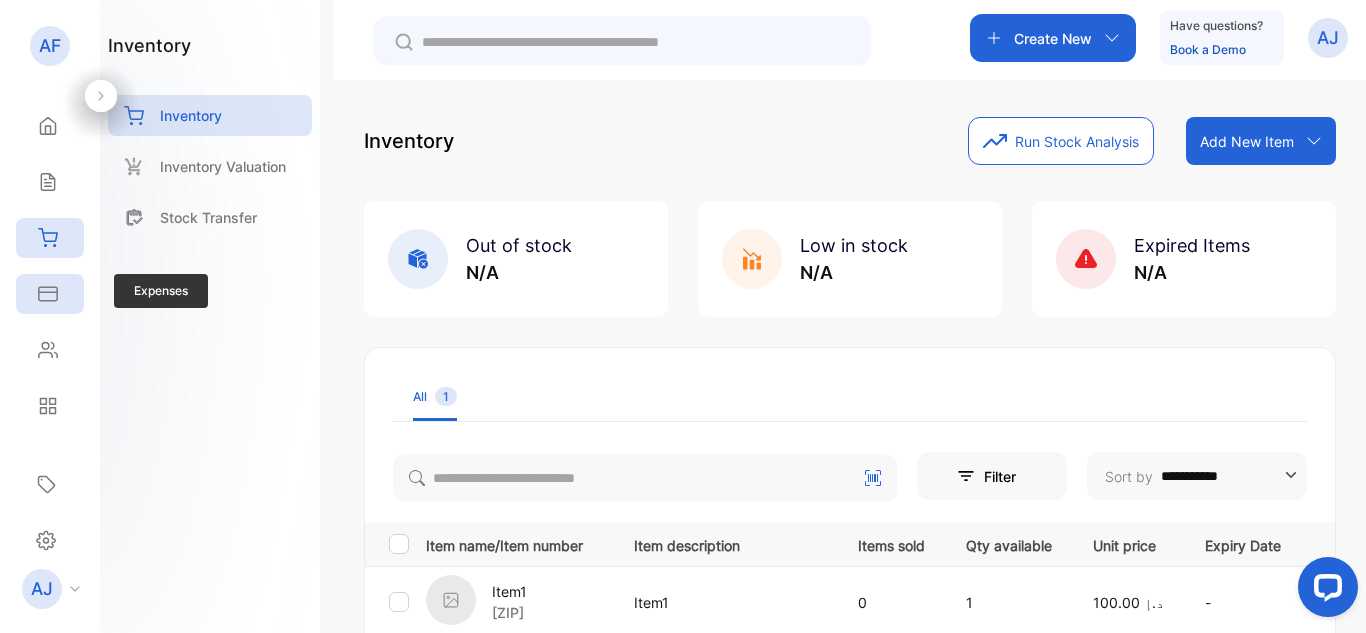 click at bounding box center [48, 126] 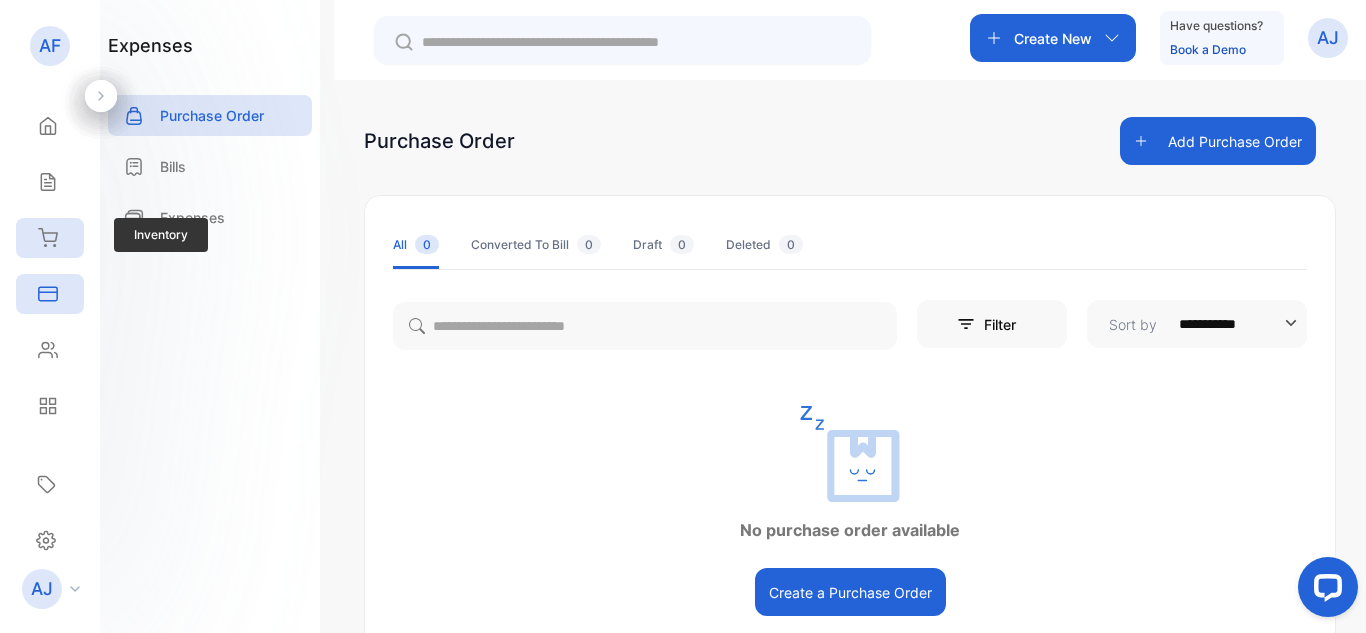 click on "Inventory" at bounding box center [50, 126] 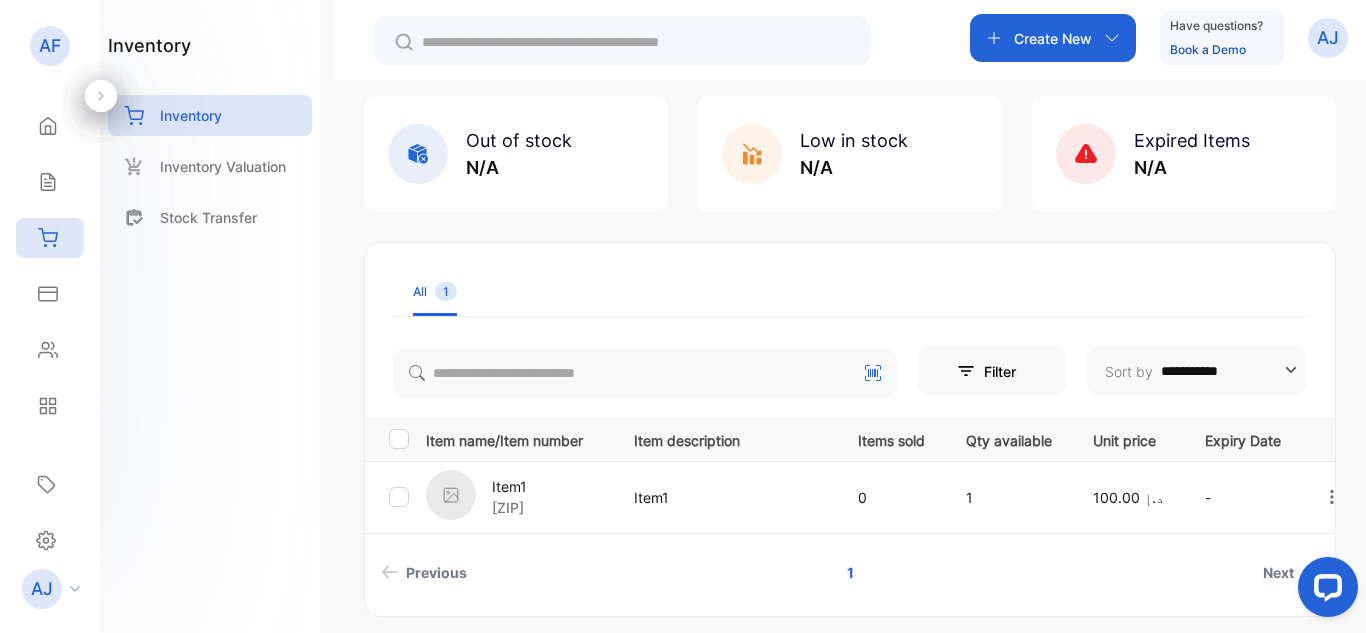 scroll, scrollTop: 74, scrollLeft: 0, axis: vertical 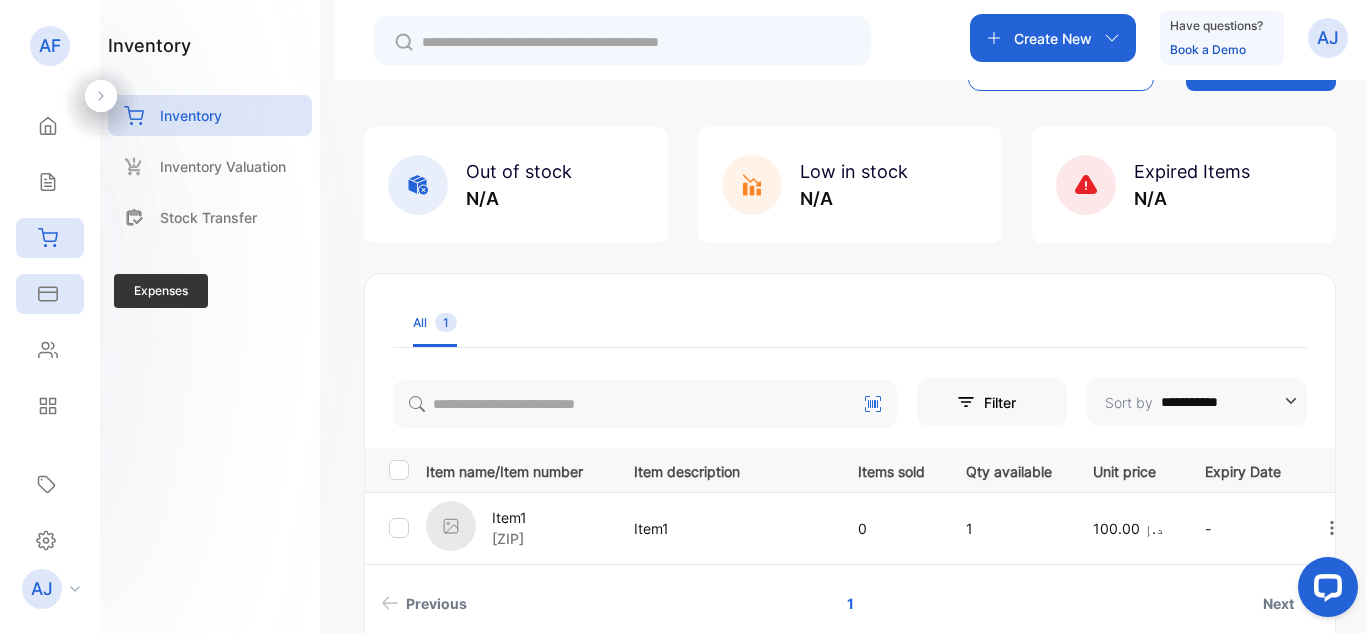 click at bounding box center [48, 126] 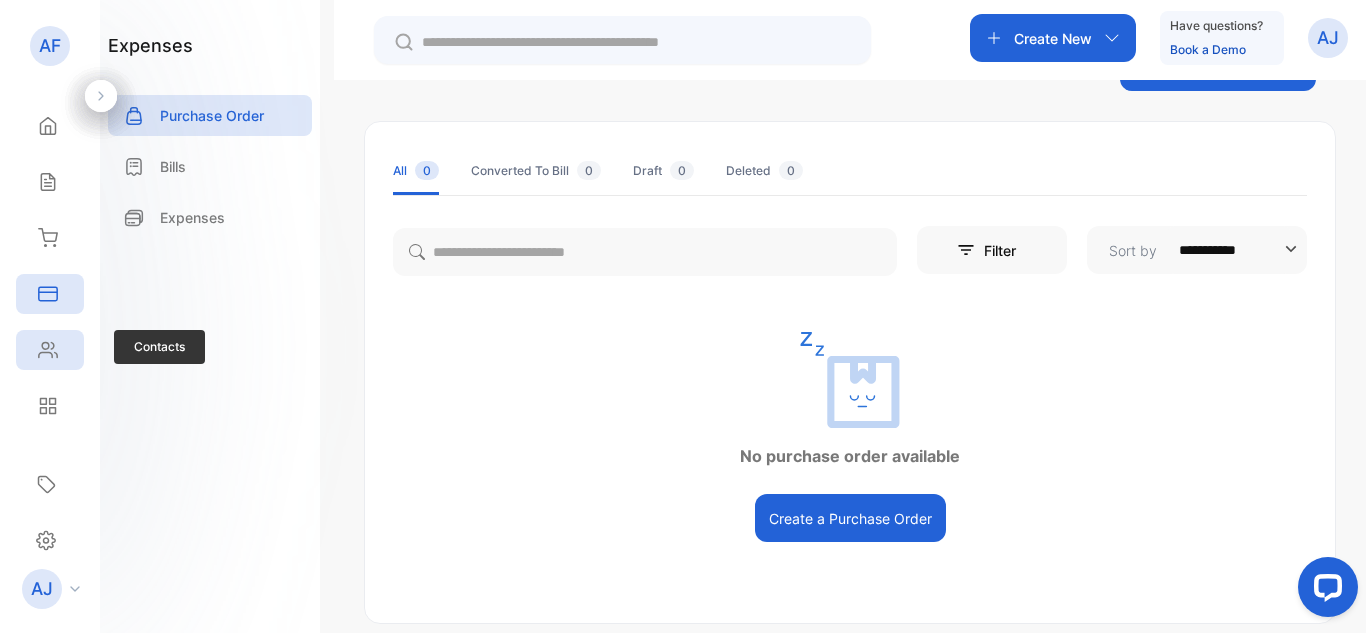 click on "Contacts" at bounding box center [50, 126] 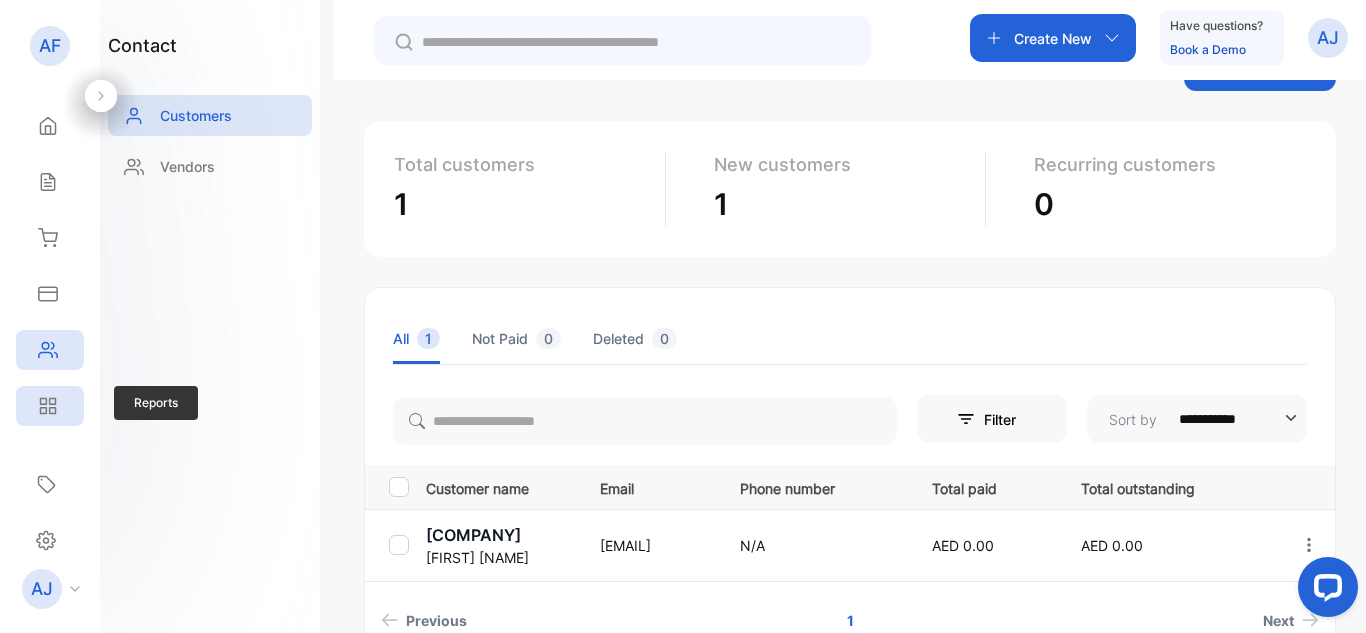 click at bounding box center [48, 126] 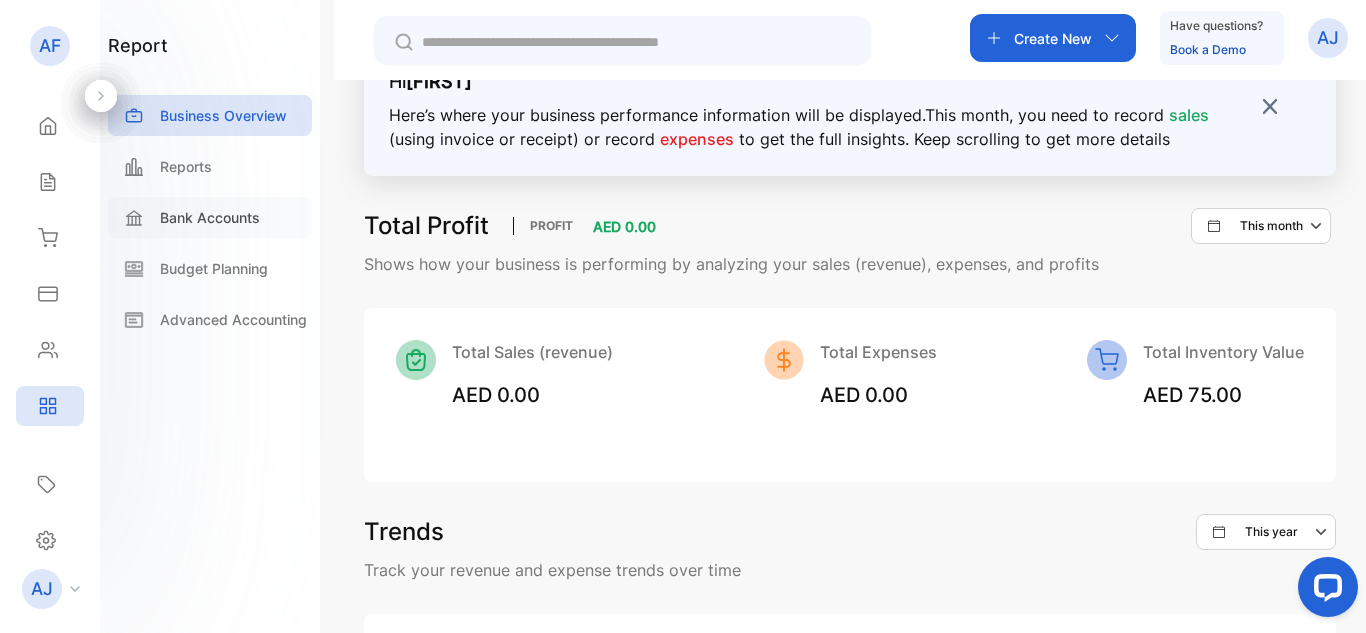 click on "Bank Accounts" at bounding box center [210, 217] 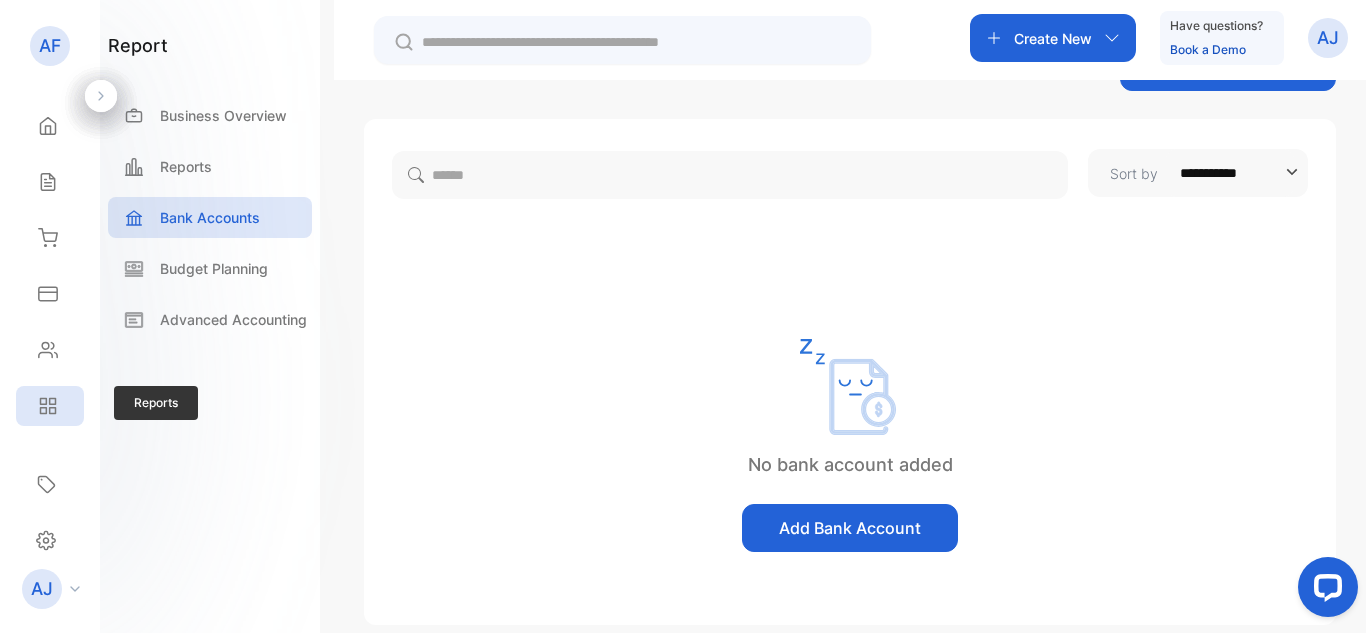click on "Reports" at bounding box center (50, 126) 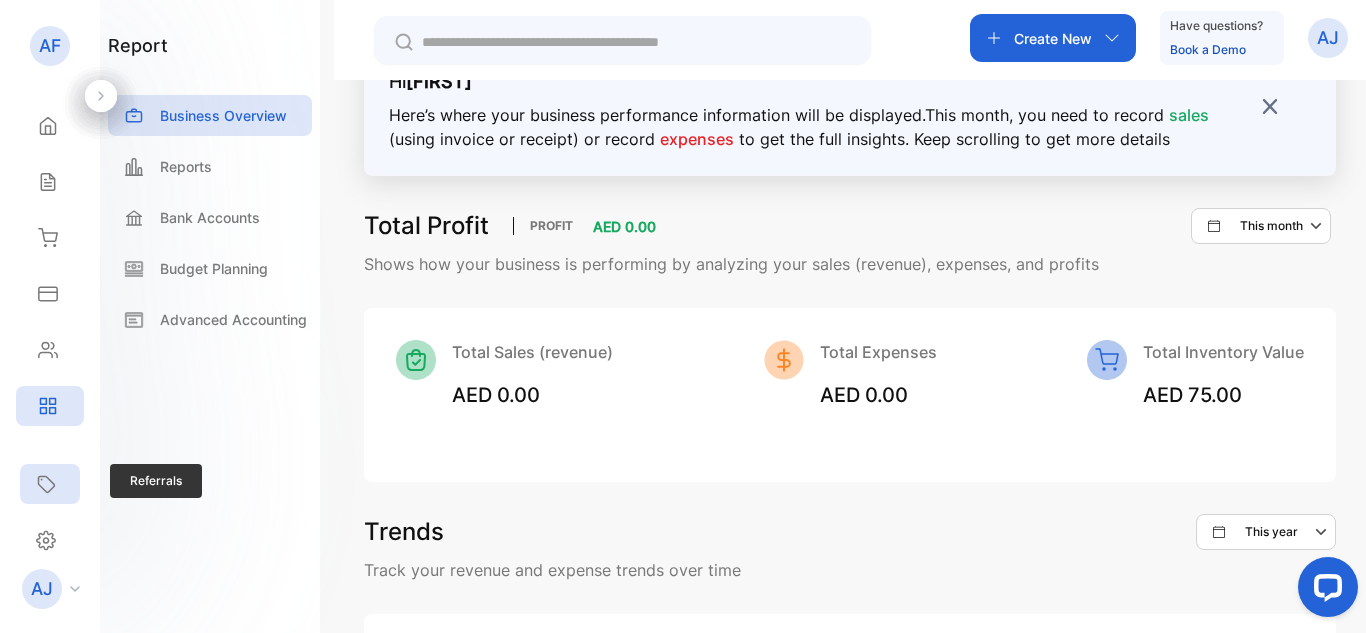 click on "Referrals" at bounding box center [50, 484] 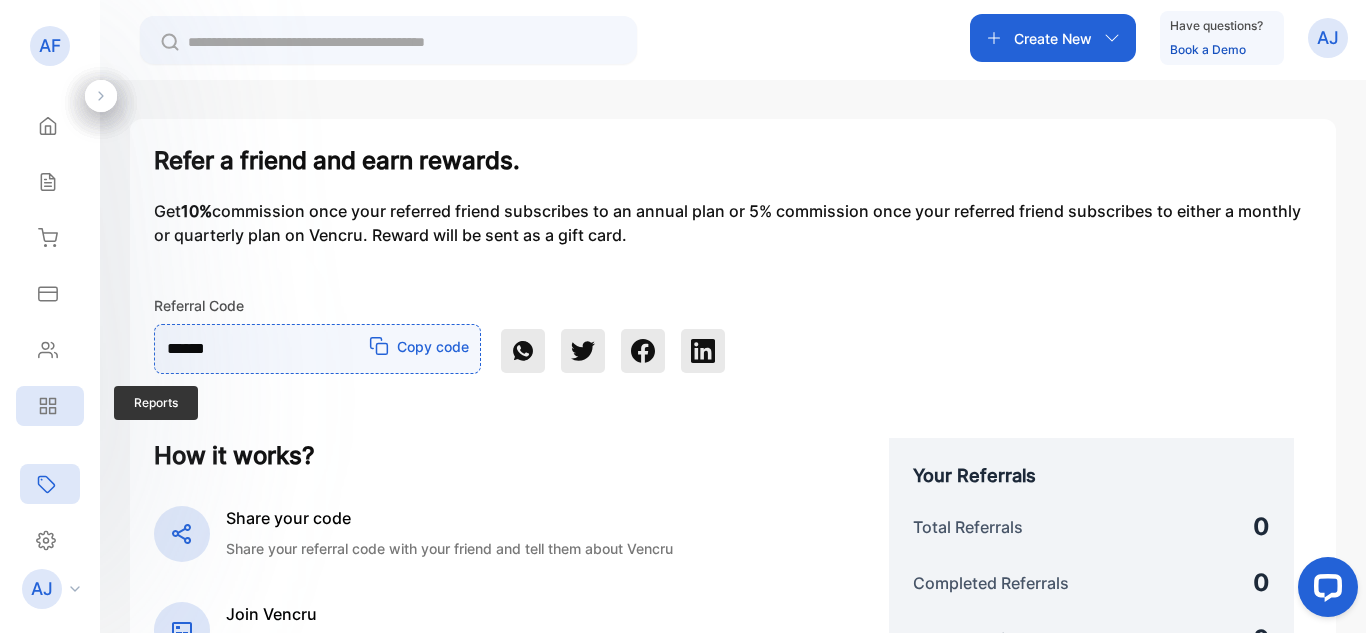 click at bounding box center (48, 126) 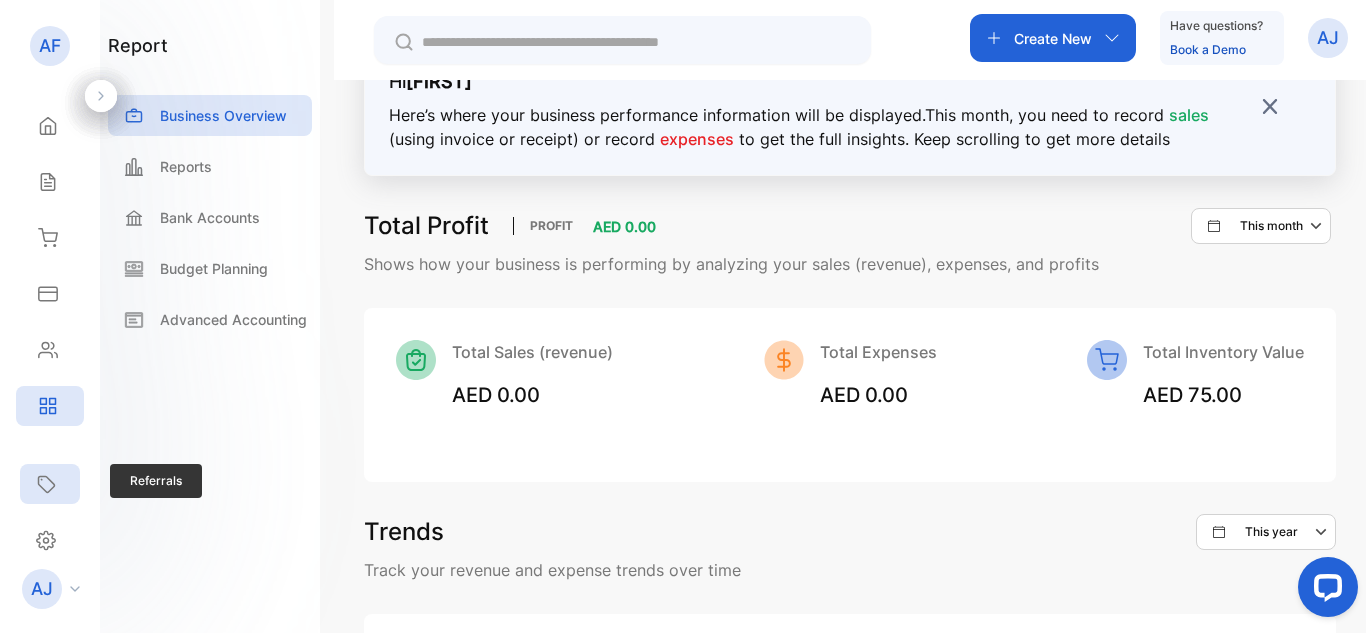 click on "Referrals" at bounding box center (50, 484) 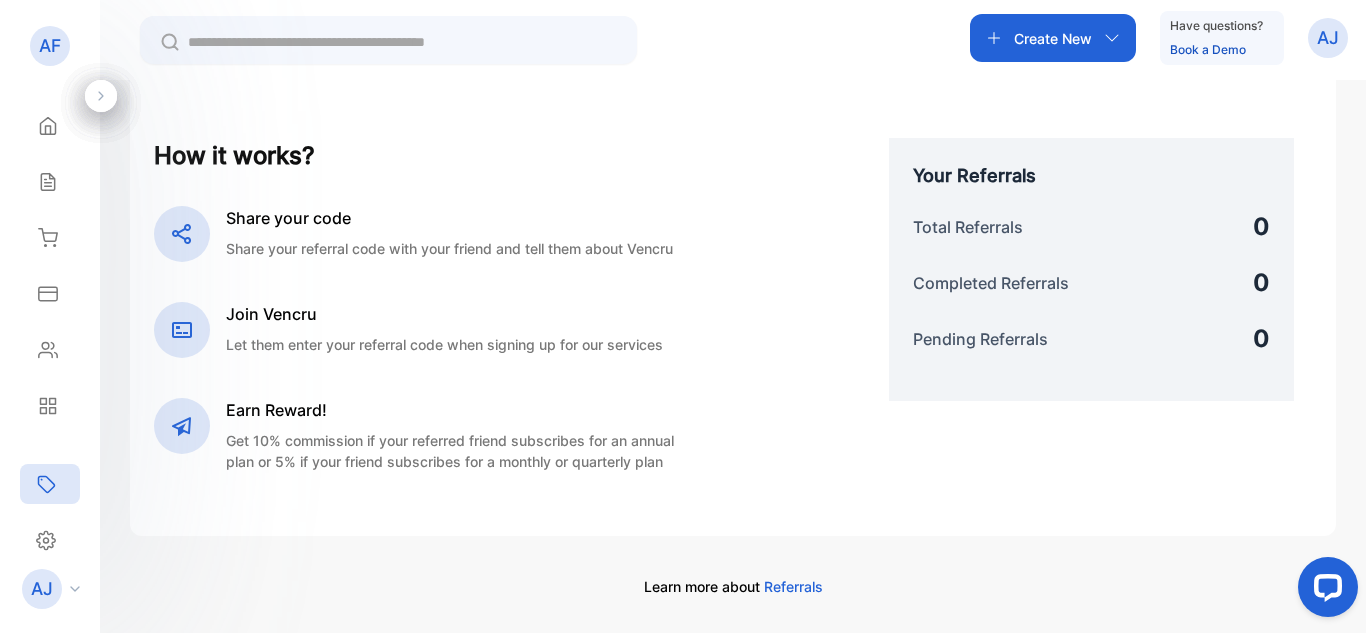 scroll, scrollTop: 74, scrollLeft: 0, axis: vertical 